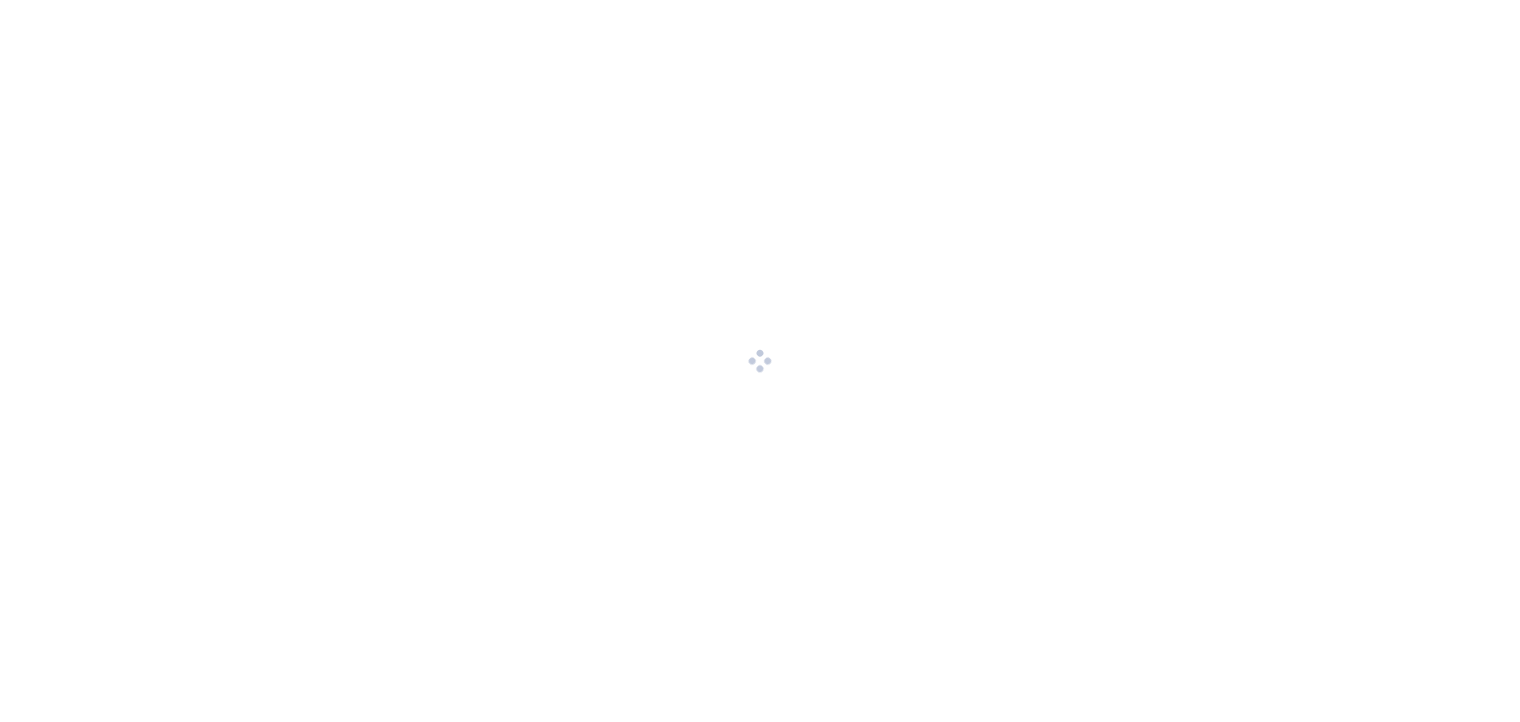 scroll, scrollTop: 0, scrollLeft: 0, axis: both 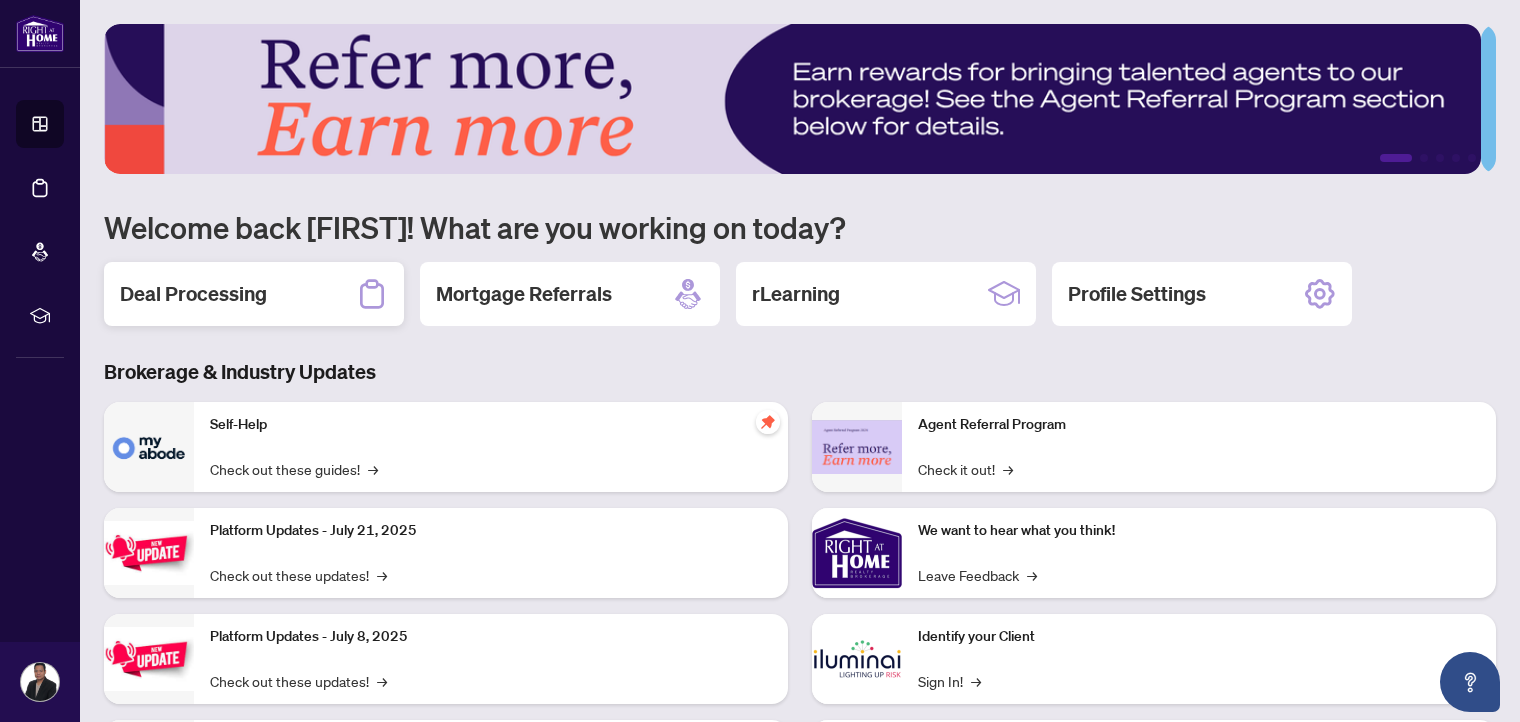click on "Deal Processing" at bounding box center (193, 294) 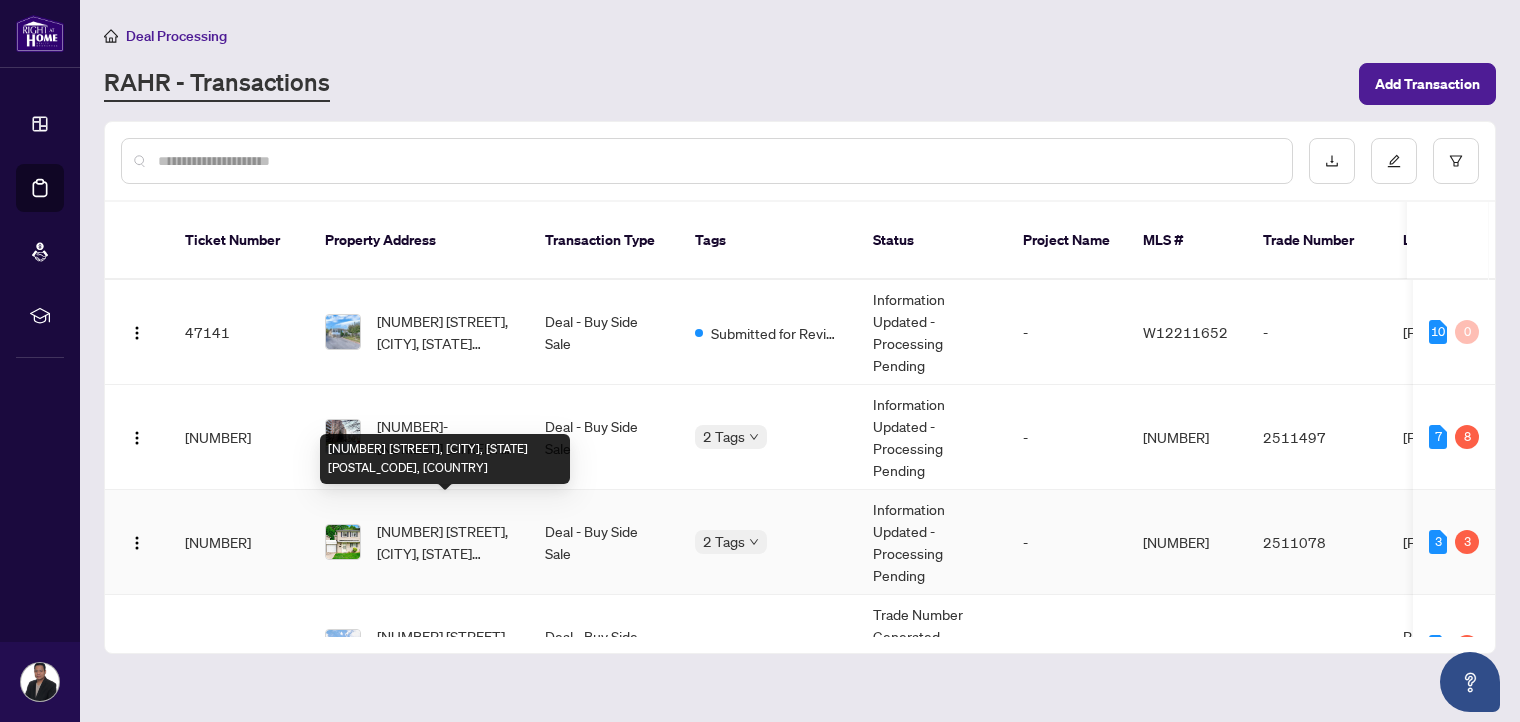 click on "[NUMBER] [STREET], [CITY], [STATE] [POSTAL_CODE], [COUNTRY]" at bounding box center [445, 542] 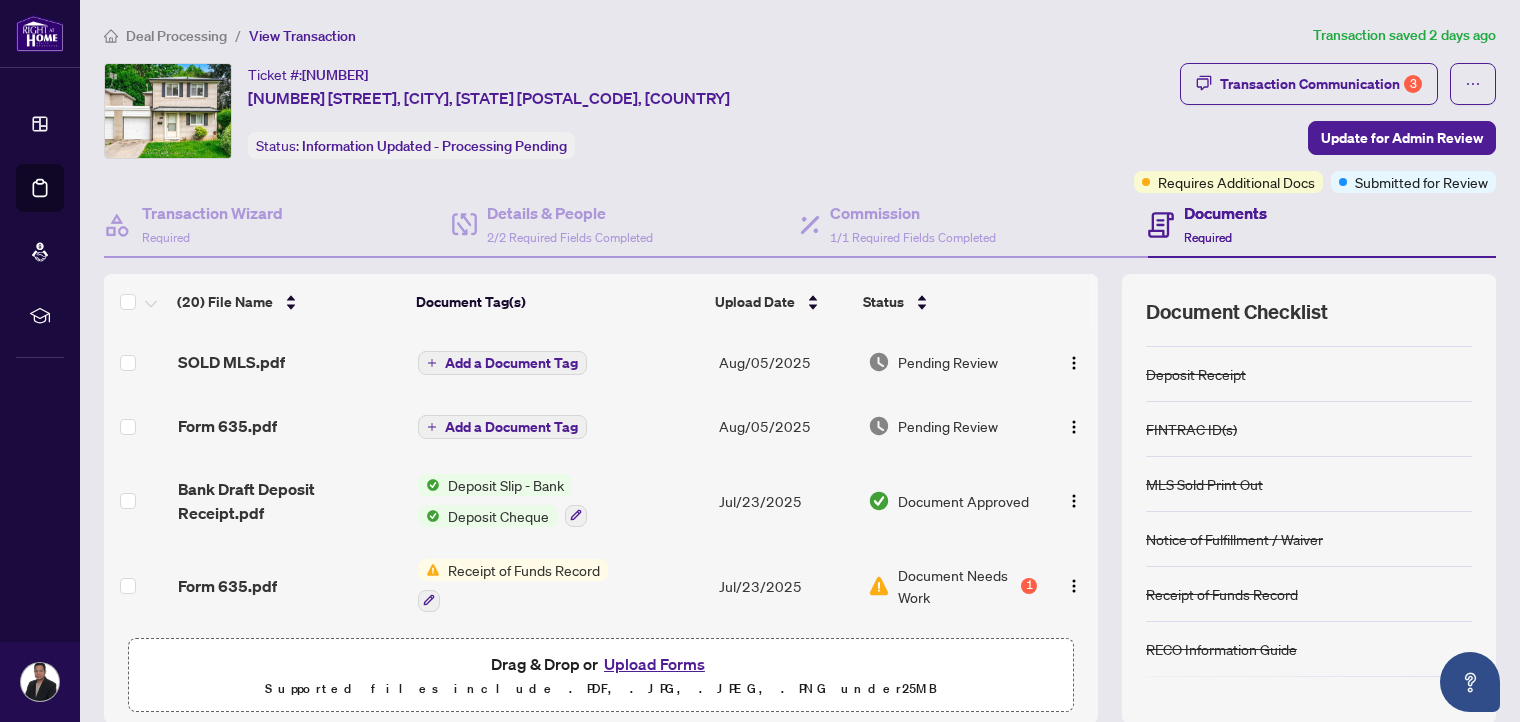 scroll, scrollTop: 194, scrollLeft: 0, axis: vertical 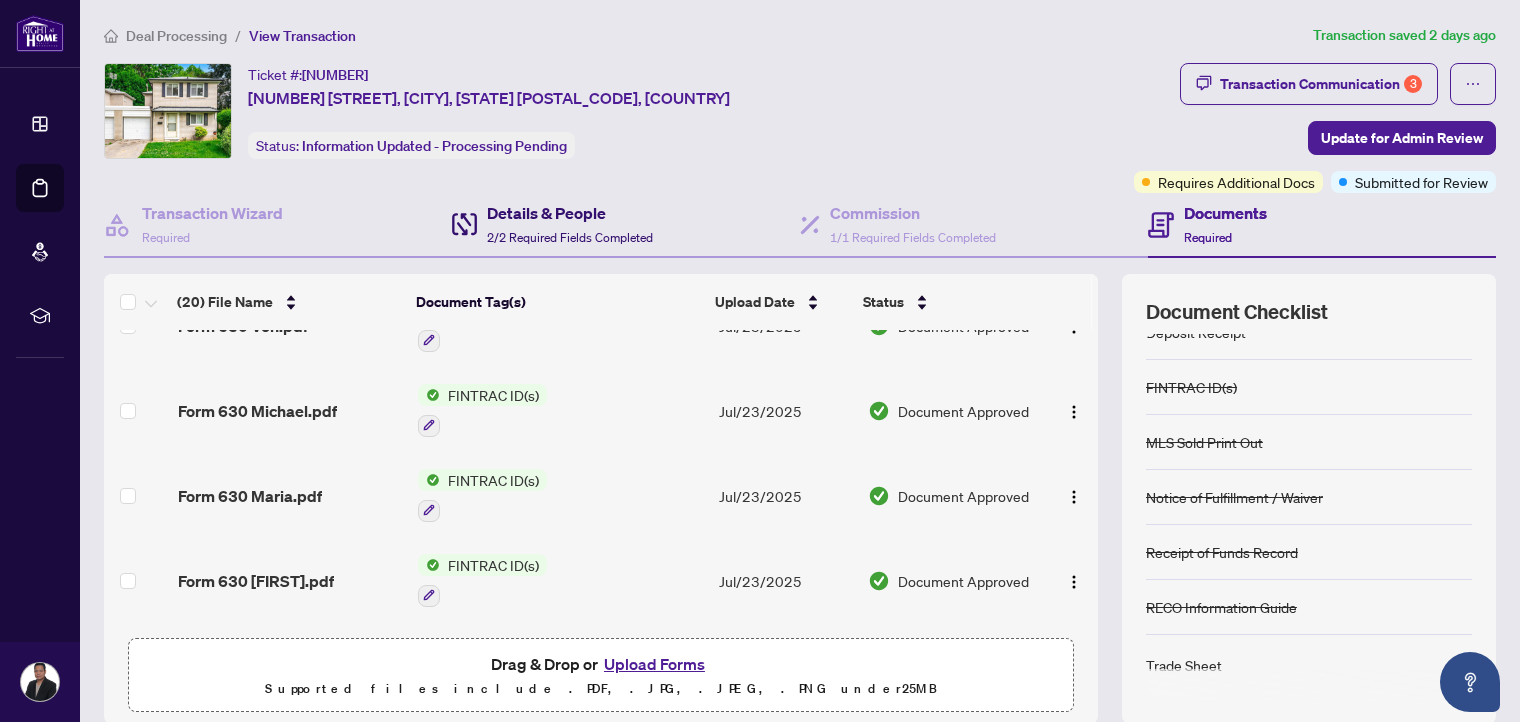 click on "Details & People" at bounding box center (570, 213) 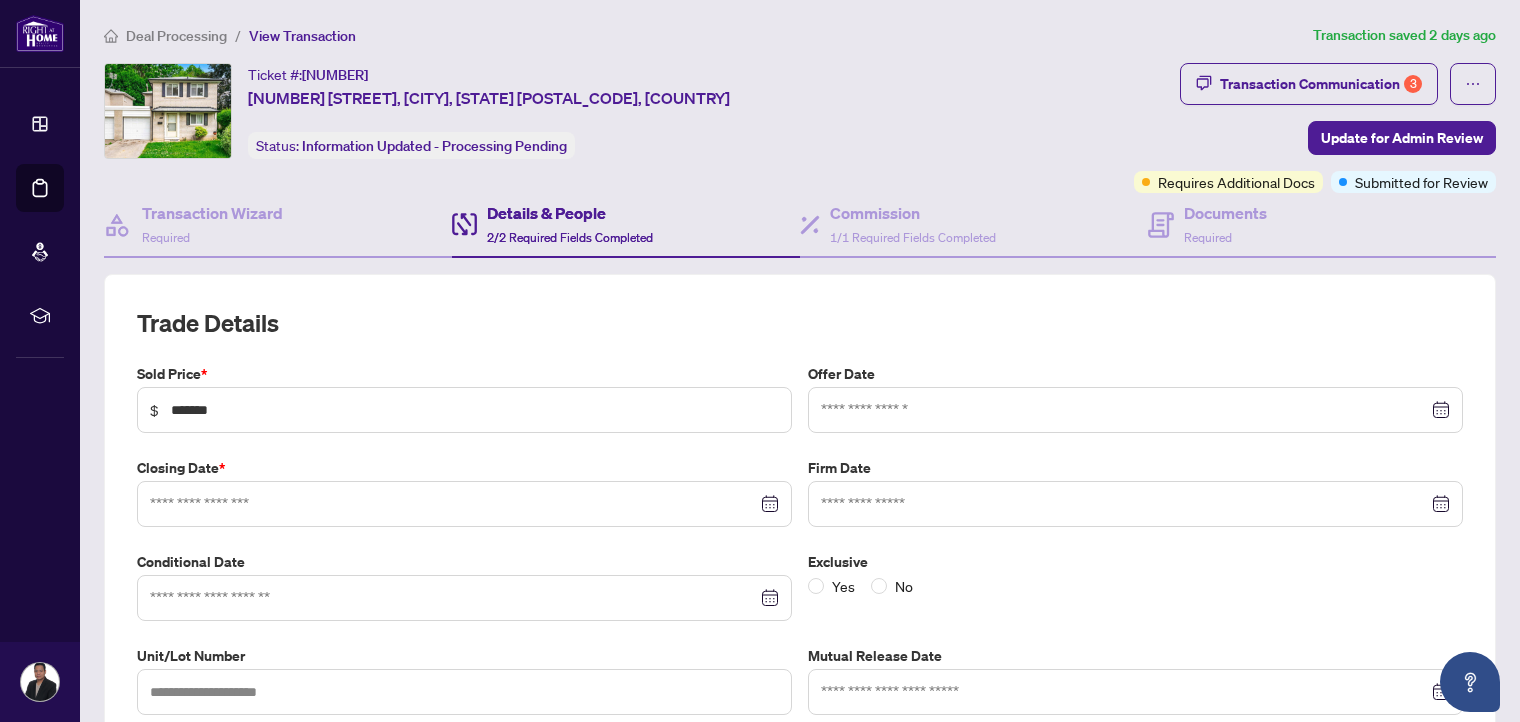 type on "**********" 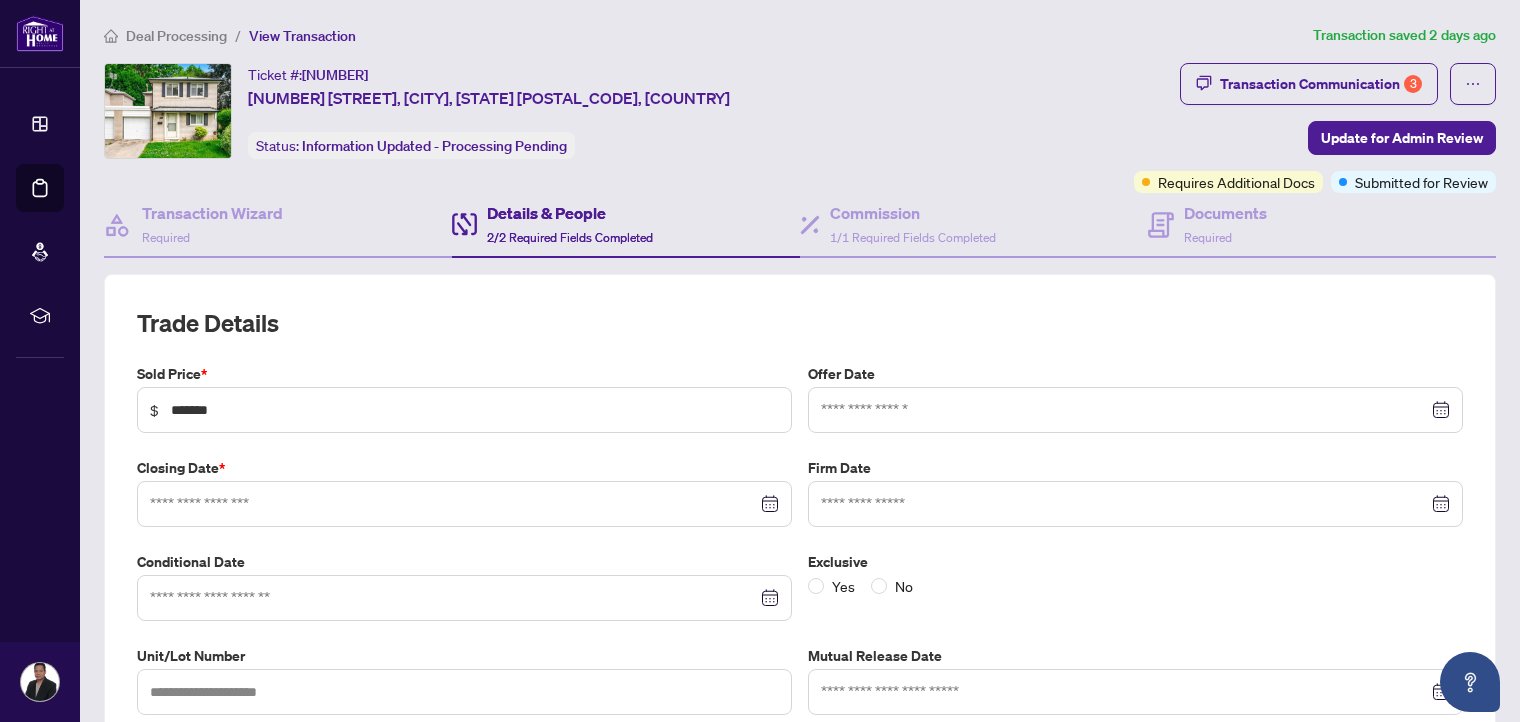 type on "**********" 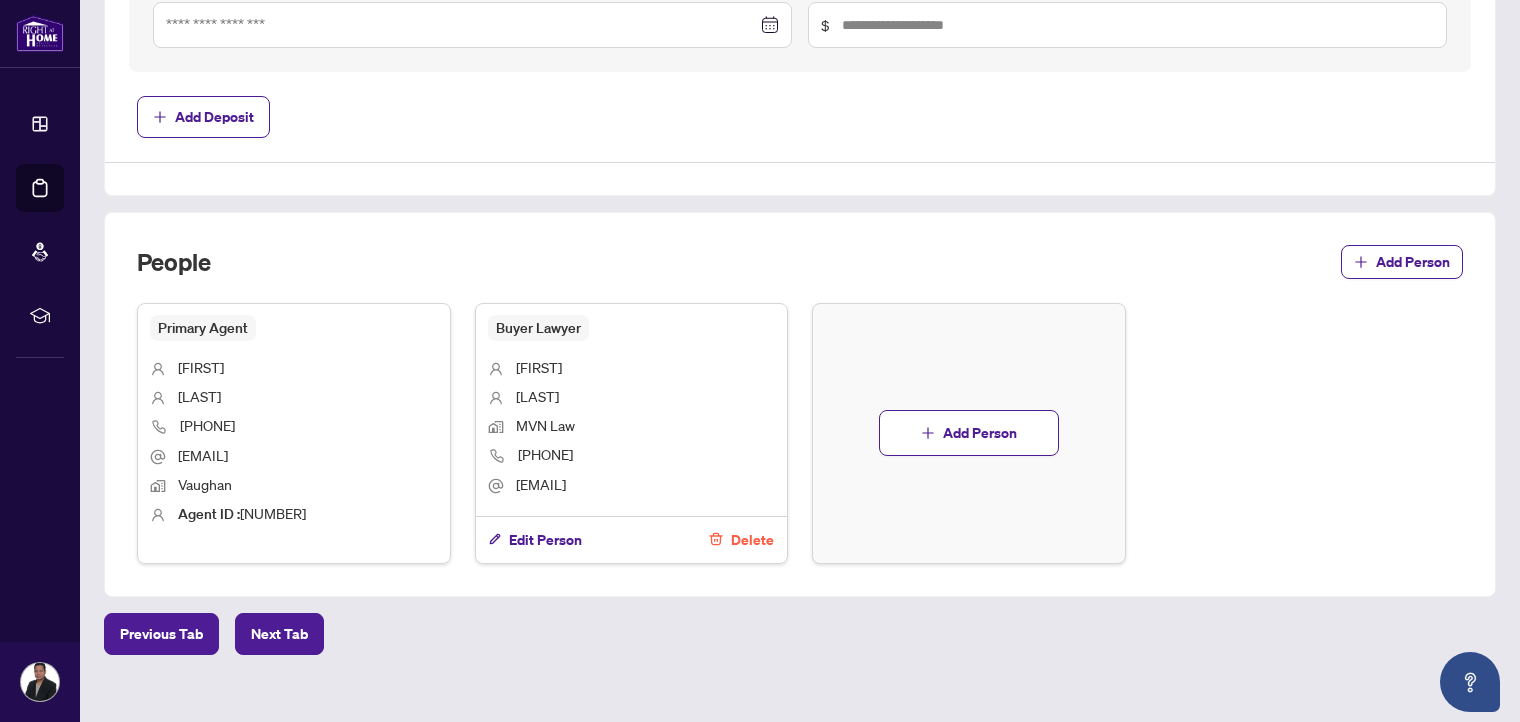 scroll, scrollTop: 996, scrollLeft: 0, axis: vertical 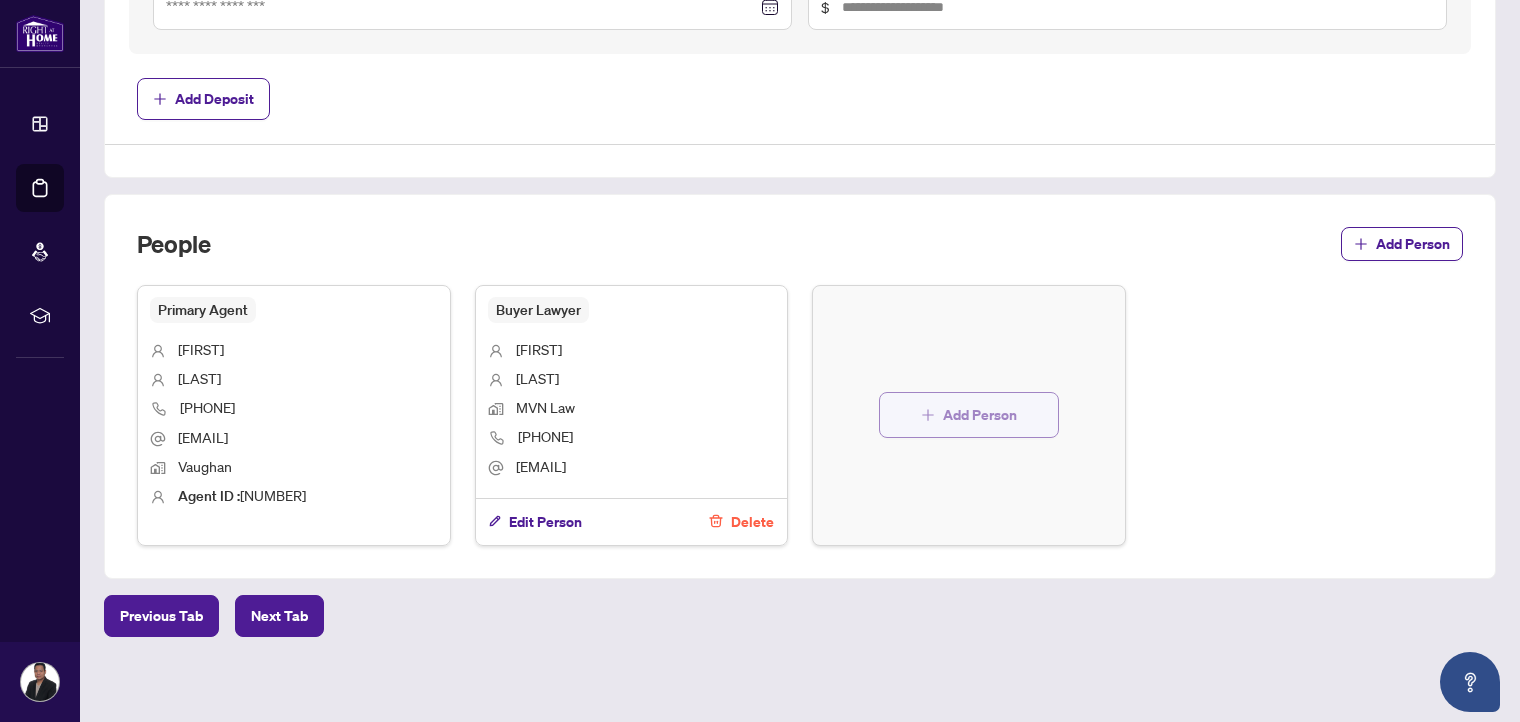 click on "Add Person" at bounding box center [980, 415] 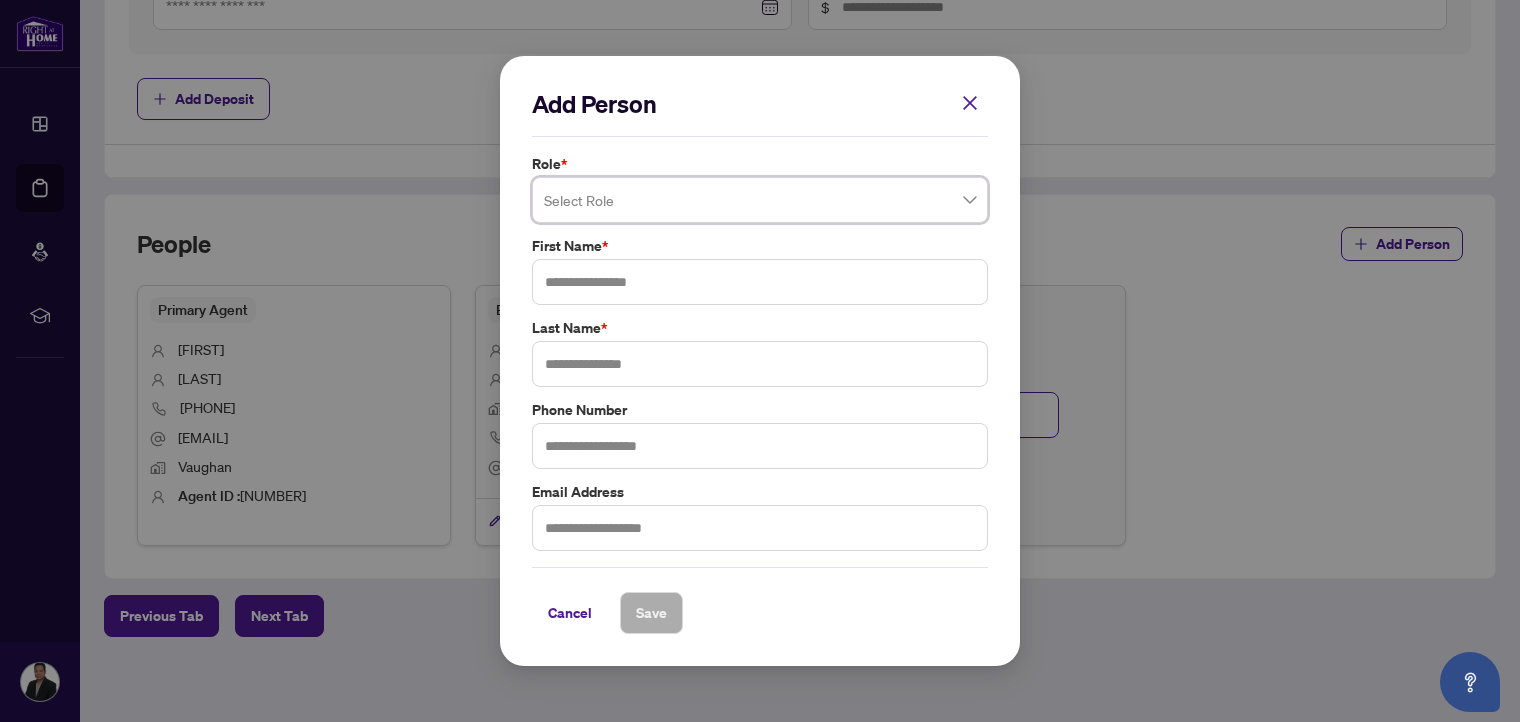 click at bounding box center (760, 200) 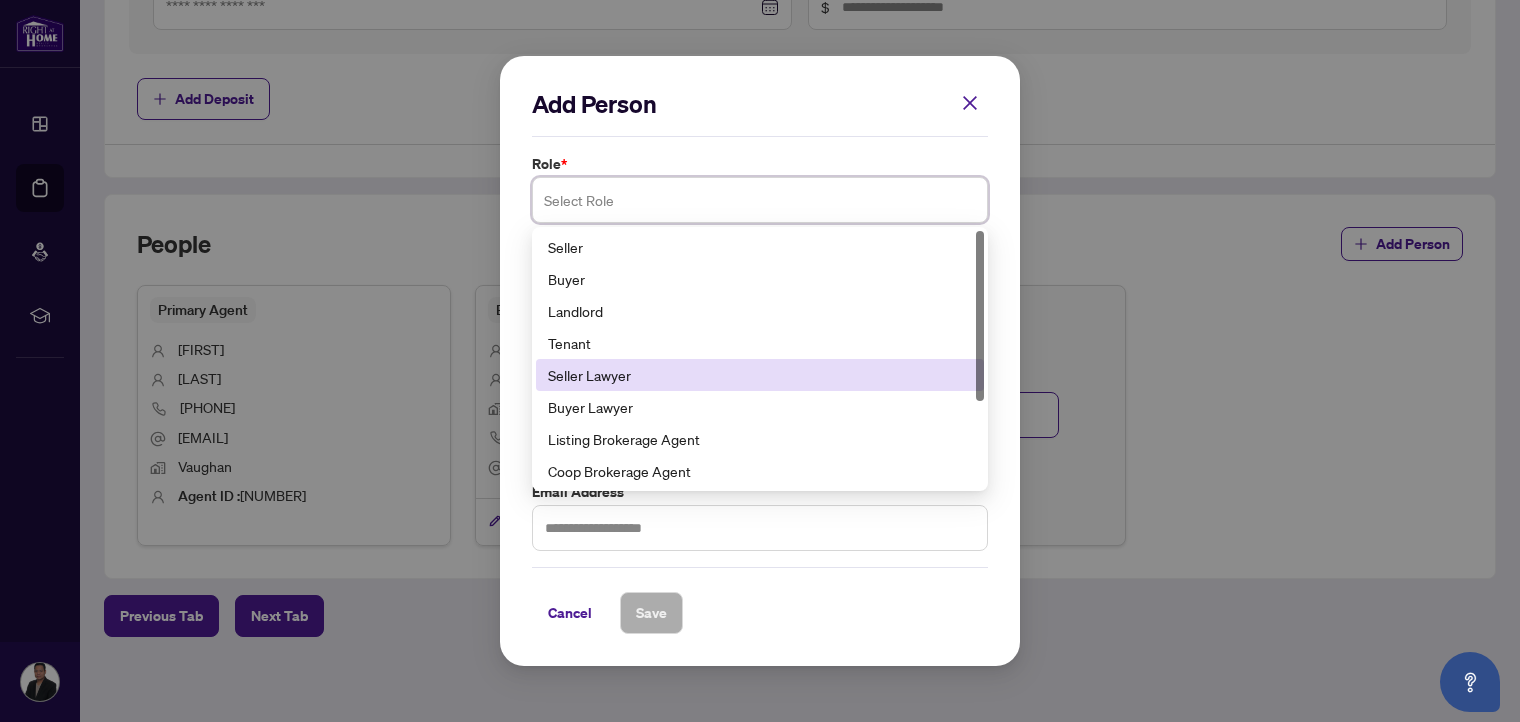 click on "Seller Lawyer" at bounding box center (760, 375) 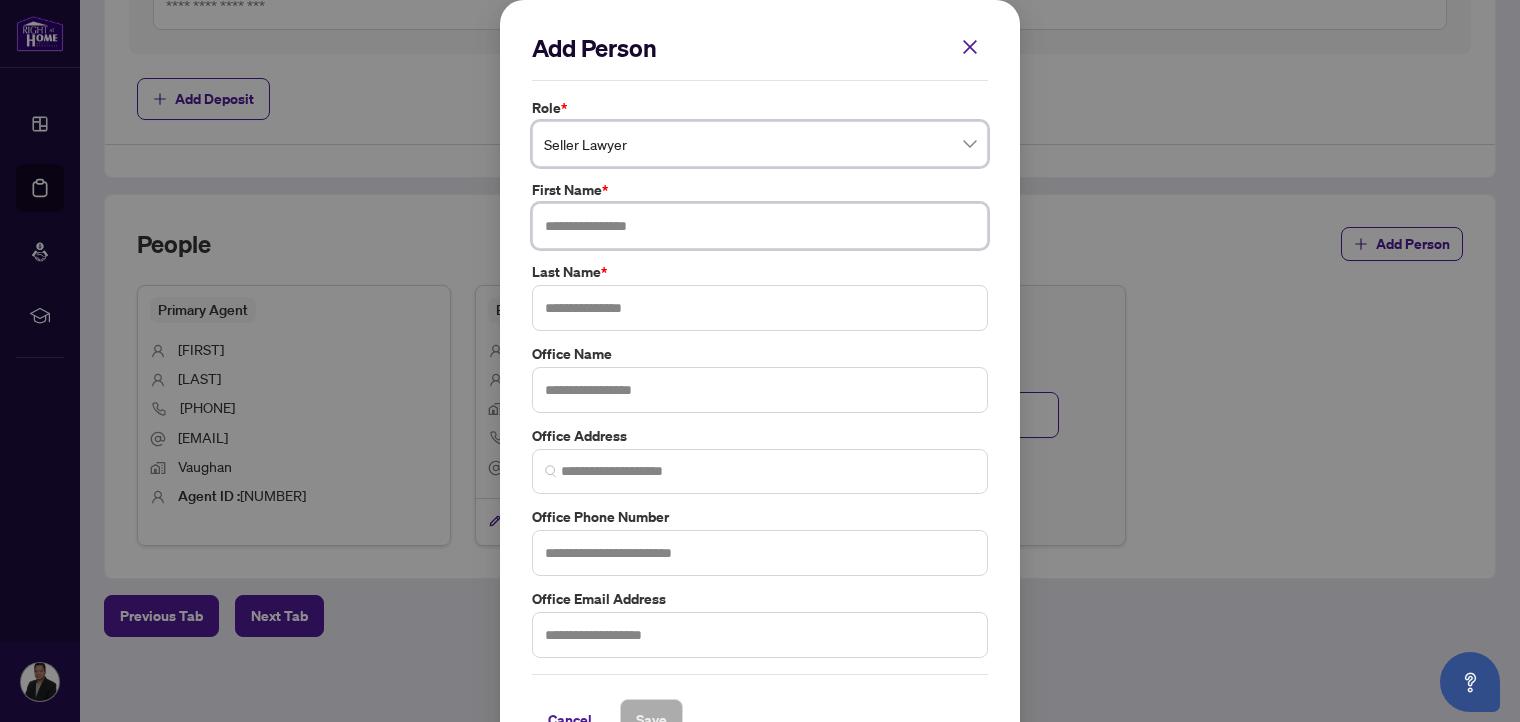 click at bounding box center [760, 226] 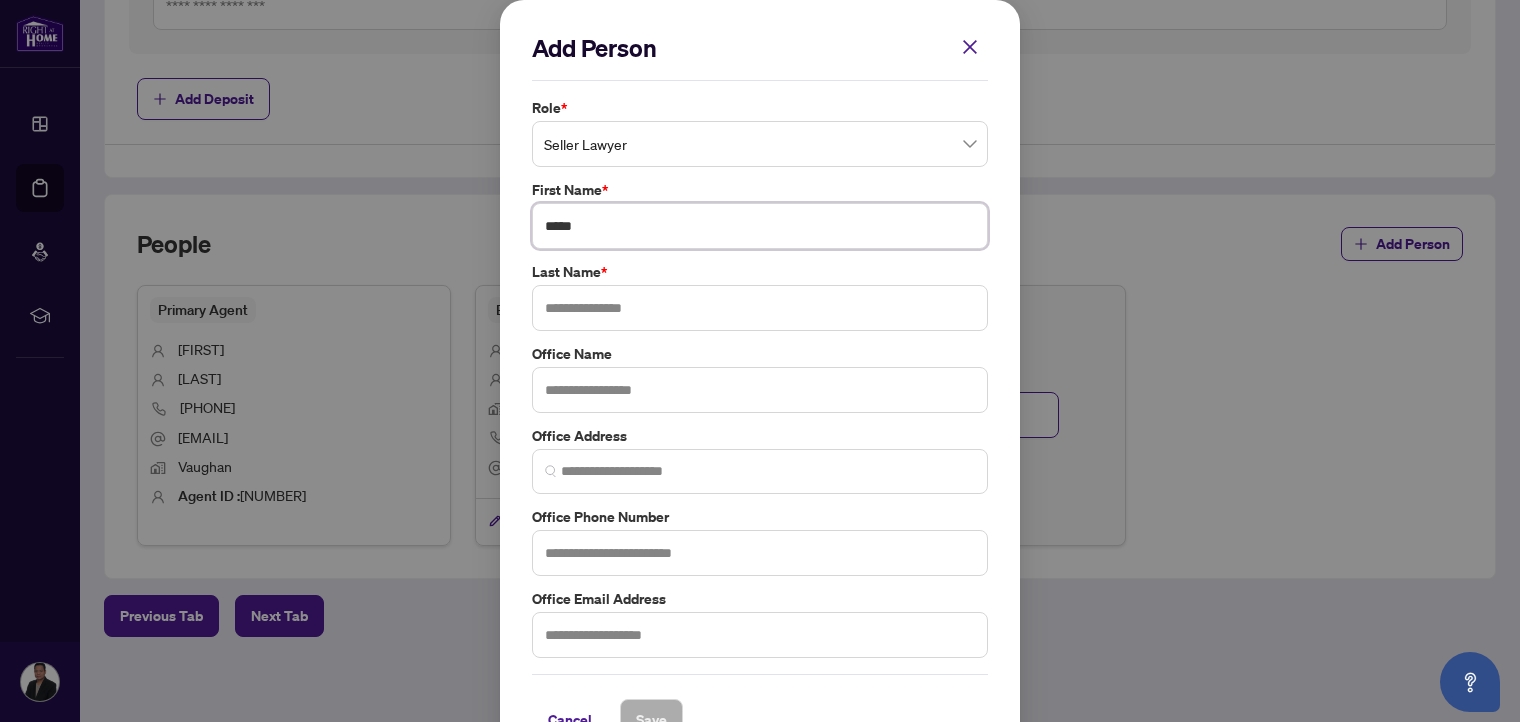 type on "*****" 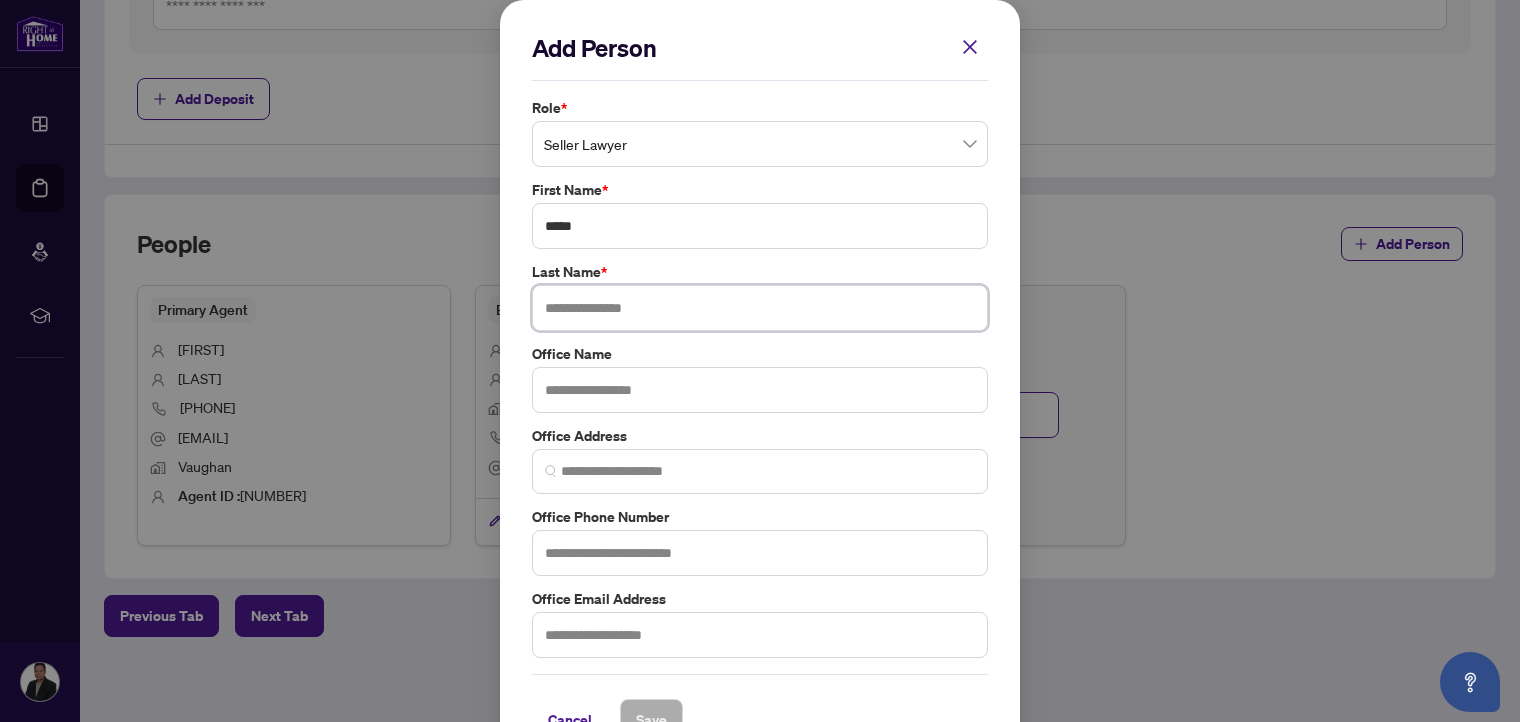 click at bounding box center [760, 308] 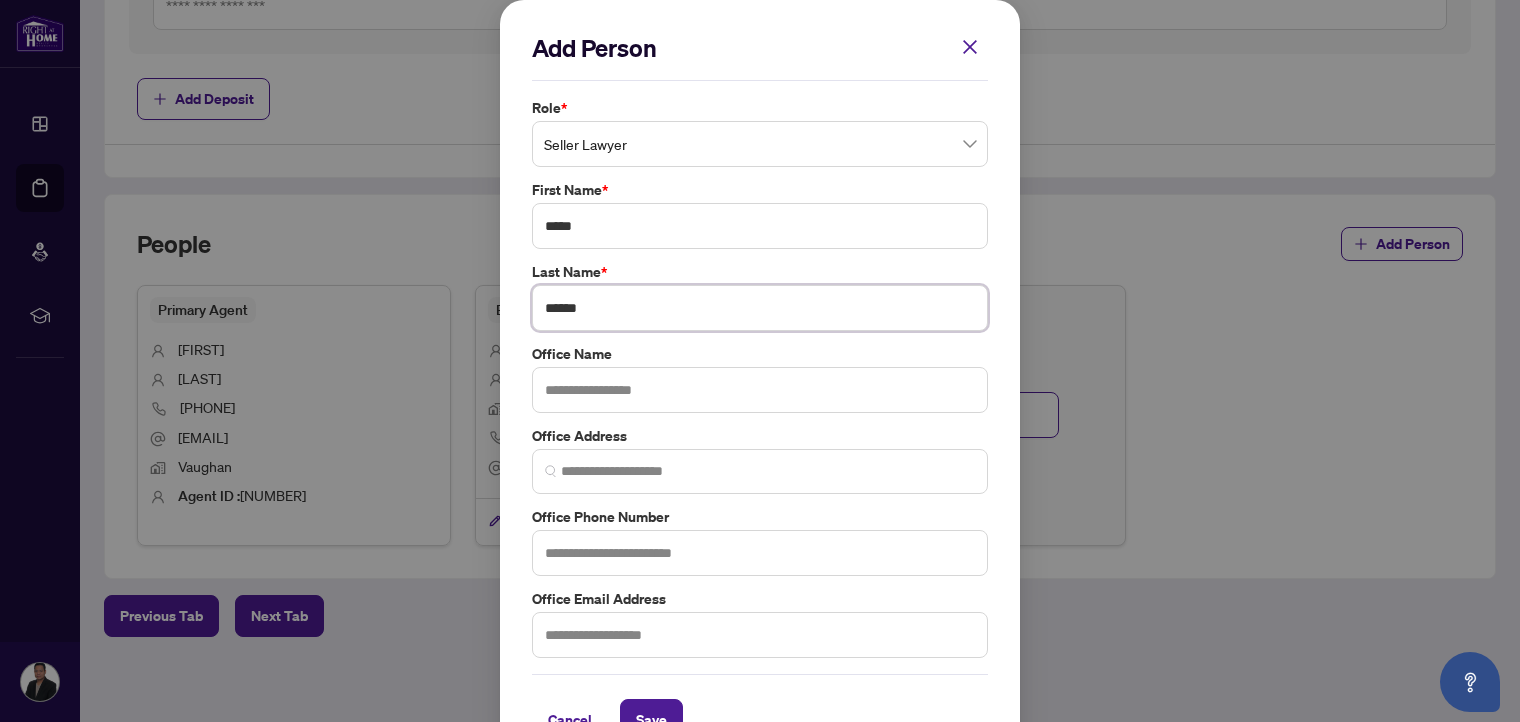 type on "******" 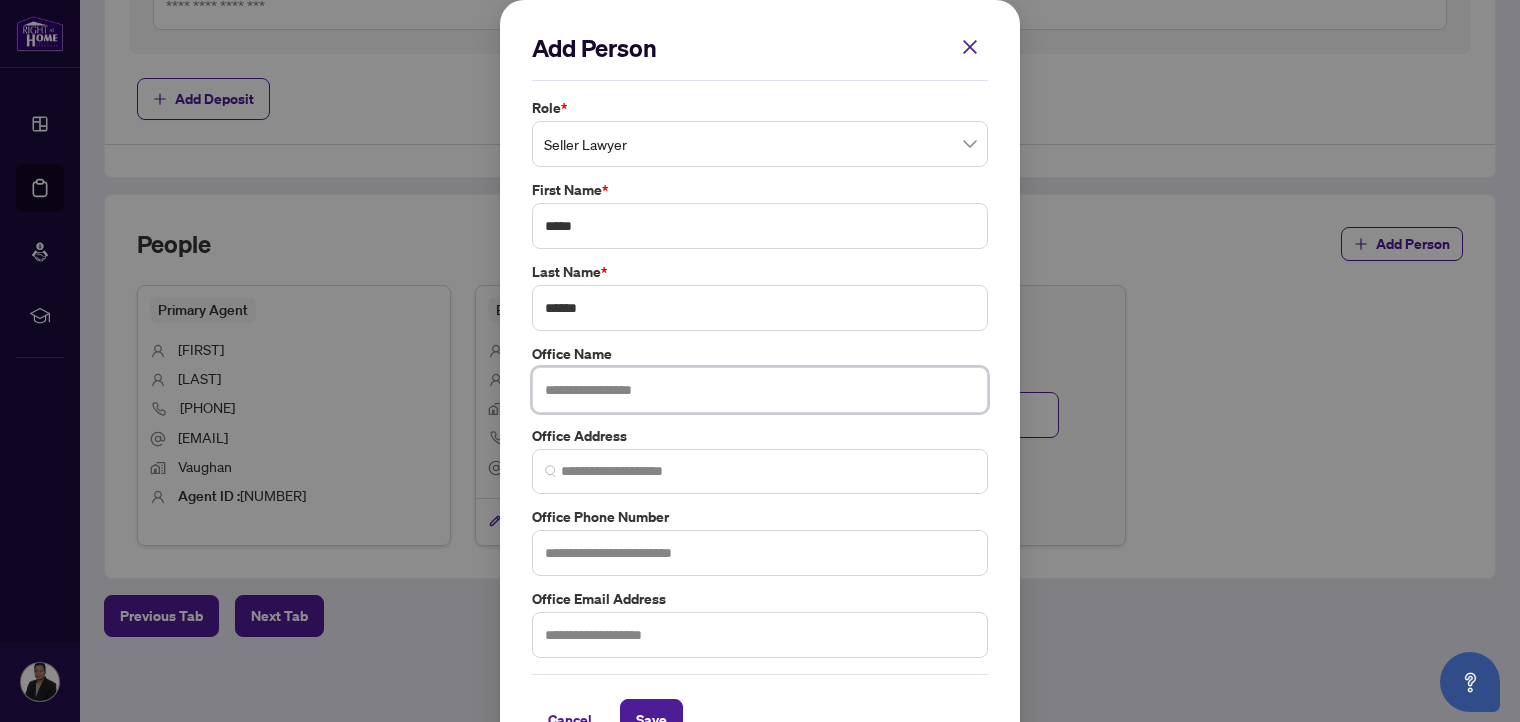 click at bounding box center (760, 390) 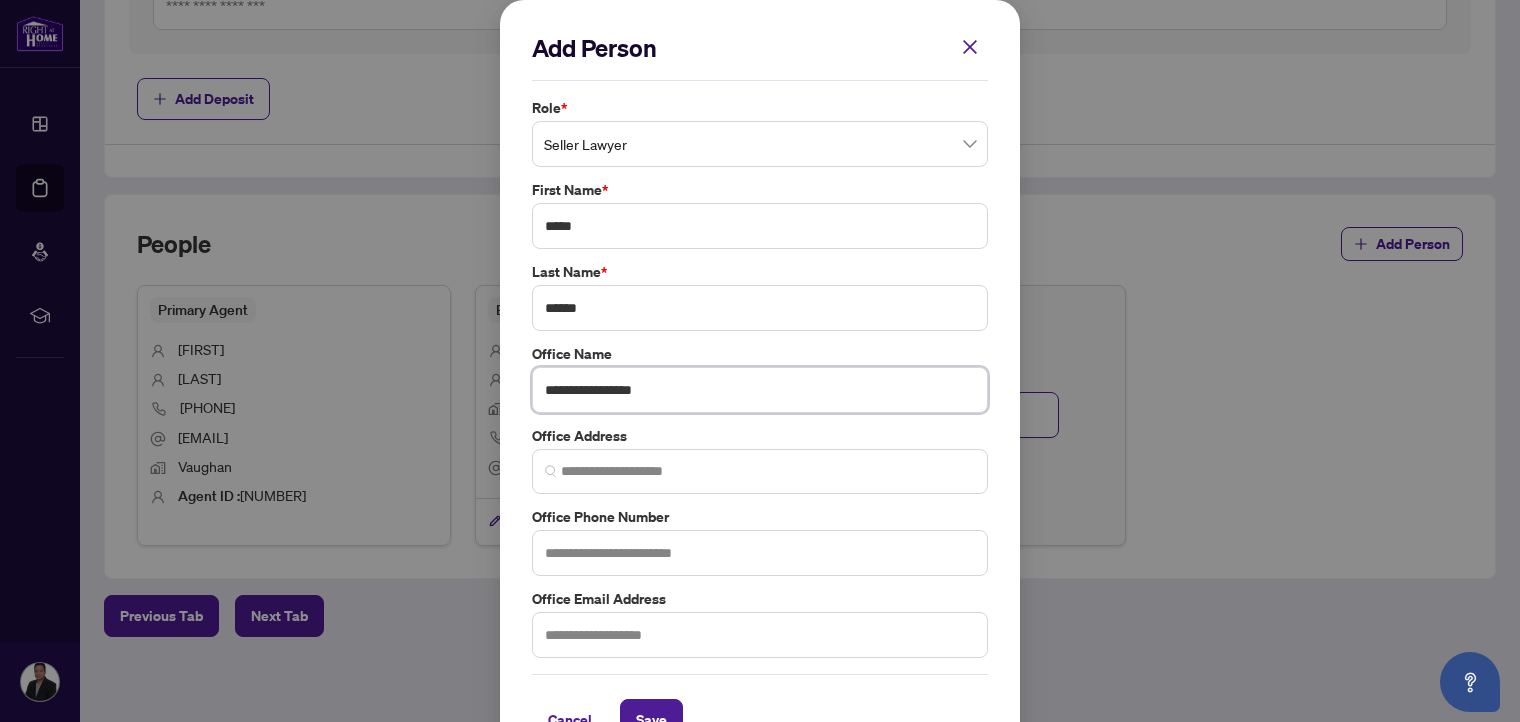 type on "**********" 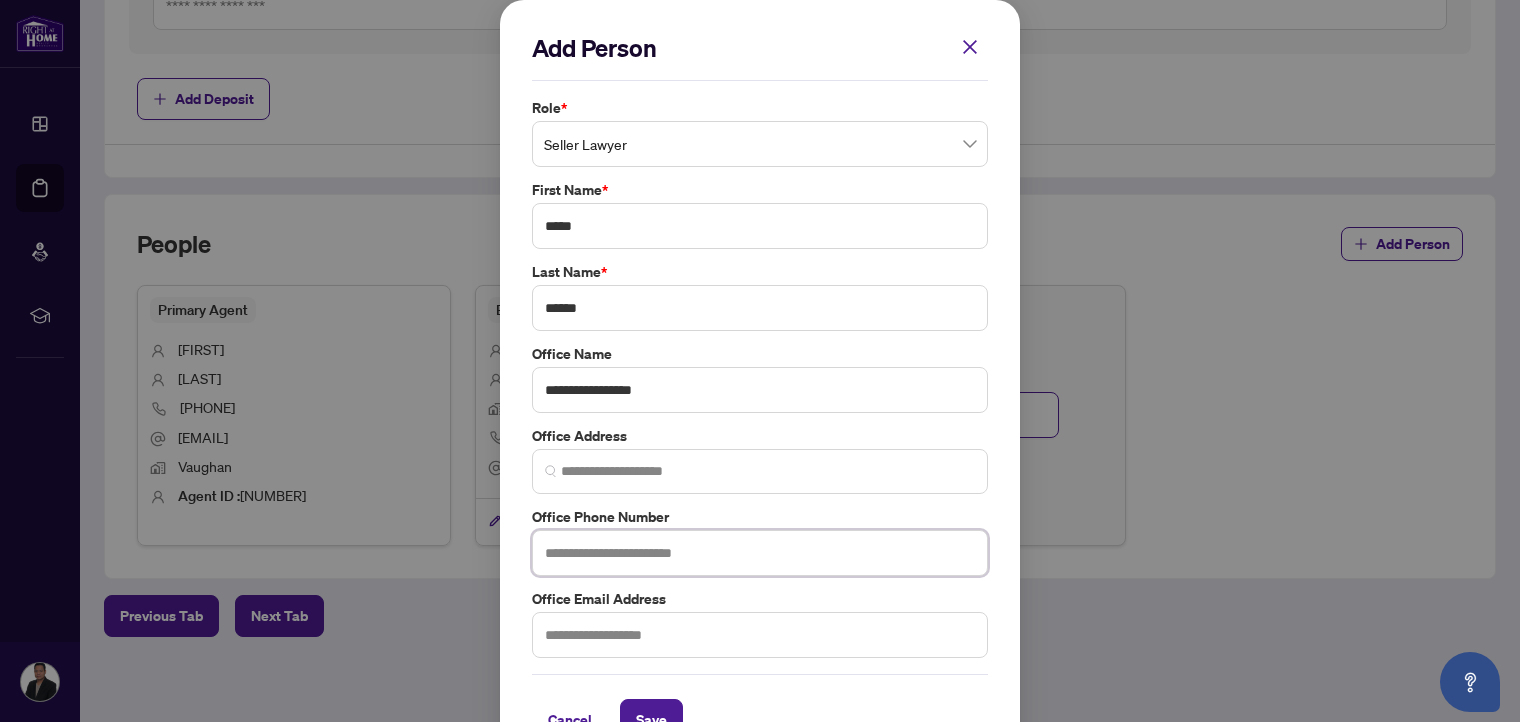 click at bounding box center [760, 553] 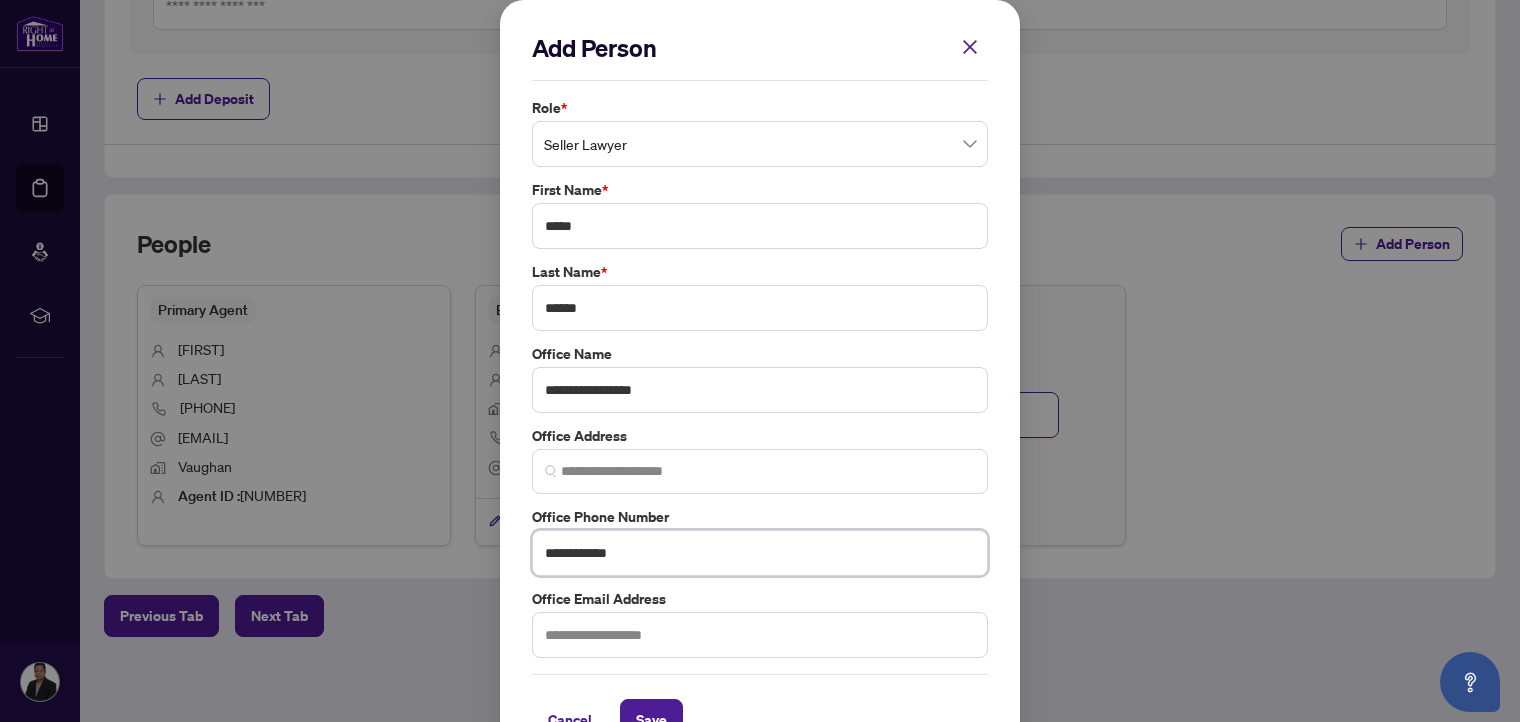 type on "**********" 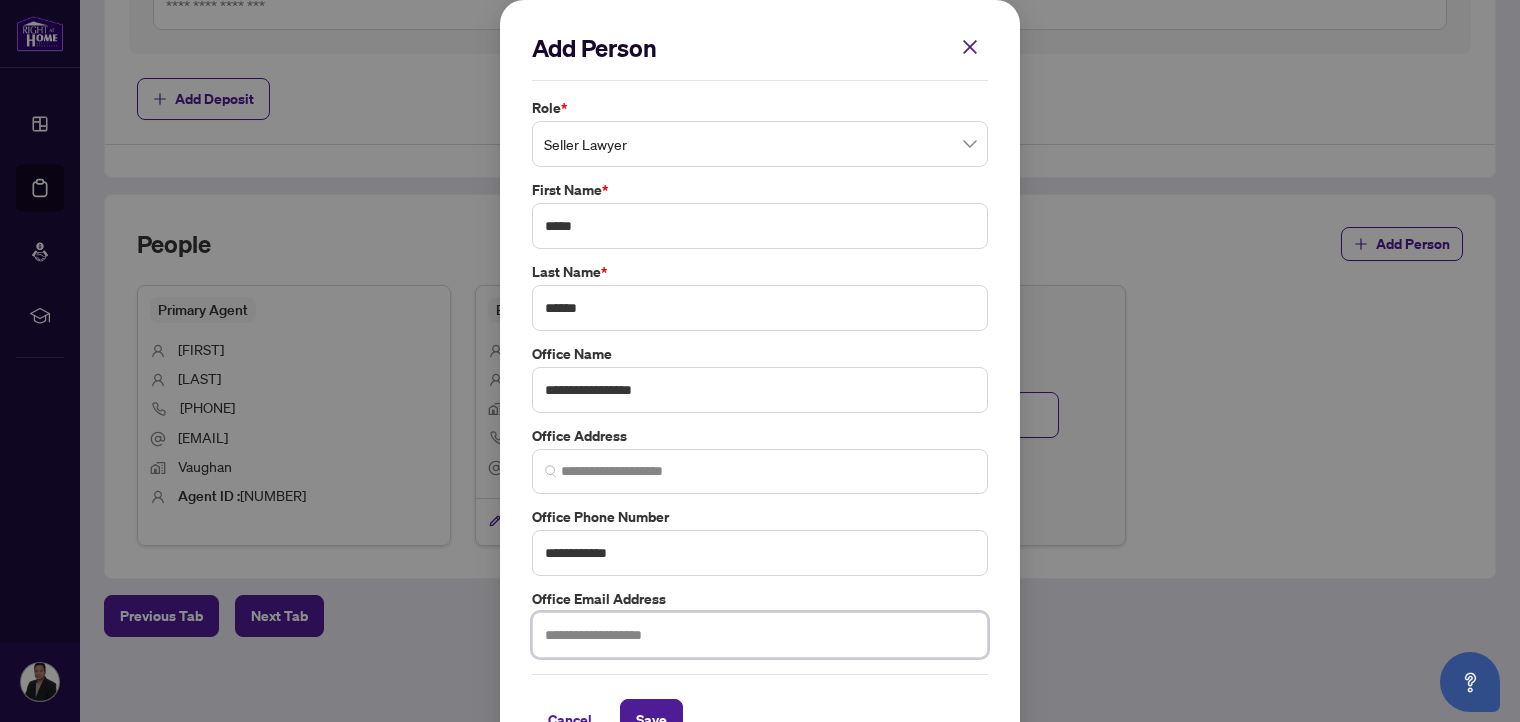 click at bounding box center (760, 635) 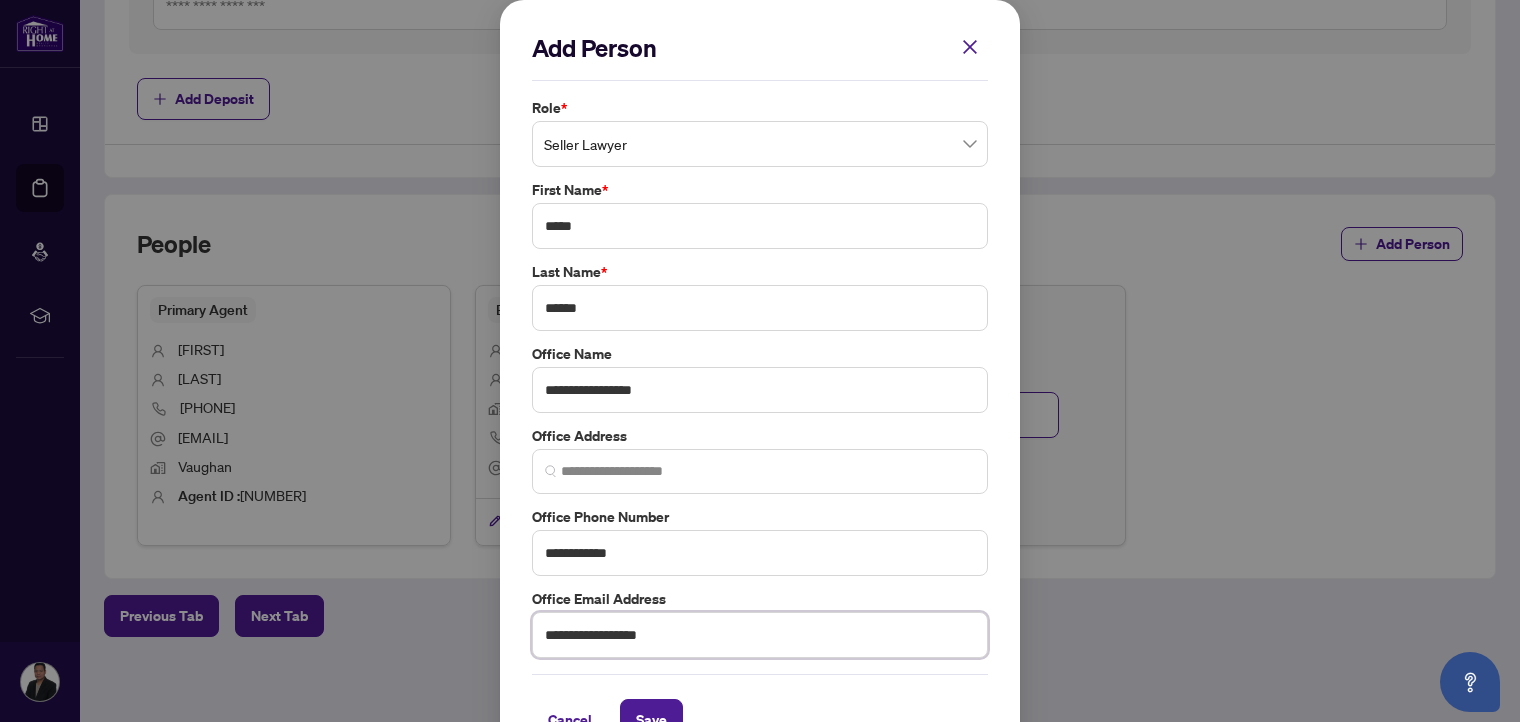 type on "**********" 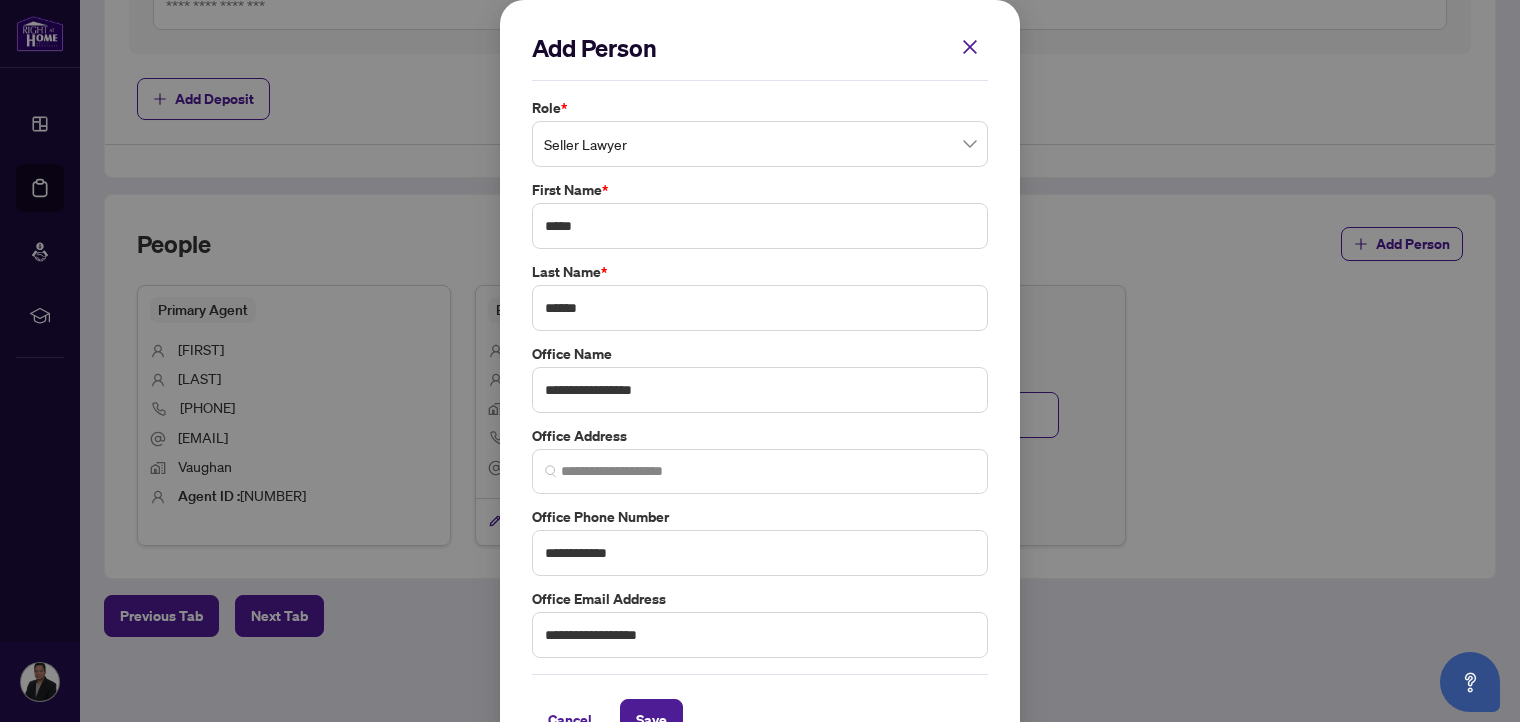 click on "**********" at bounding box center [760, 386] 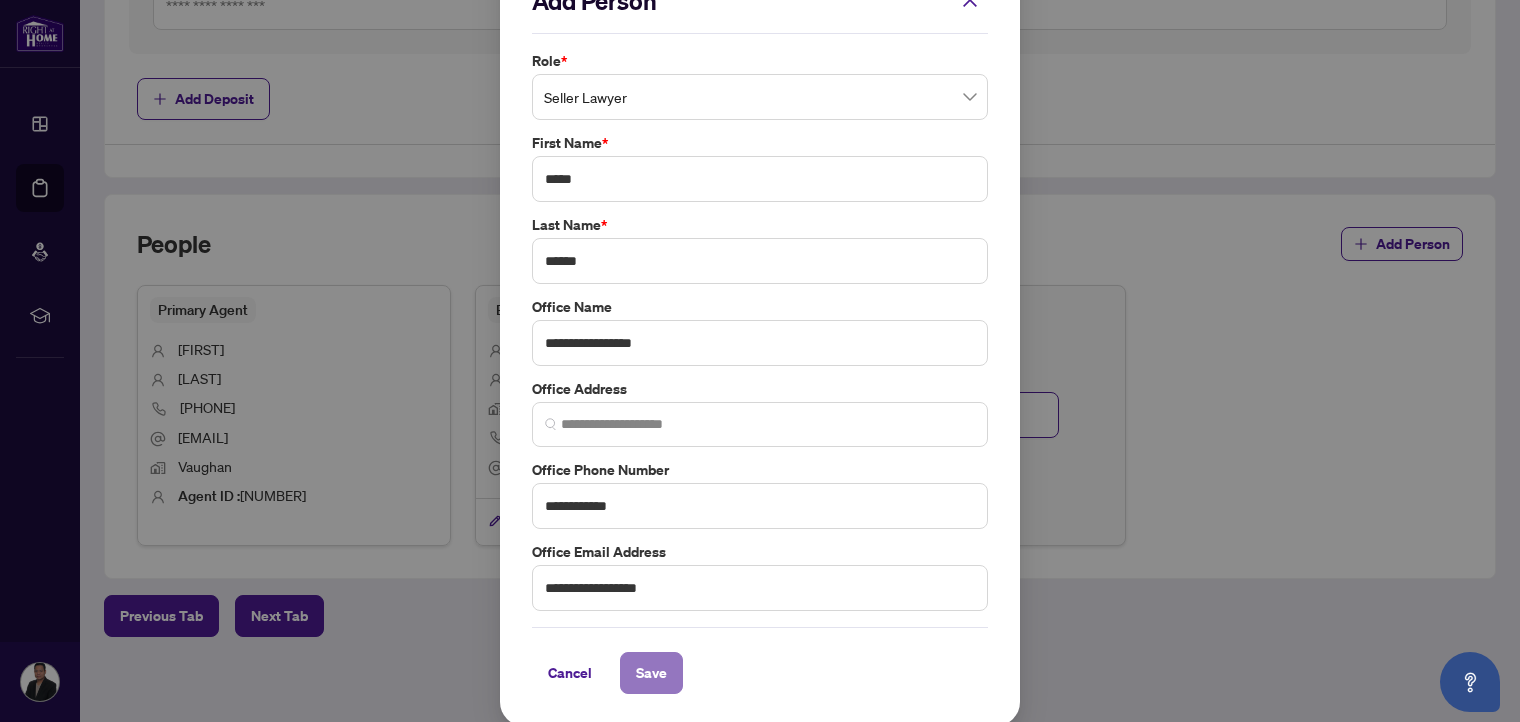 click on "Save" at bounding box center [651, 673] 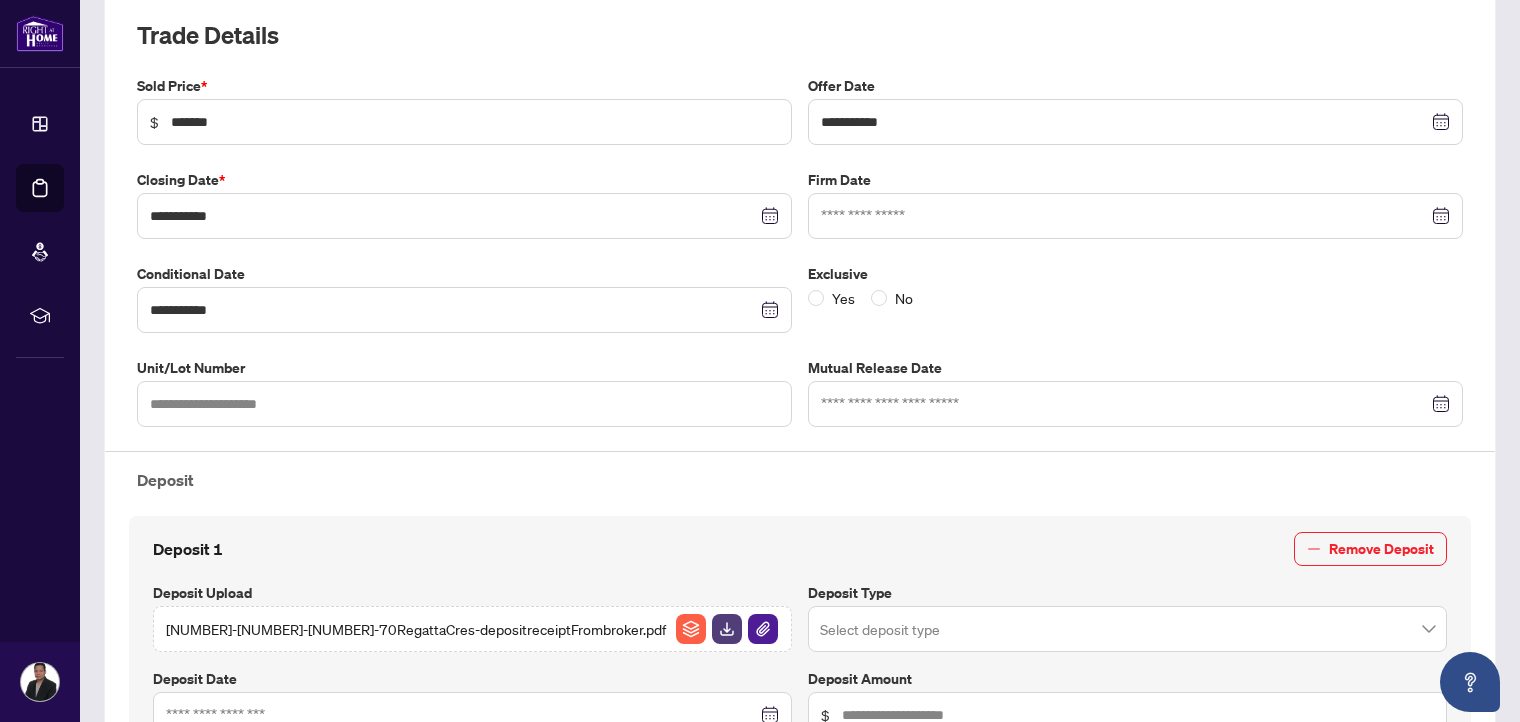 scroll, scrollTop: 0, scrollLeft: 0, axis: both 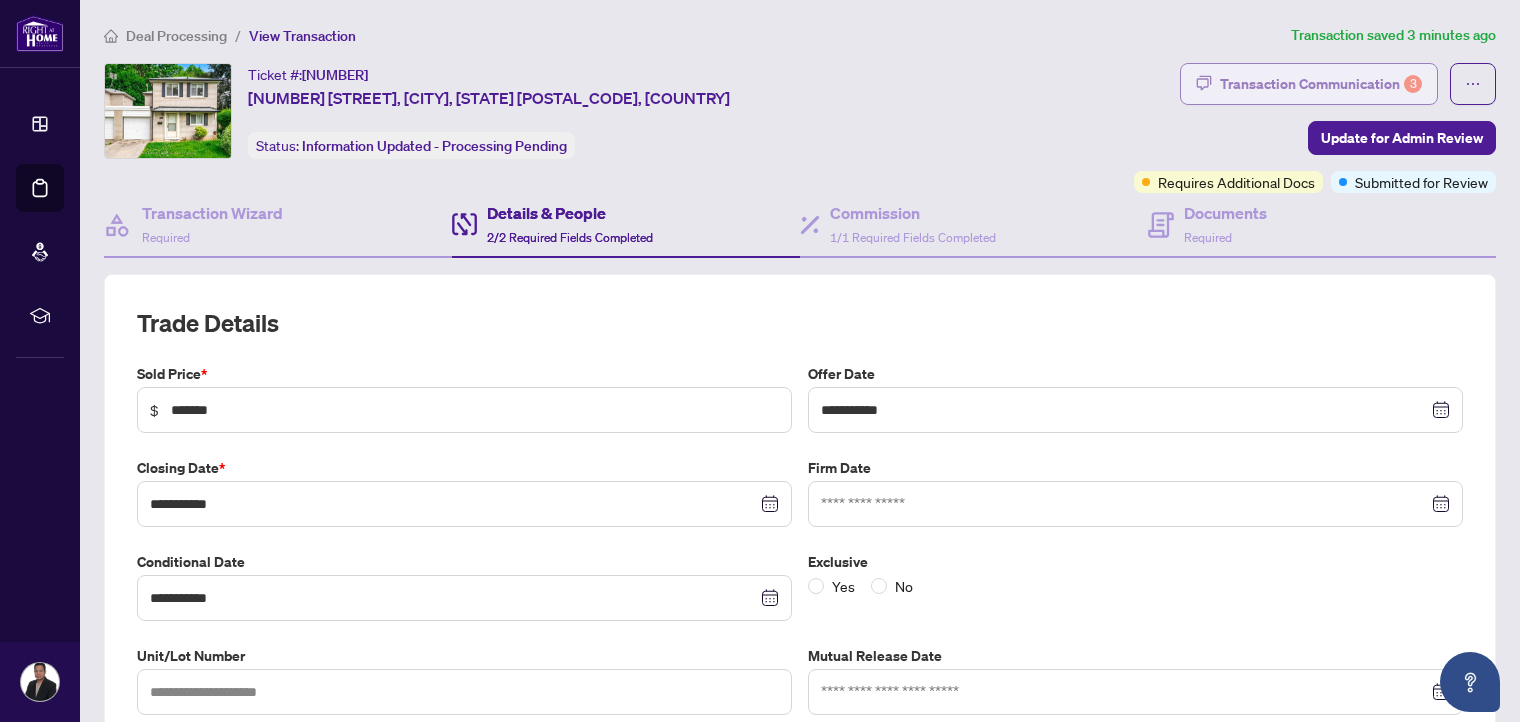 click on "Transaction Communication 3" at bounding box center [1321, 84] 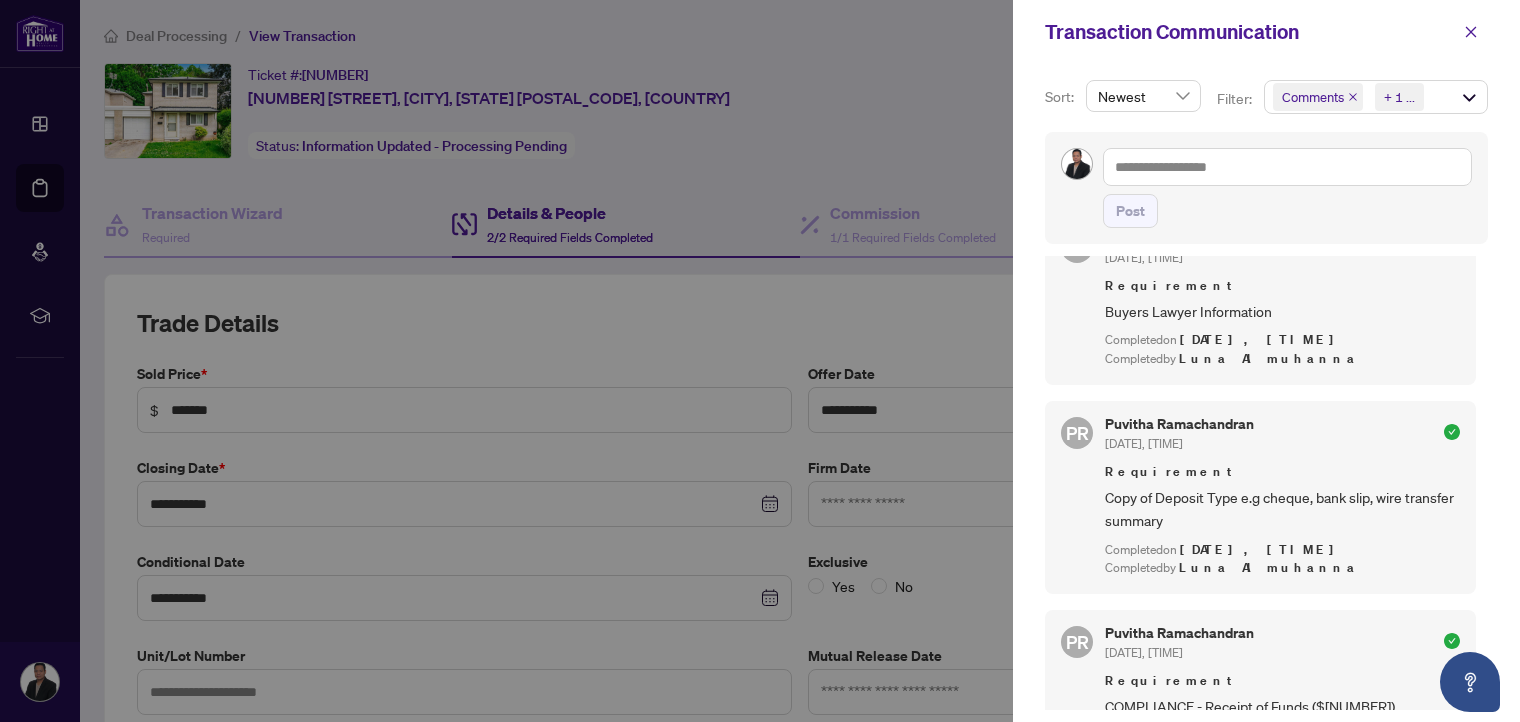 scroll, scrollTop: 404, scrollLeft: 0, axis: vertical 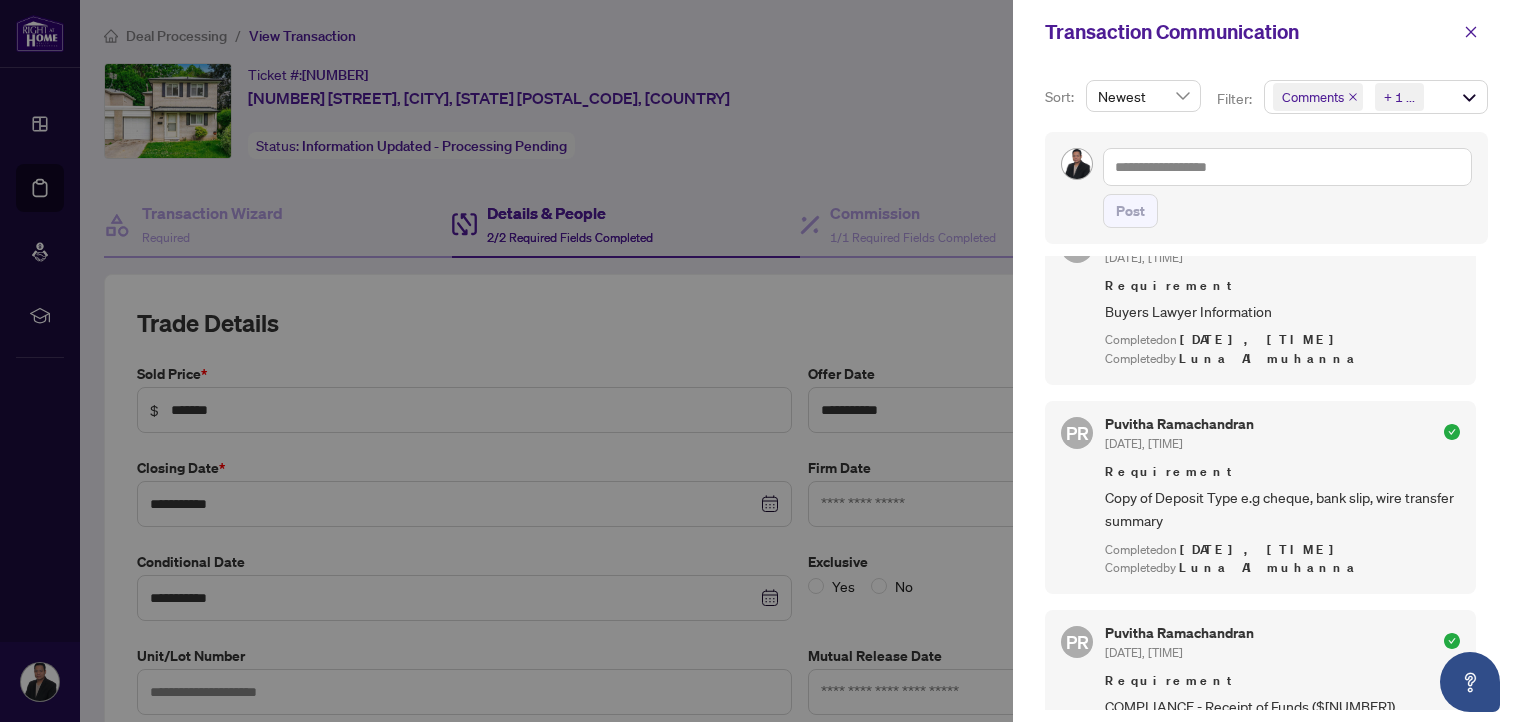 click at bounding box center (760, 361) 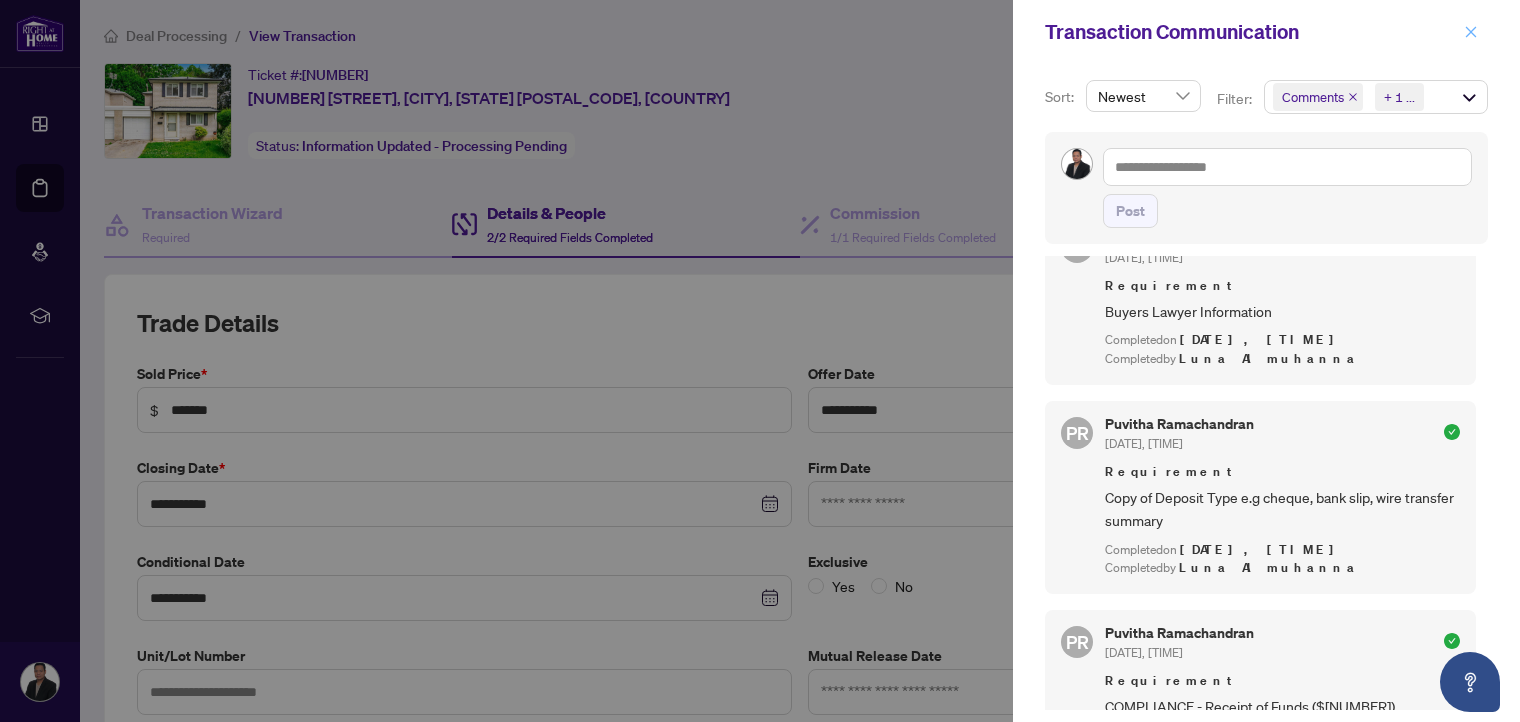 click 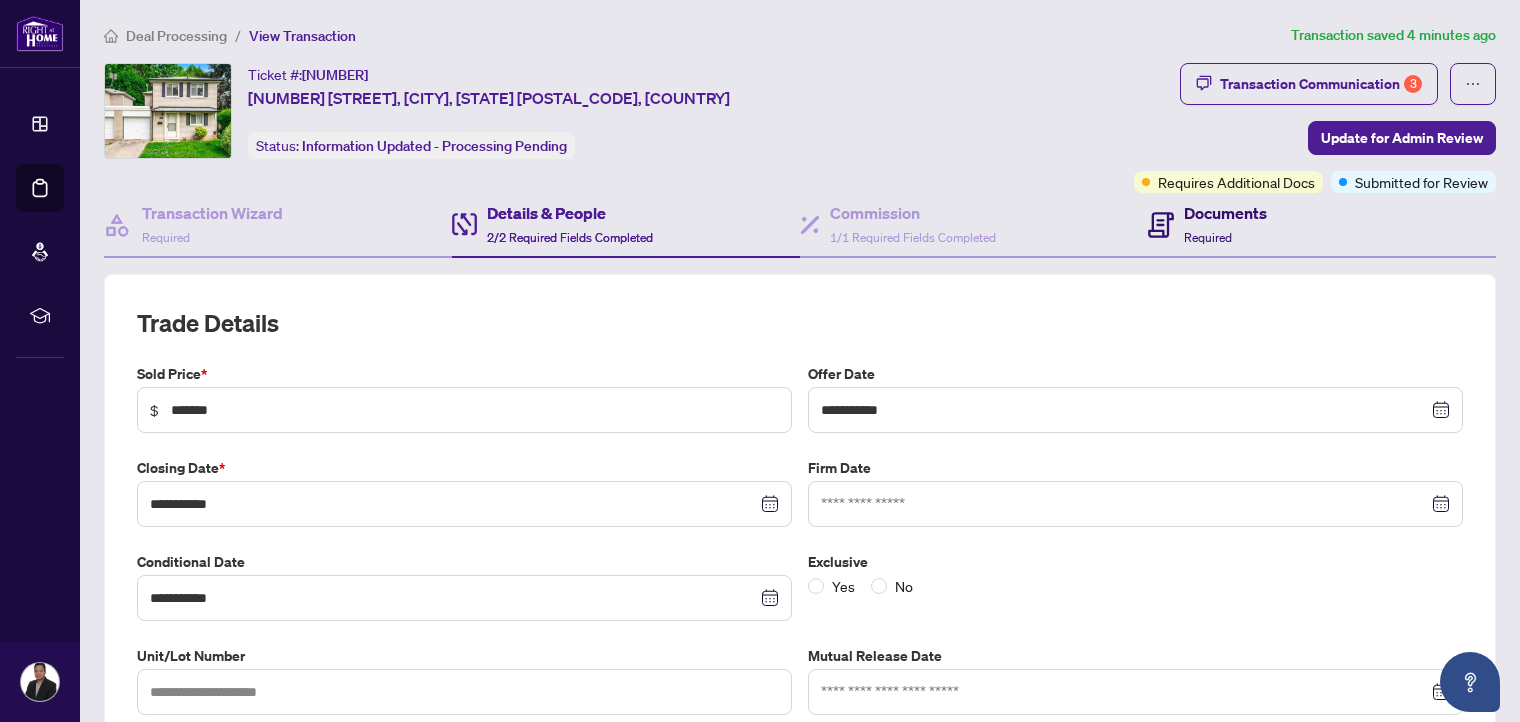 click on "Documents Required" at bounding box center [1225, 224] 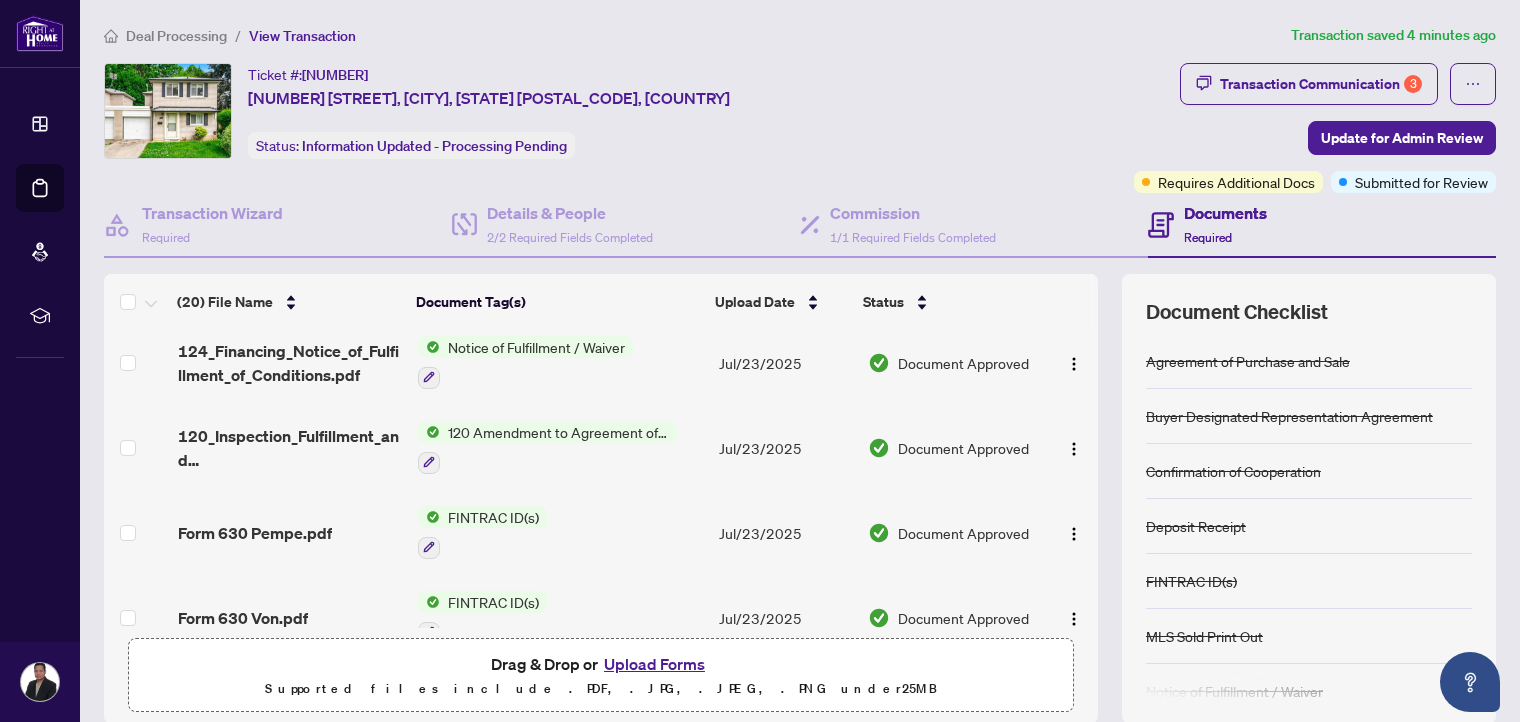 scroll, scrollTop: 0, scrollLeft: 0, axis: both 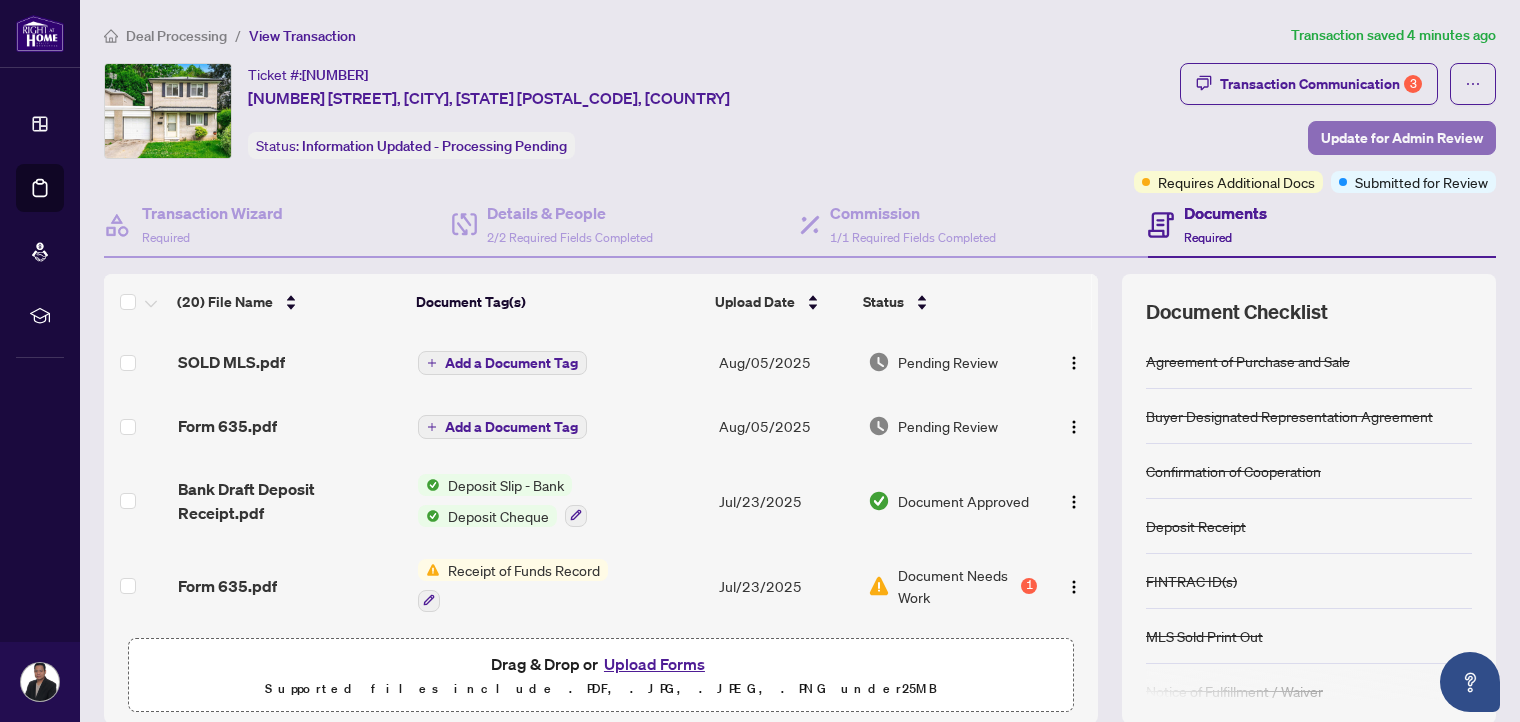 click on "Update for Admin Review" at bounding box center (1402, 138) 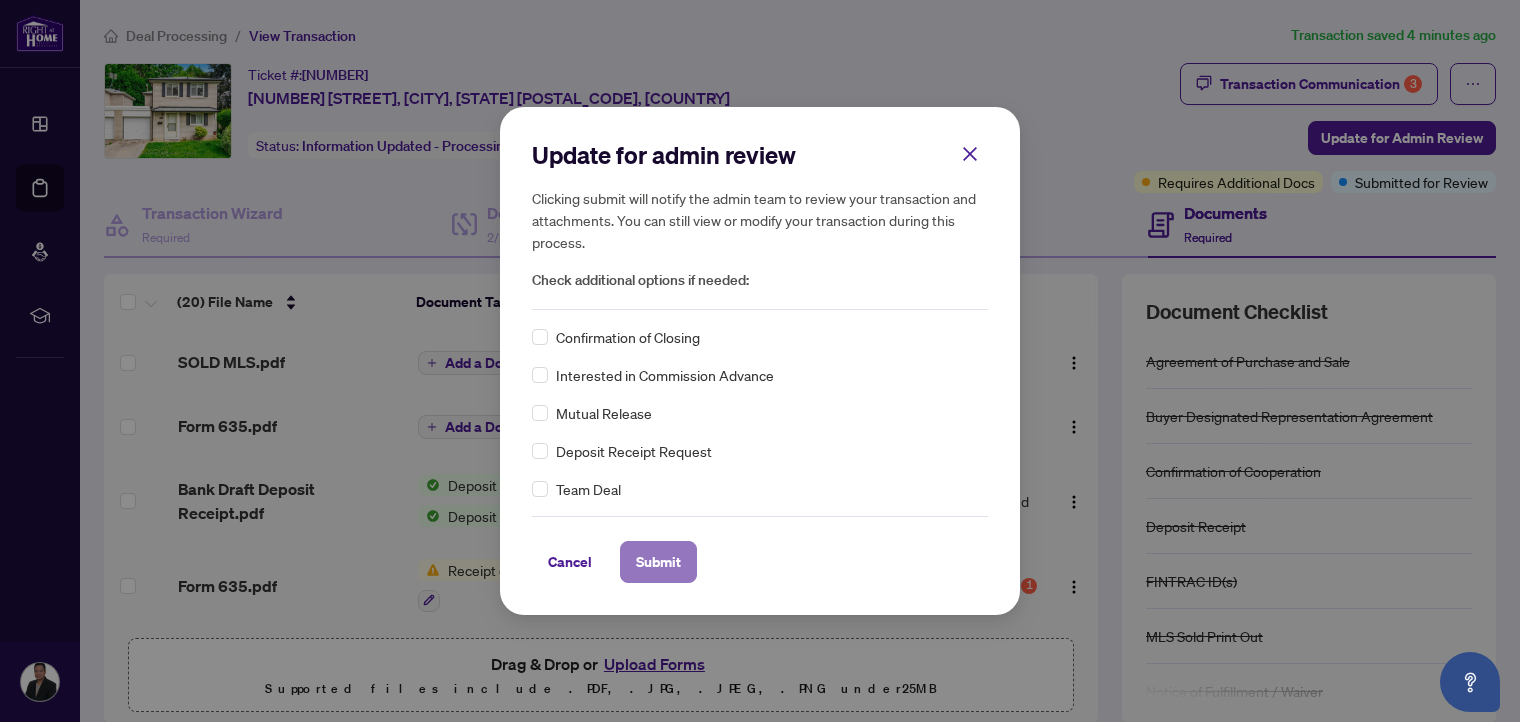 click on "Submit" at bounding box center [658, 562] 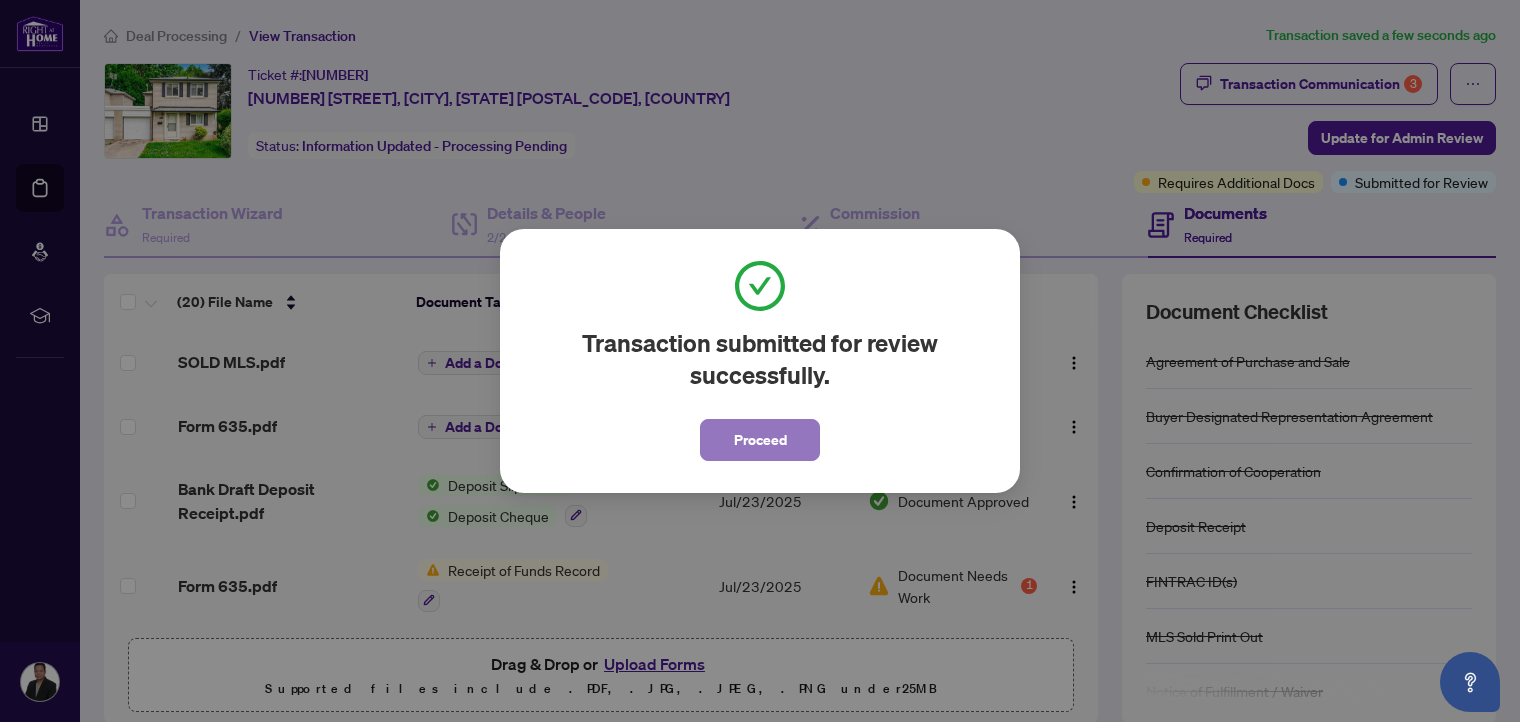 click on "Proceed" at bounding box center [760, 440] 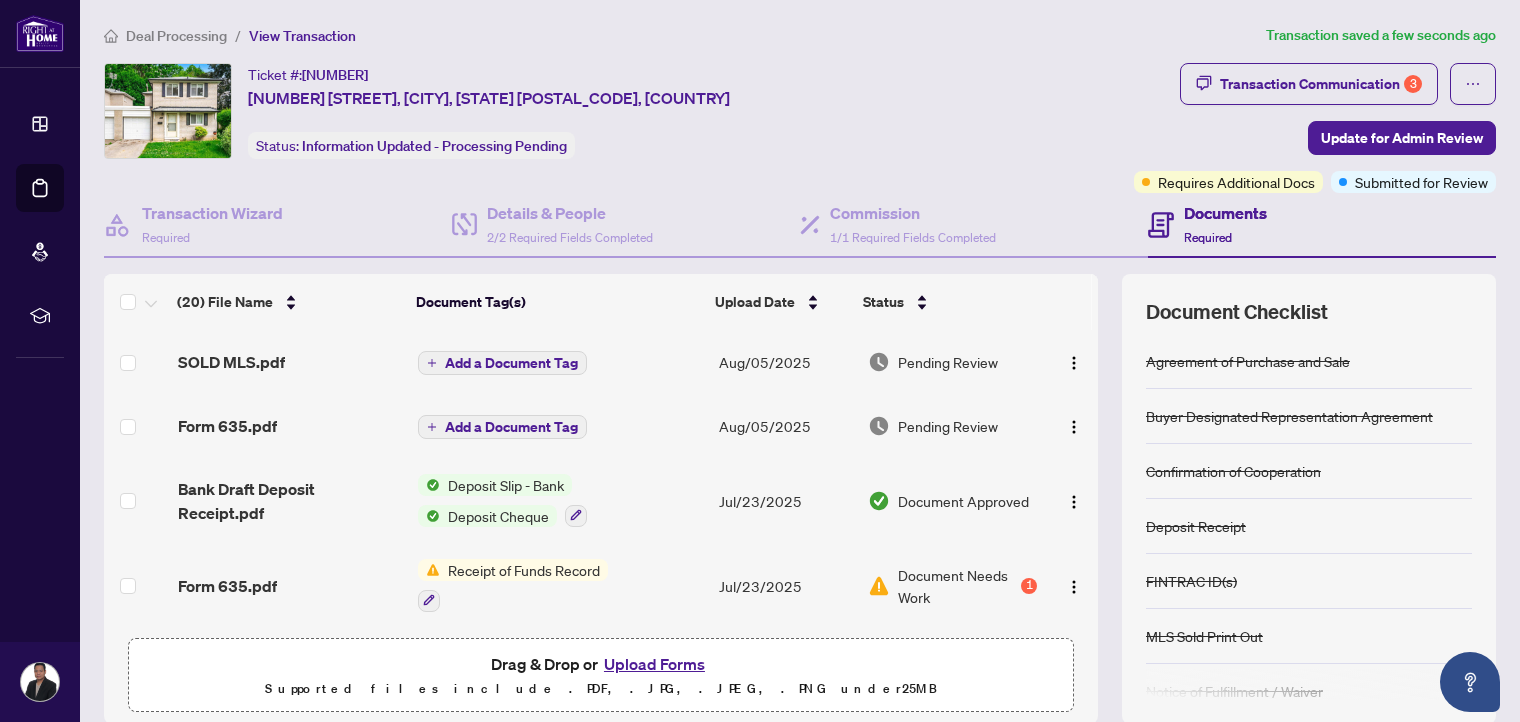 click on "Deal Processing" at bounding box center [176, 36] 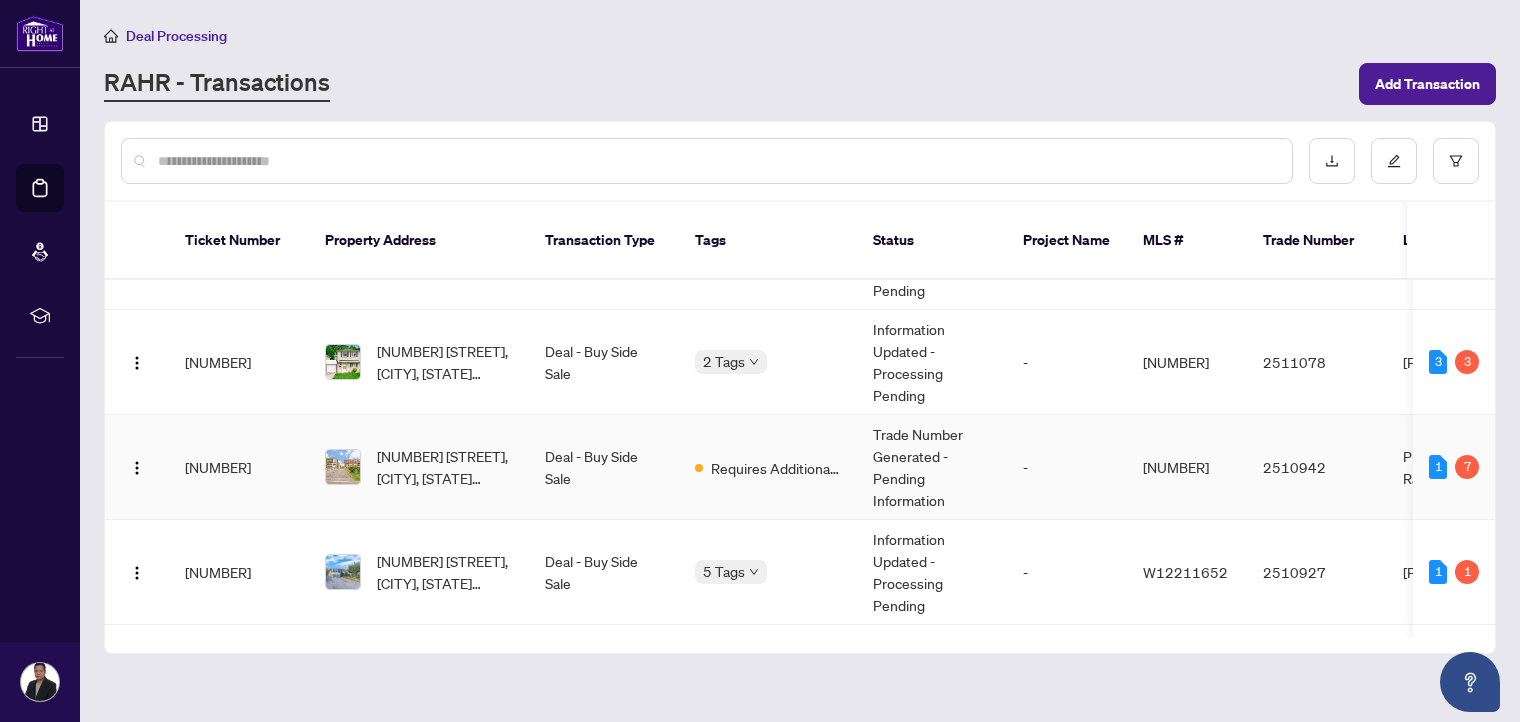 scroll, scrollTop: 182, scrollLeft: 0, axis: vertical 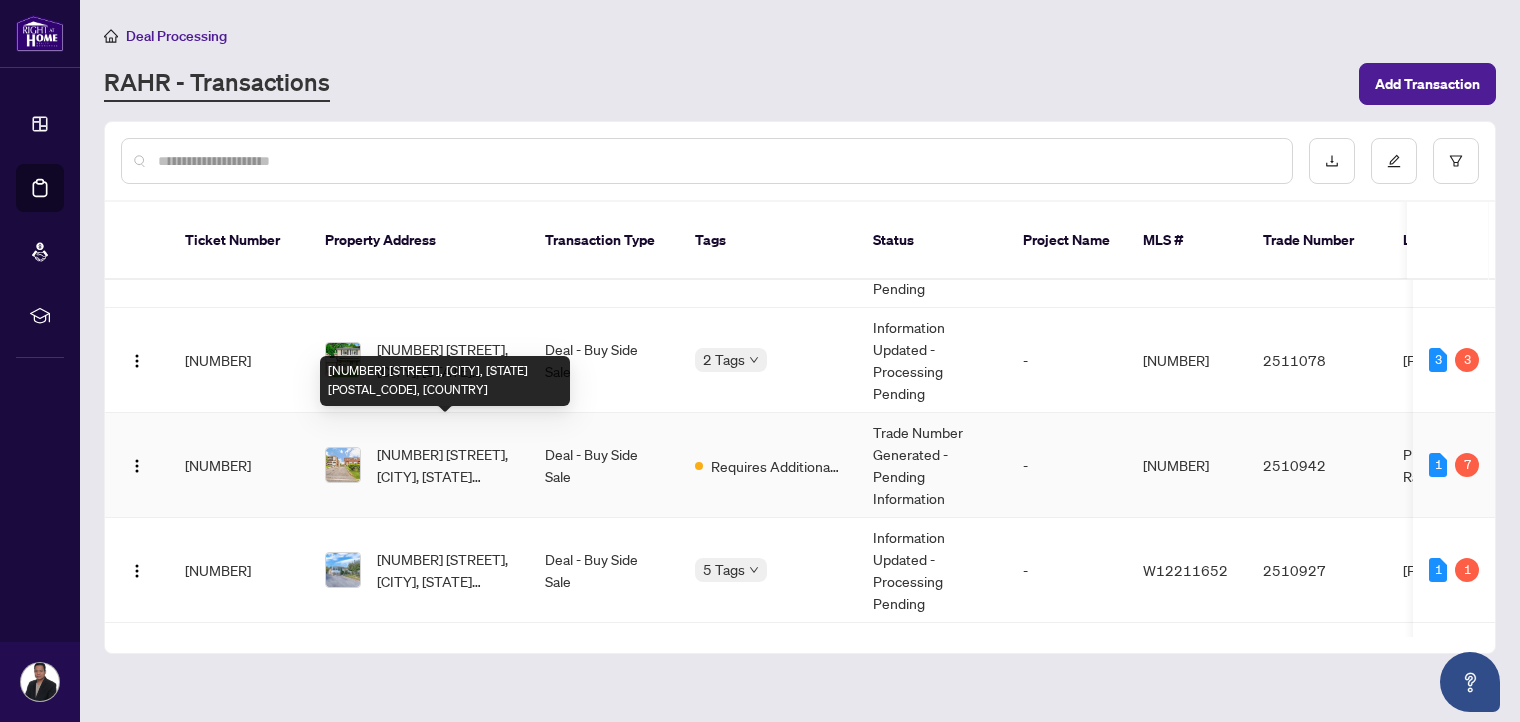 click on "[NUMBER] [STREET], [CITY], [STATE] [POSTAL_CODE], [COUNTRY]" at bounding box center (445, 465) 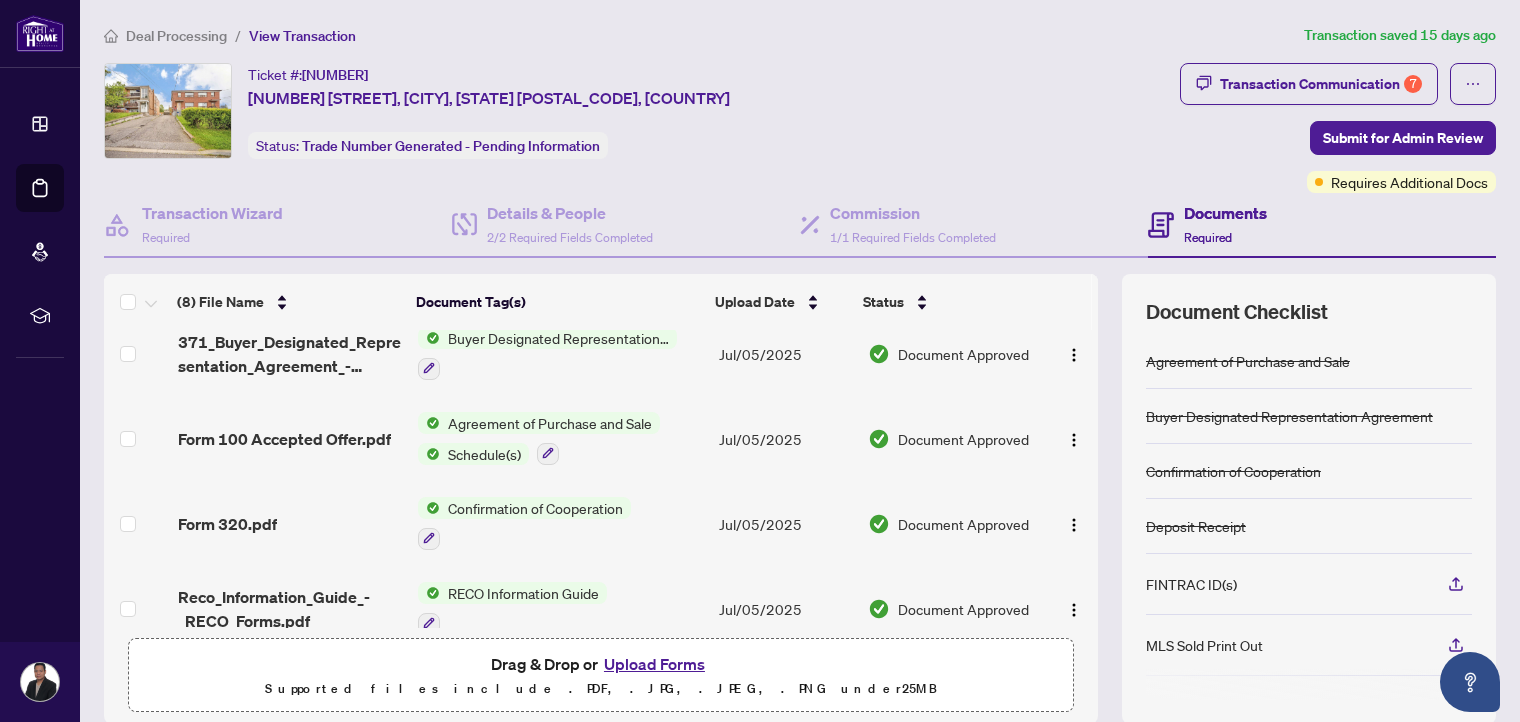scroll, scrollTop: 264, scrollLeft: 0, axis: vertical 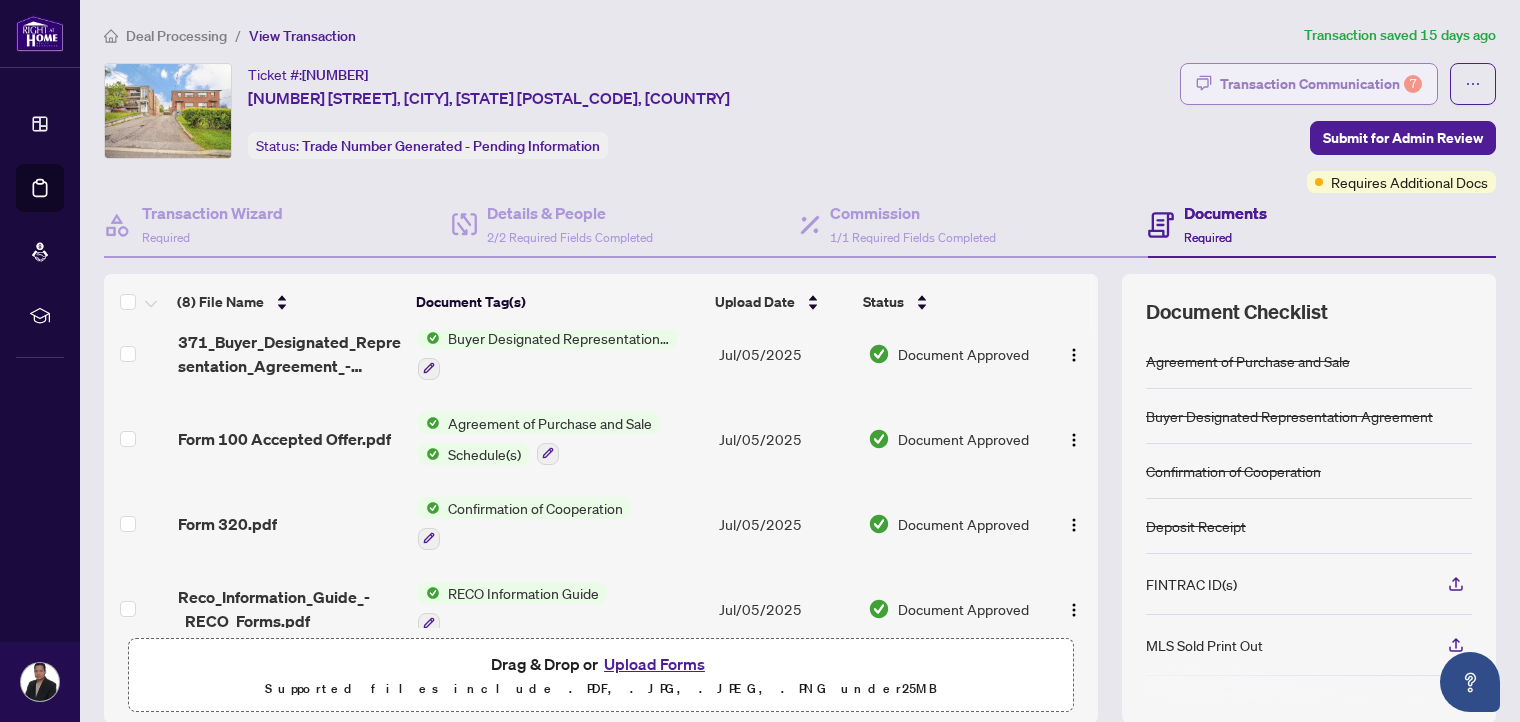 click on "Transaction Communication 7" at bounding box center (1321, 84) 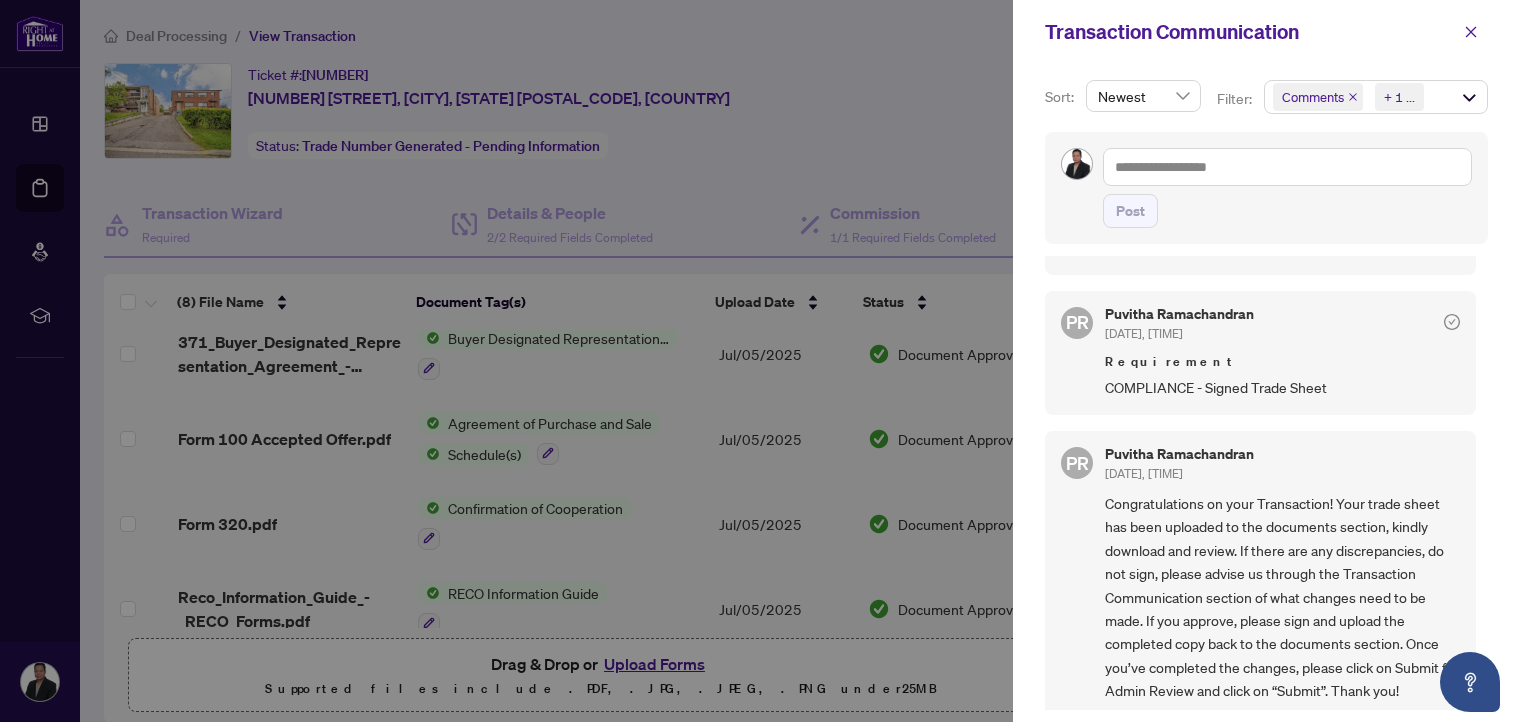 scroll, scrollTop: 0, scrollLeft: 0, axis: both 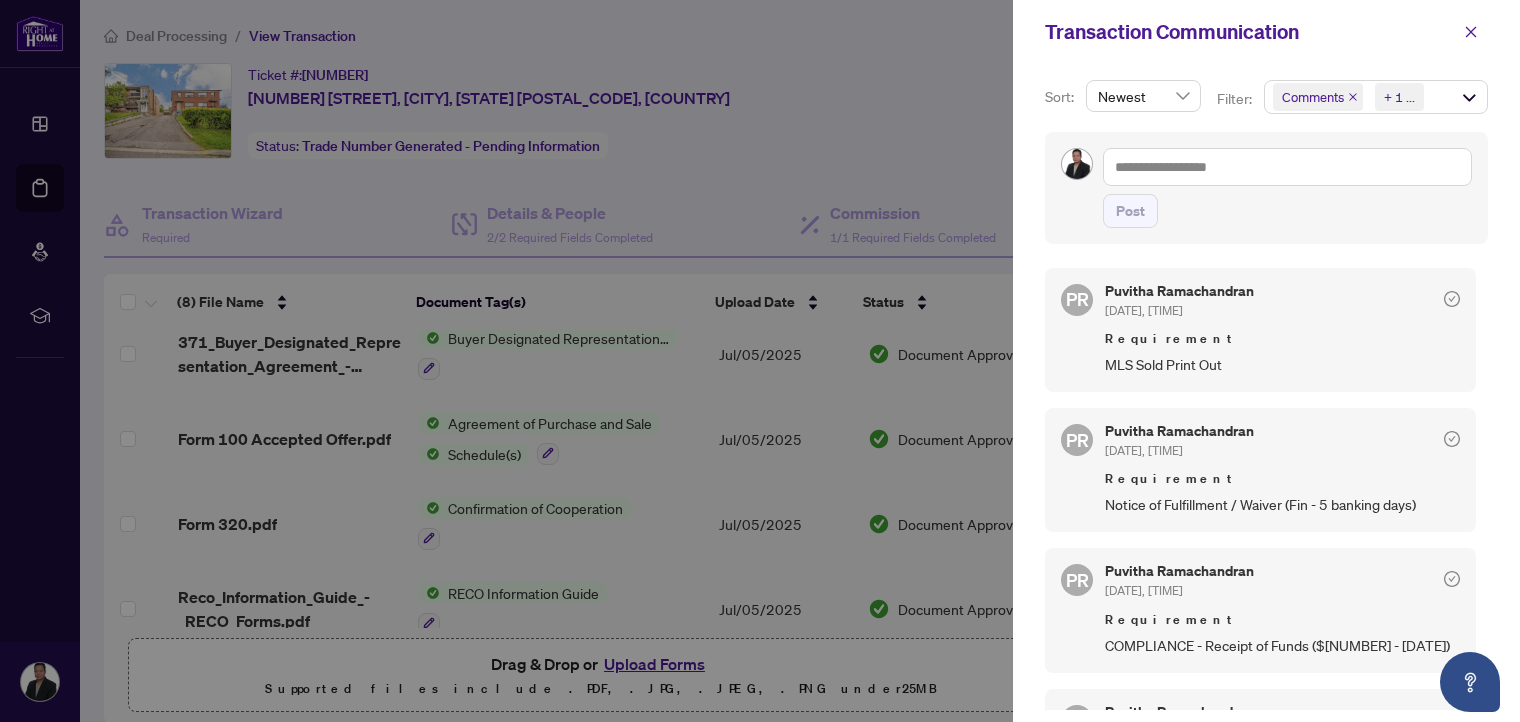 click at bounding box center [760, 361] 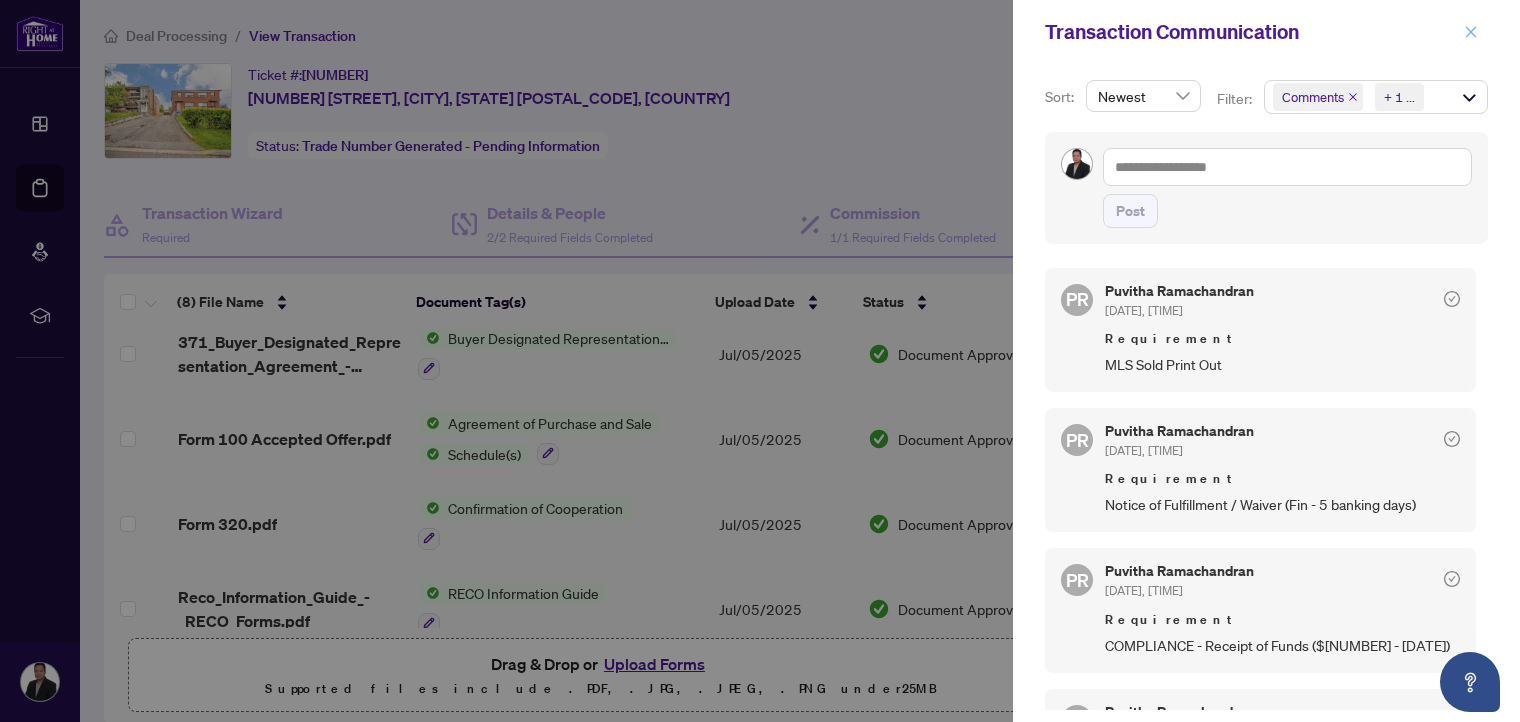 click 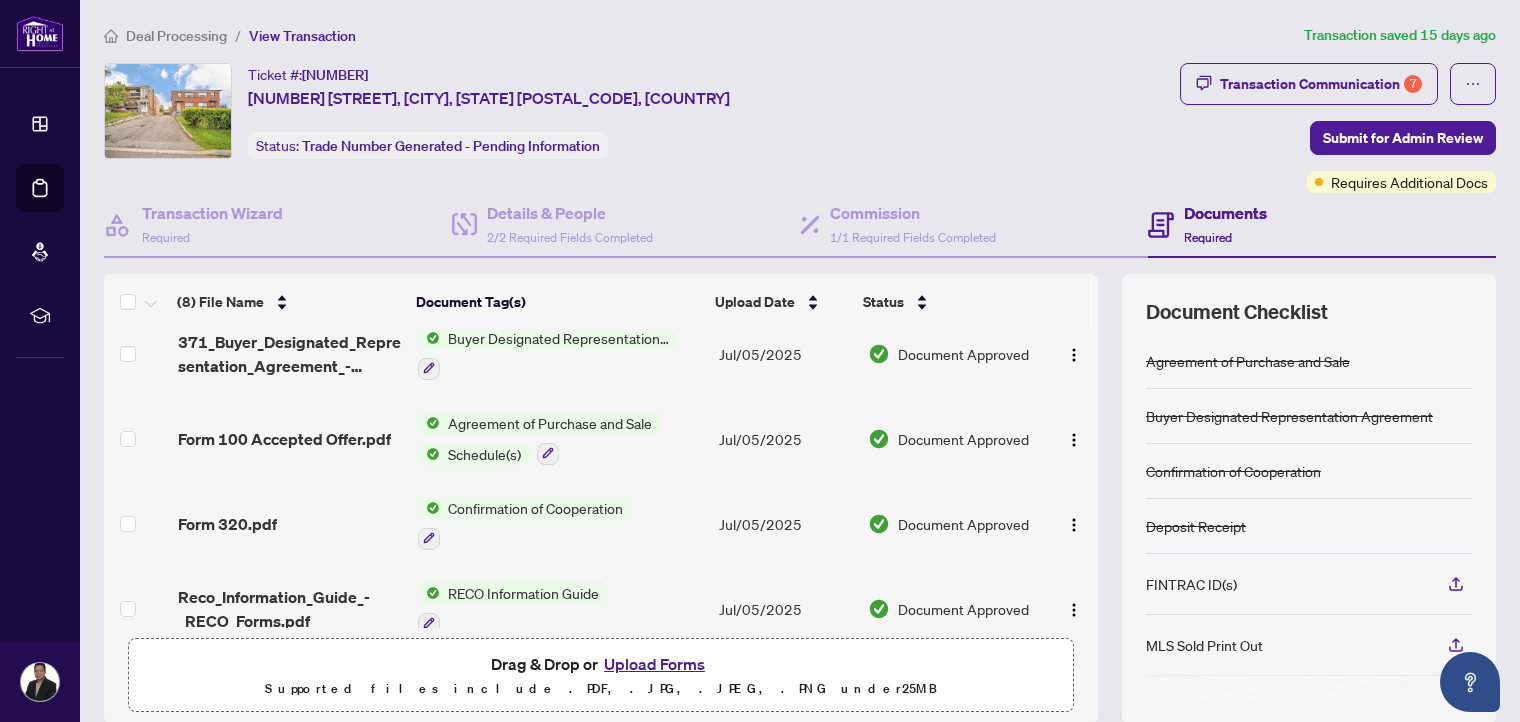 click on "Deal Processing" at bounding box center (176, 36) 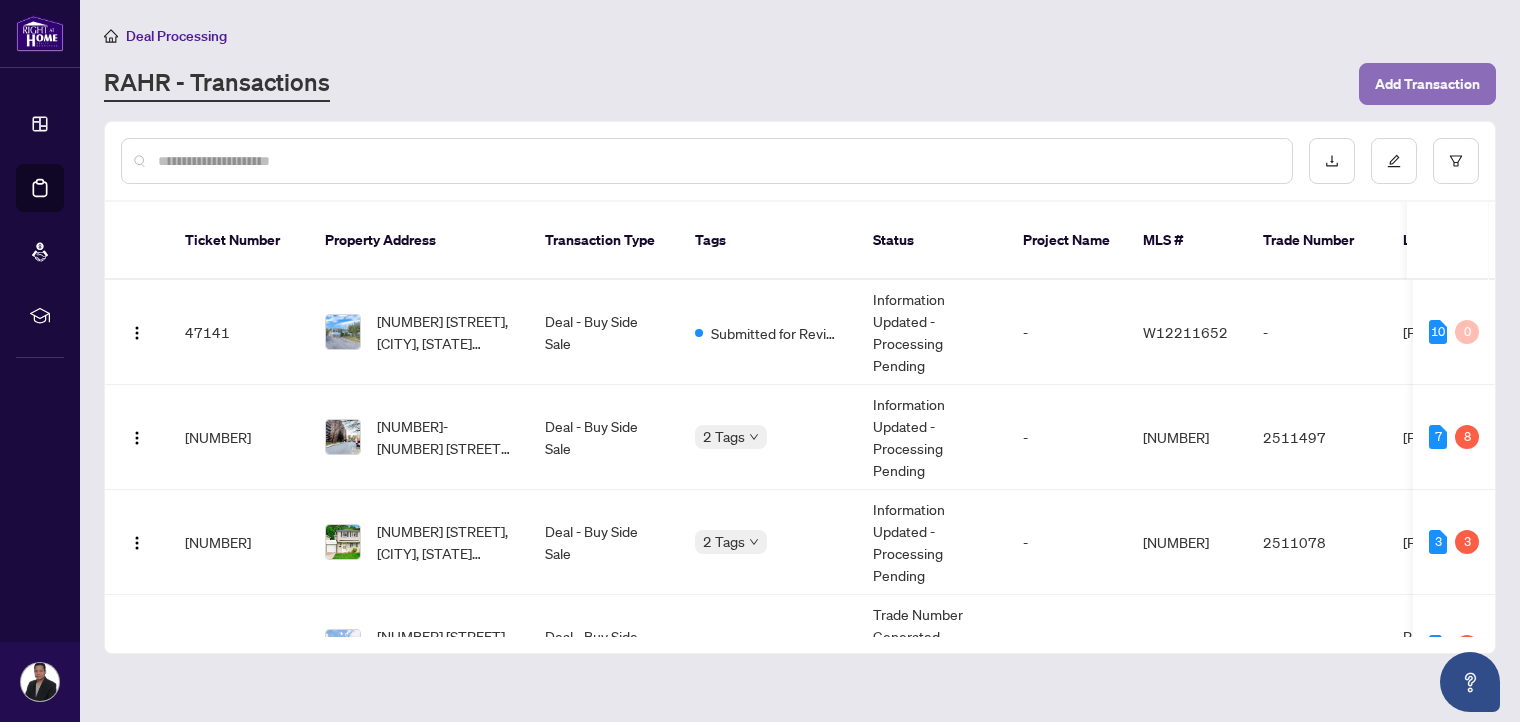click on "Add Transaction" at bounding box center [1427, 84] 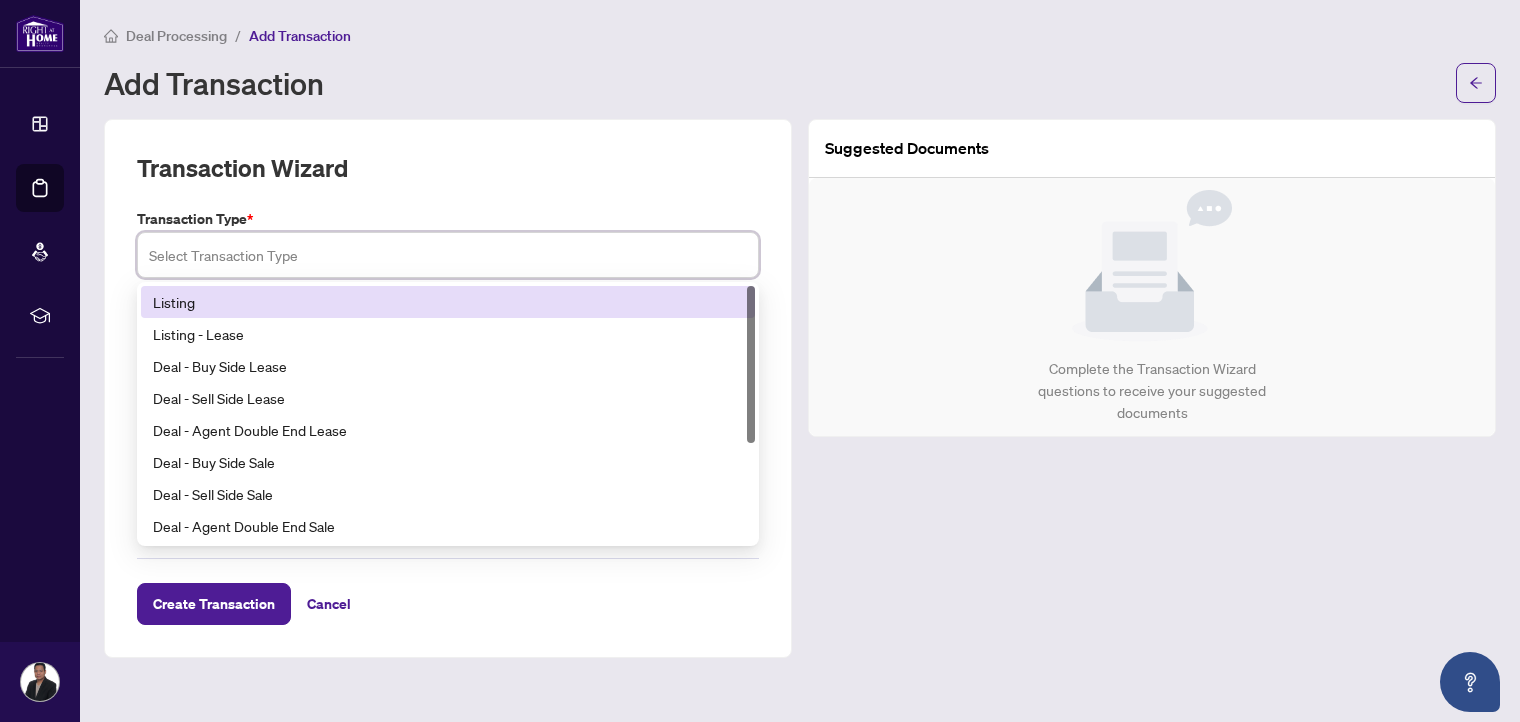 click at bounding box center (448, 255) 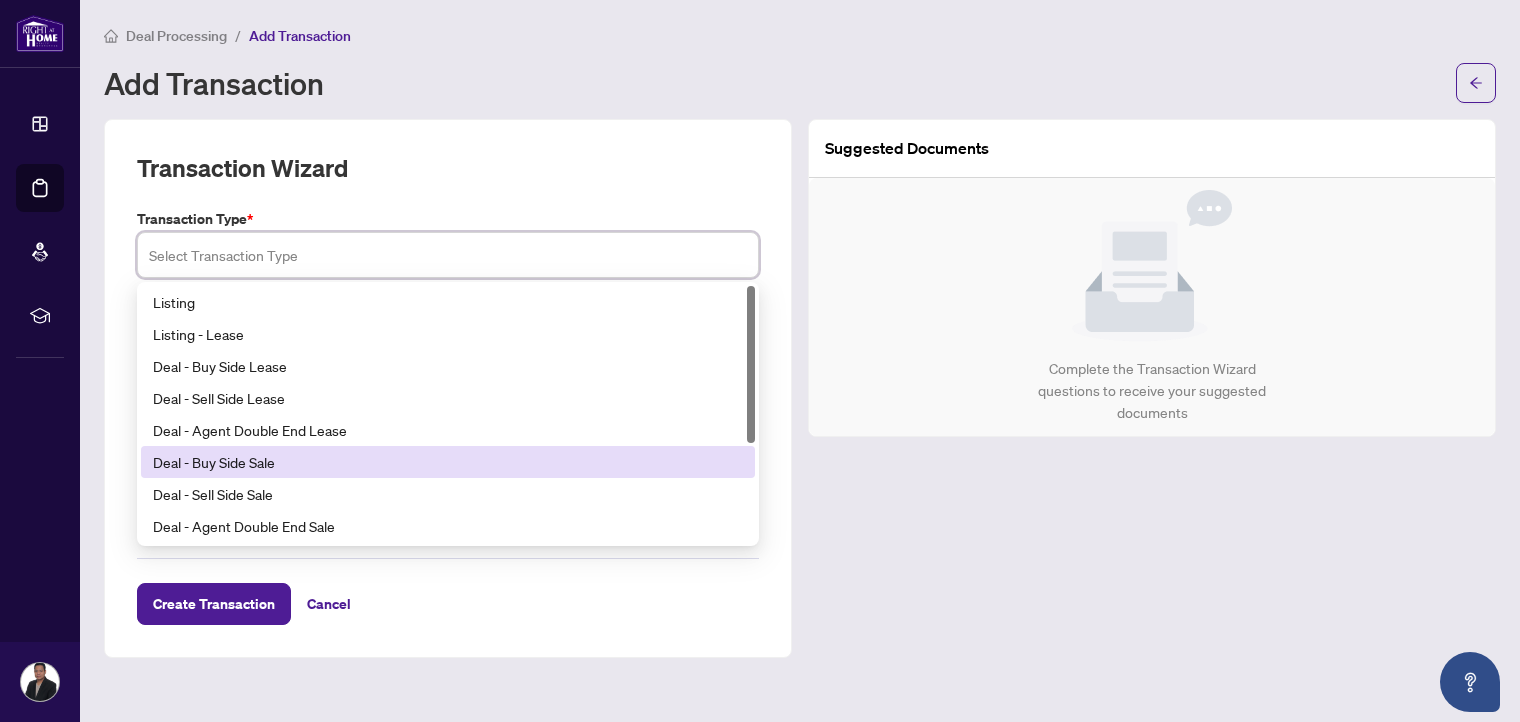 click on "Deal - Buy Side Sale" at bounding box center [448, 462] 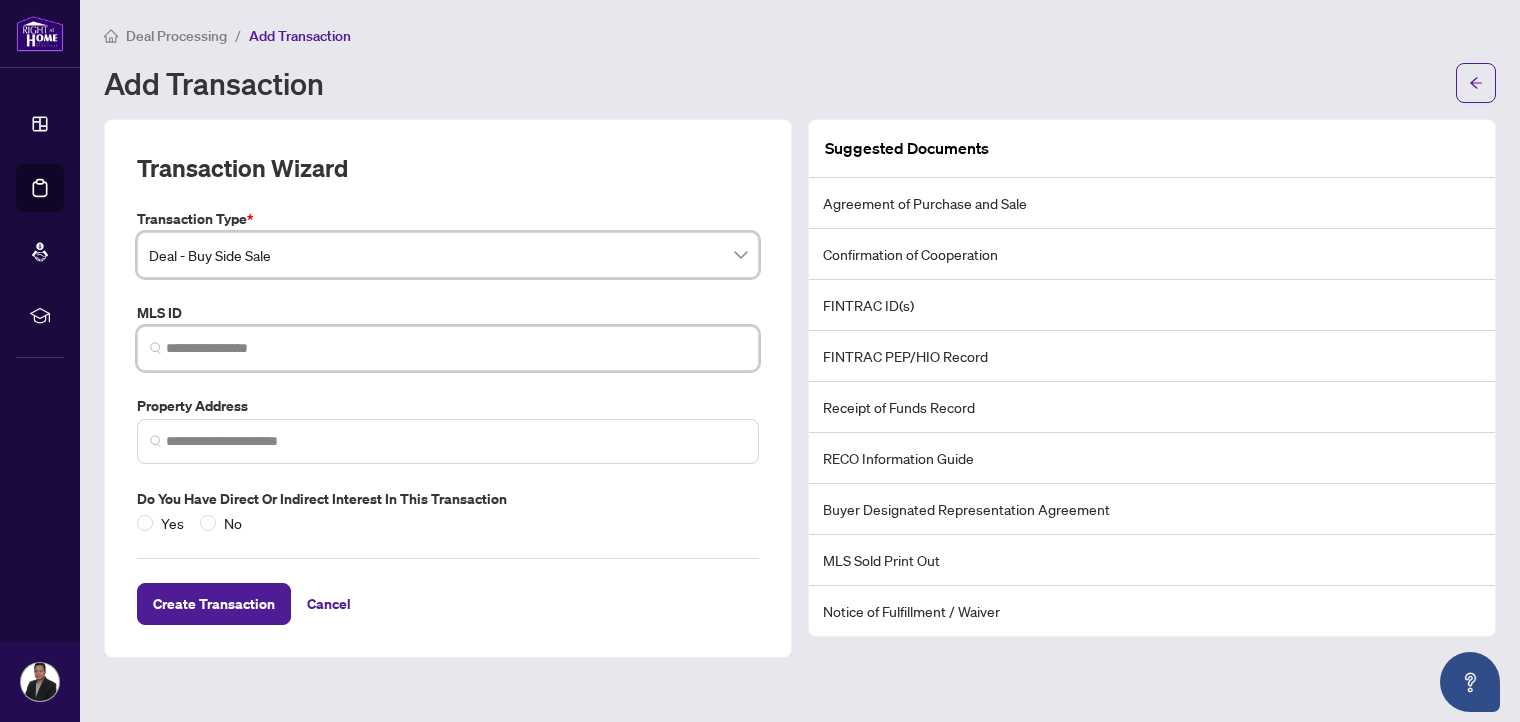 click at bounding box center [456, 348] 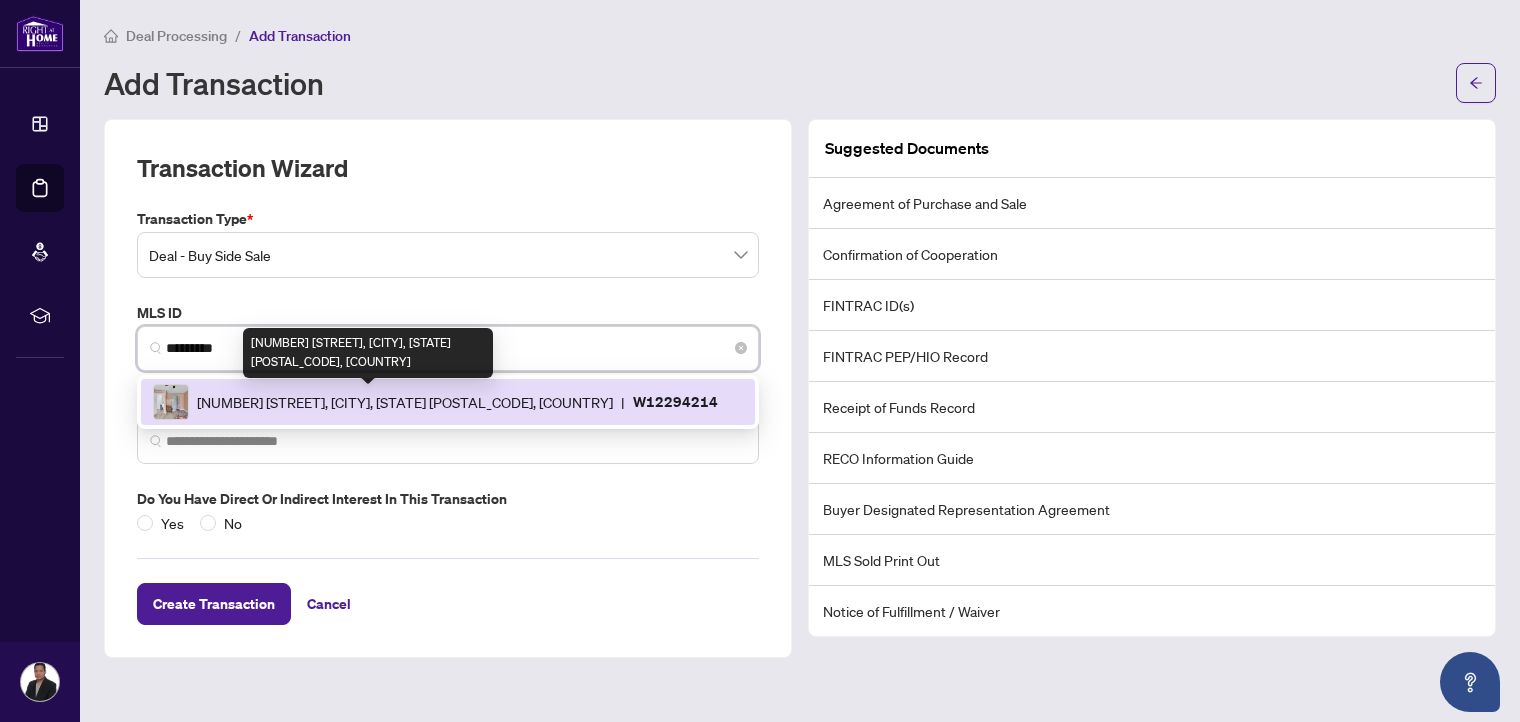 click on "[NUMBER] [STREET], [CITY], [STATE] [POSTAL_CODE], [COUNTRY]" at bounding box center (405, 402) 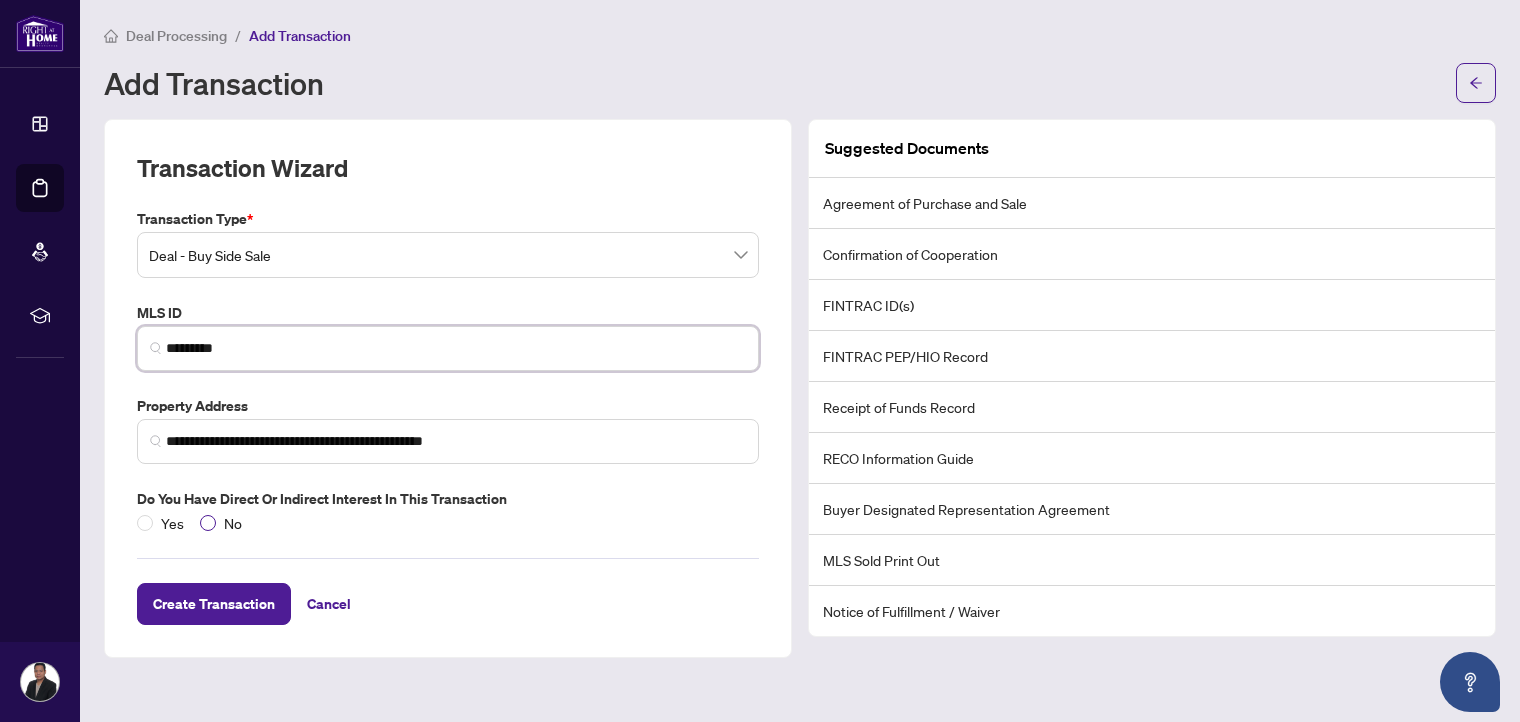 type on "*********" 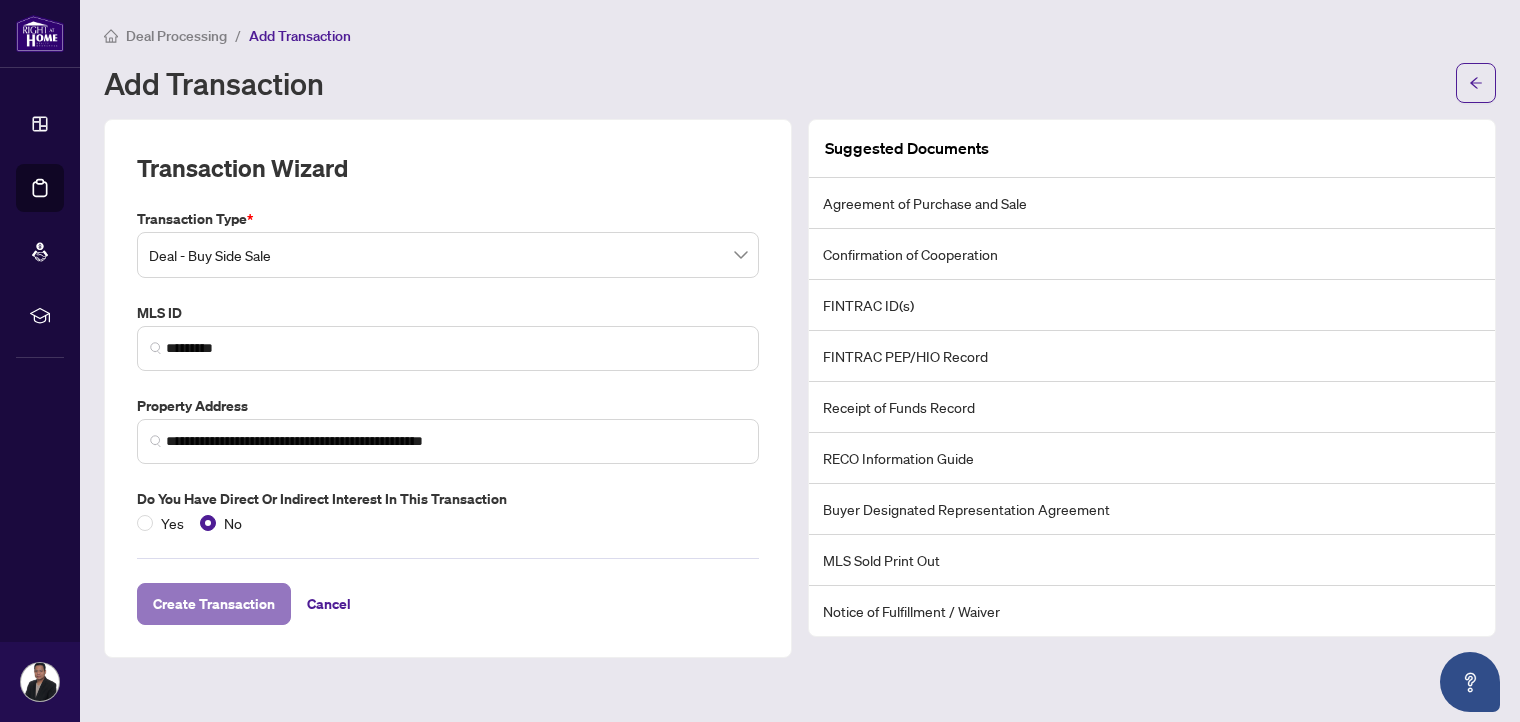click on "Create Transaction" at bounding box center [214, 604] 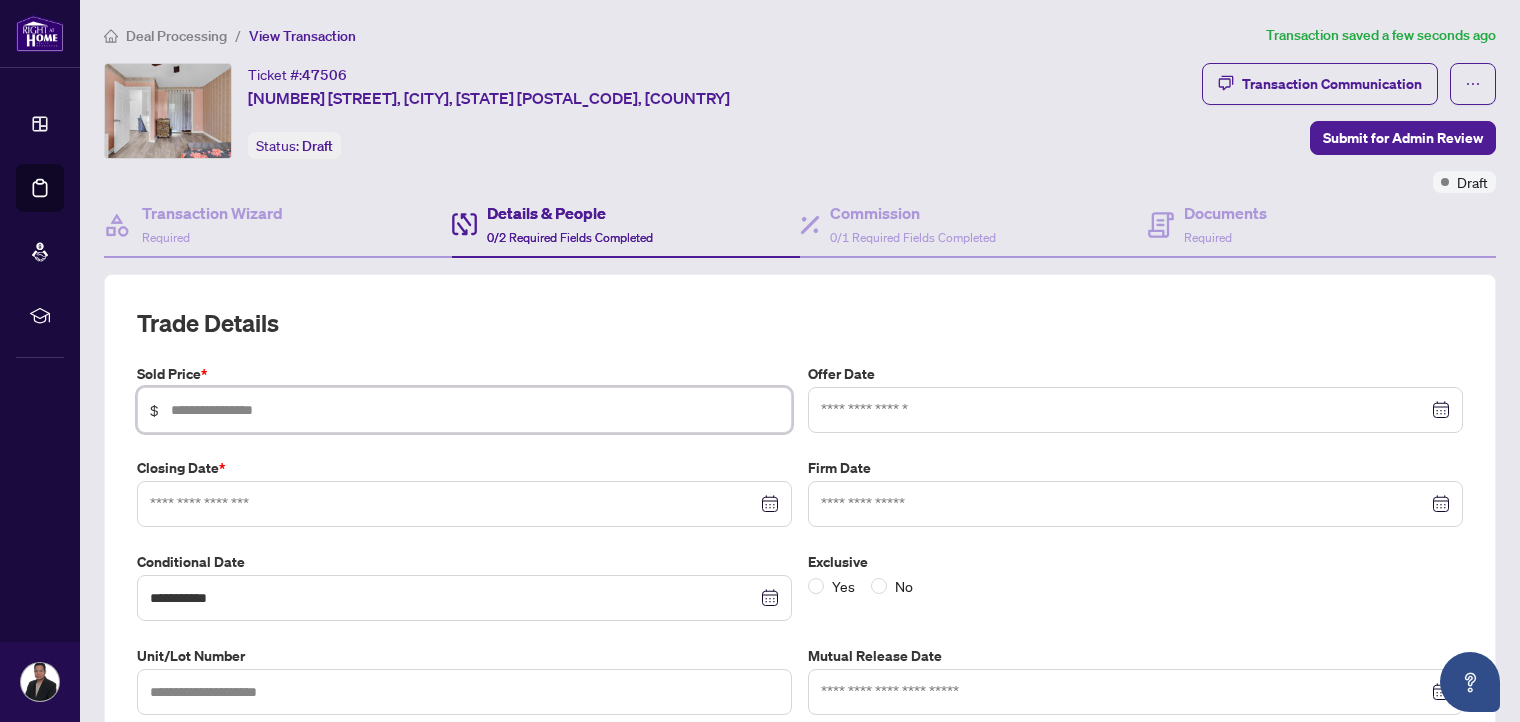 click at bounding box center (475, 410) 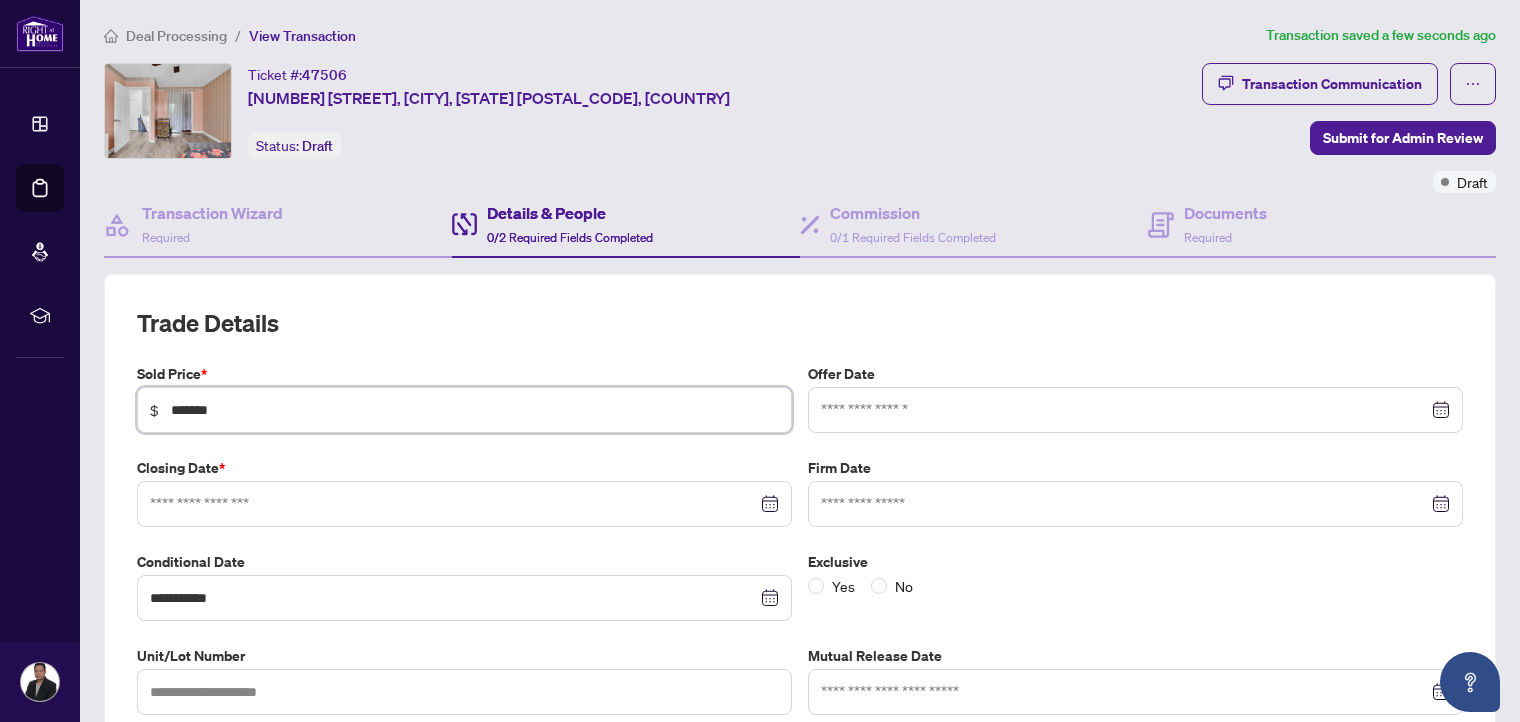click at bounding box center (464, 504) 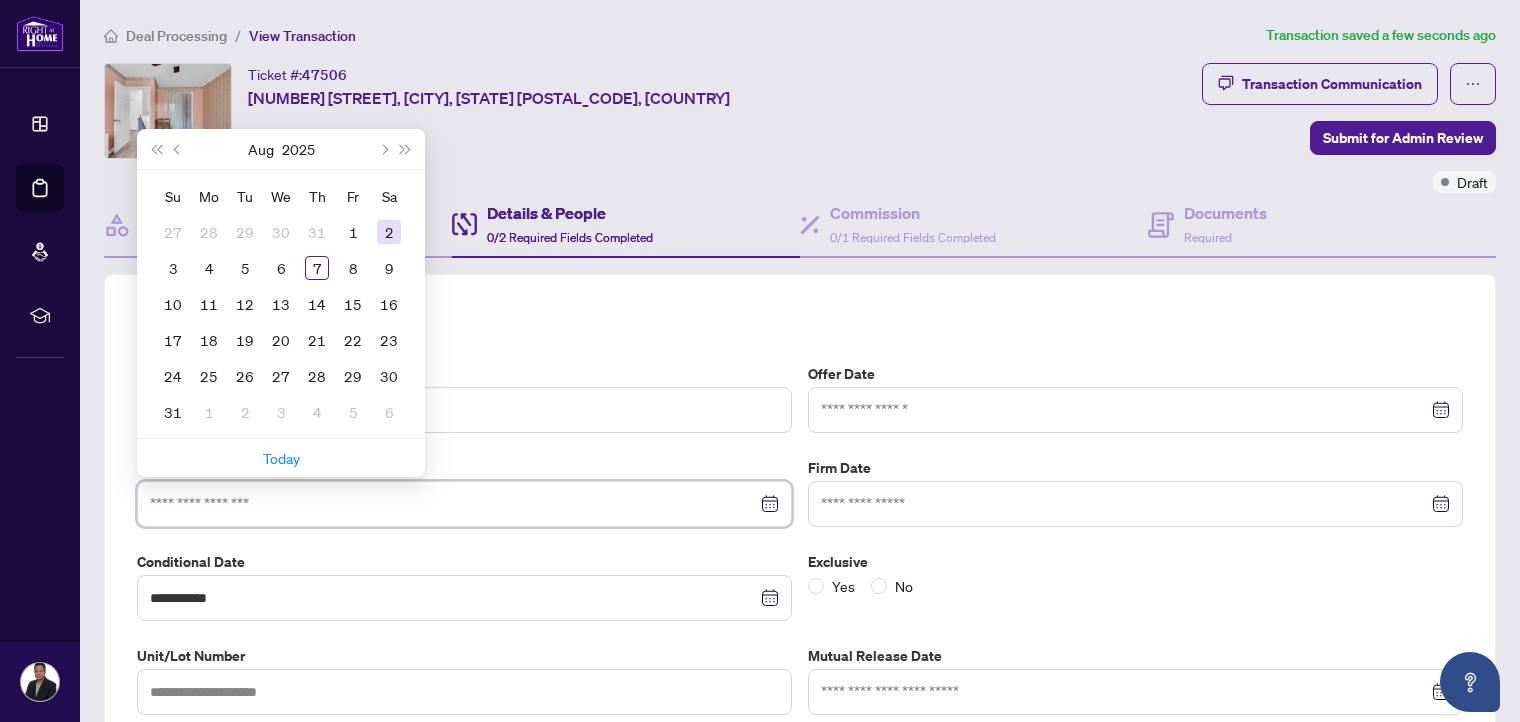 type on "**********" 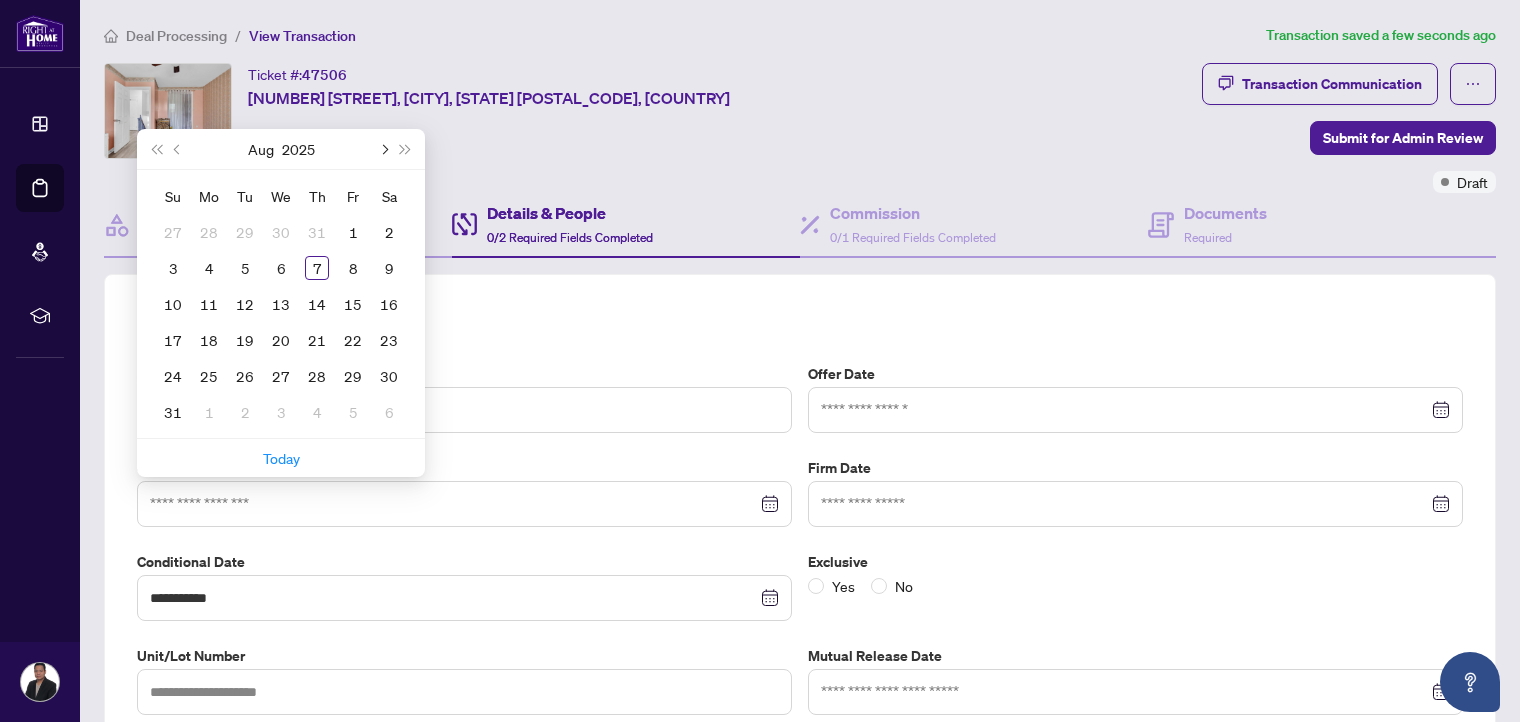 click at bounding box center (383, 149) 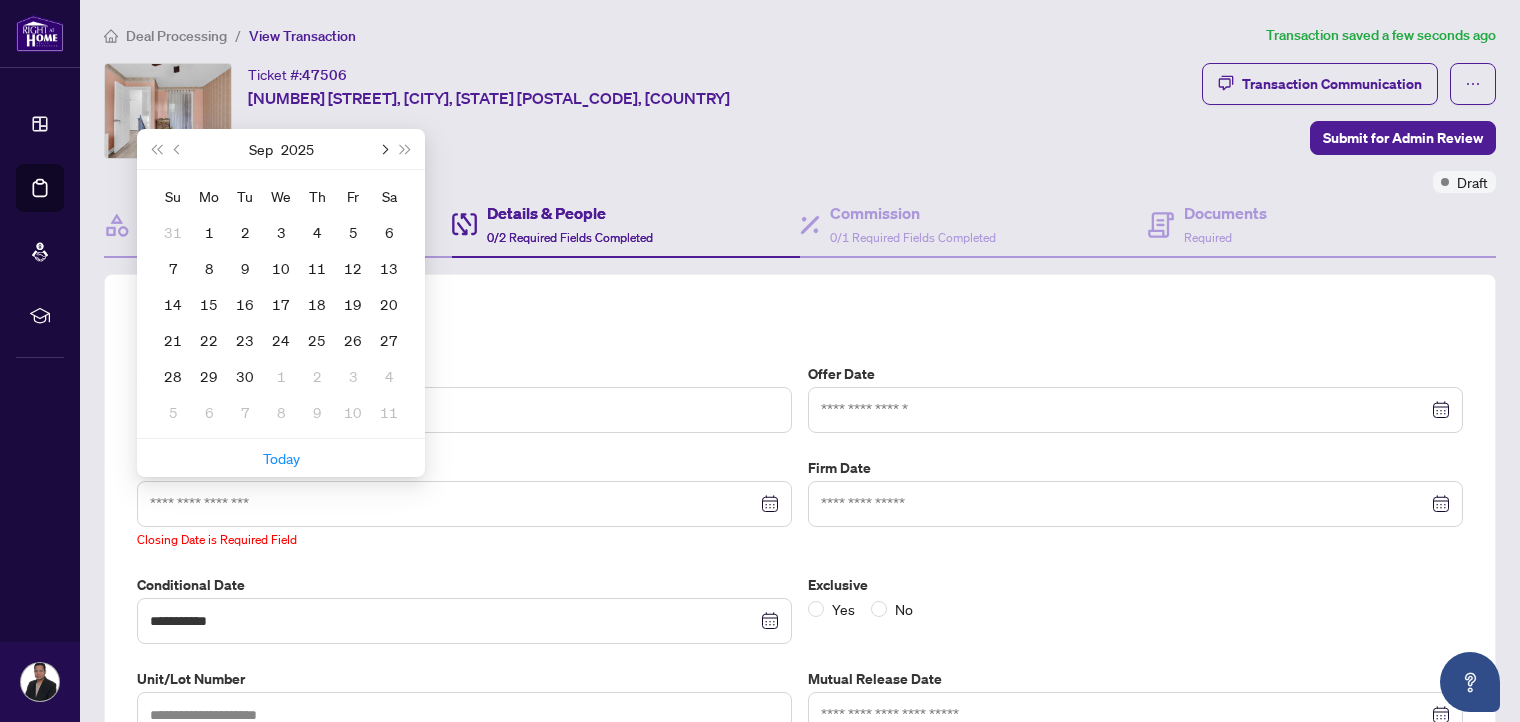 click at bounding box center [383, 149] 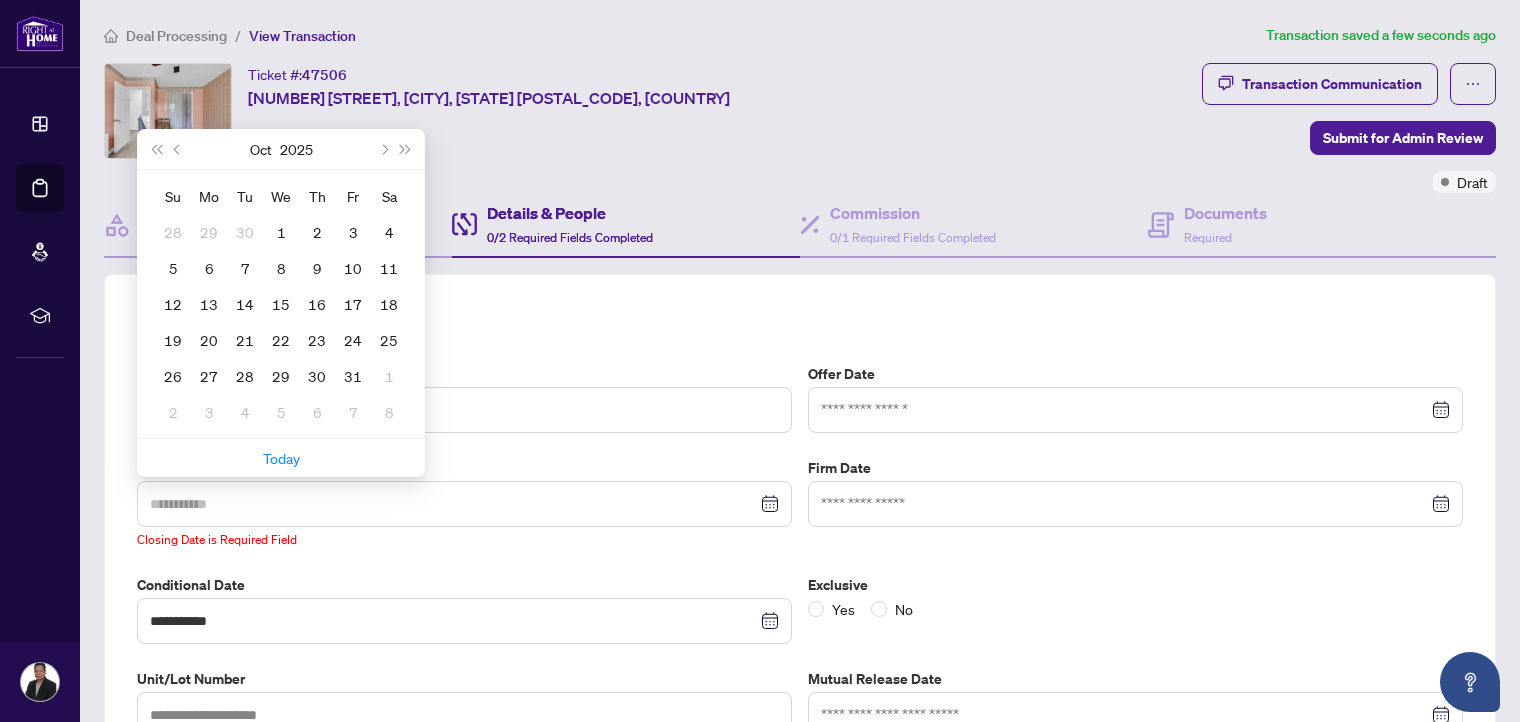 type on "**********" 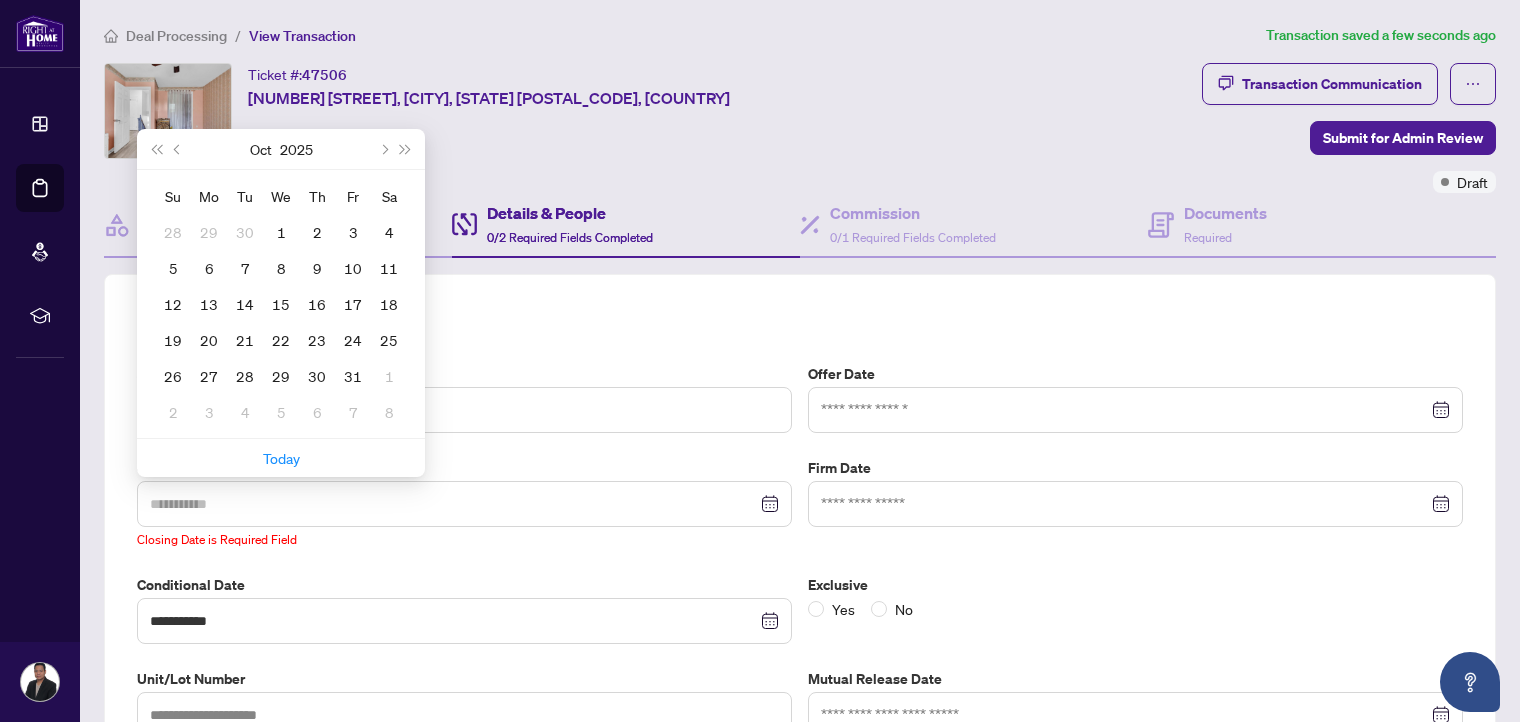 type on "**********" 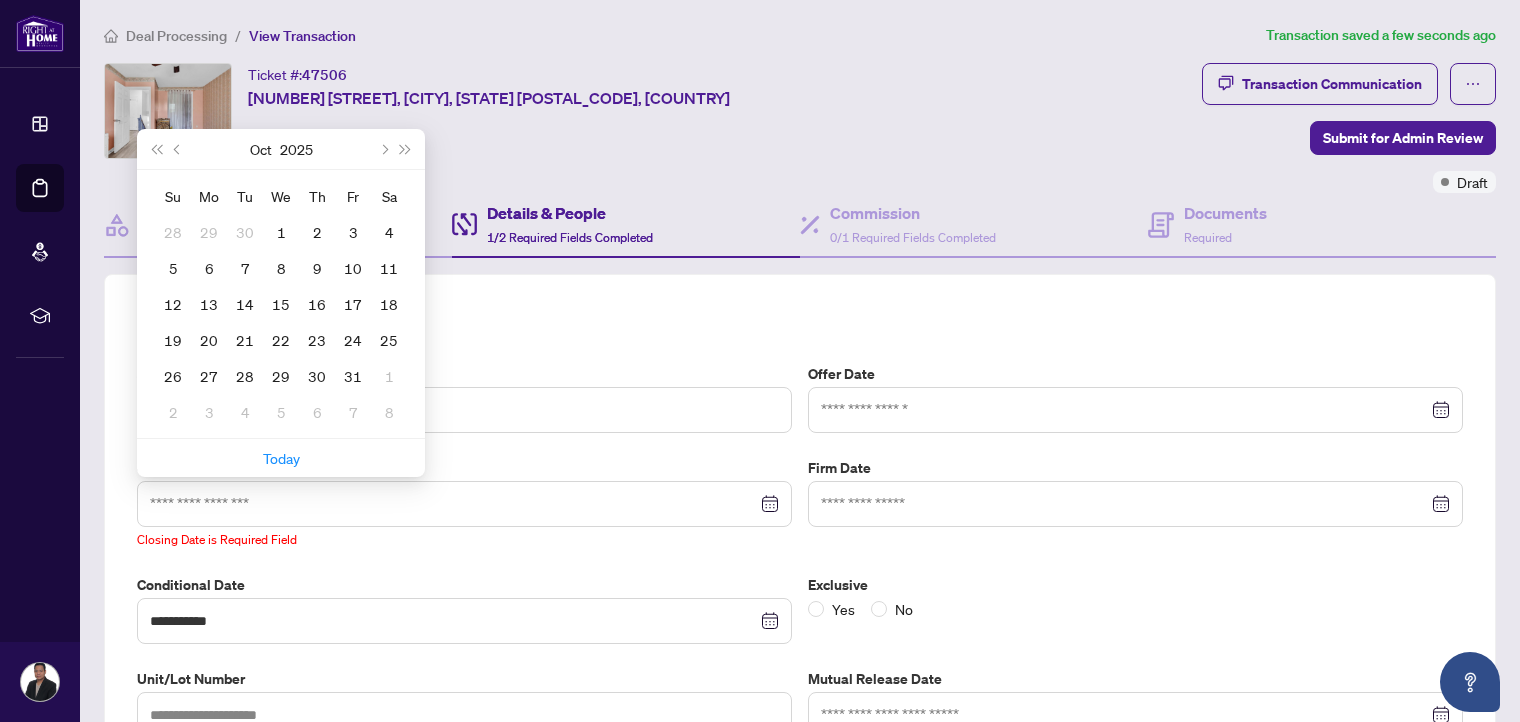 type on "**********" 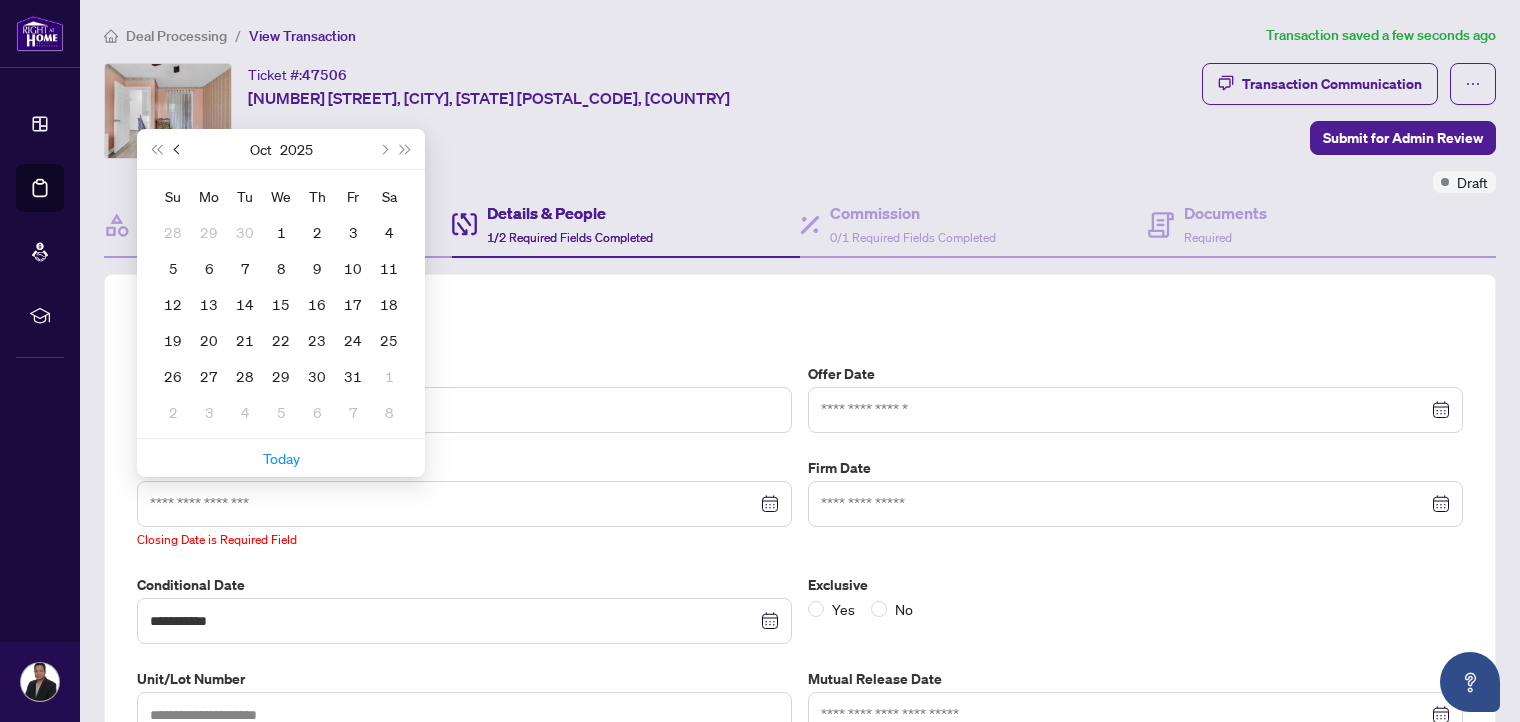 click at bounding box center (179, 149) 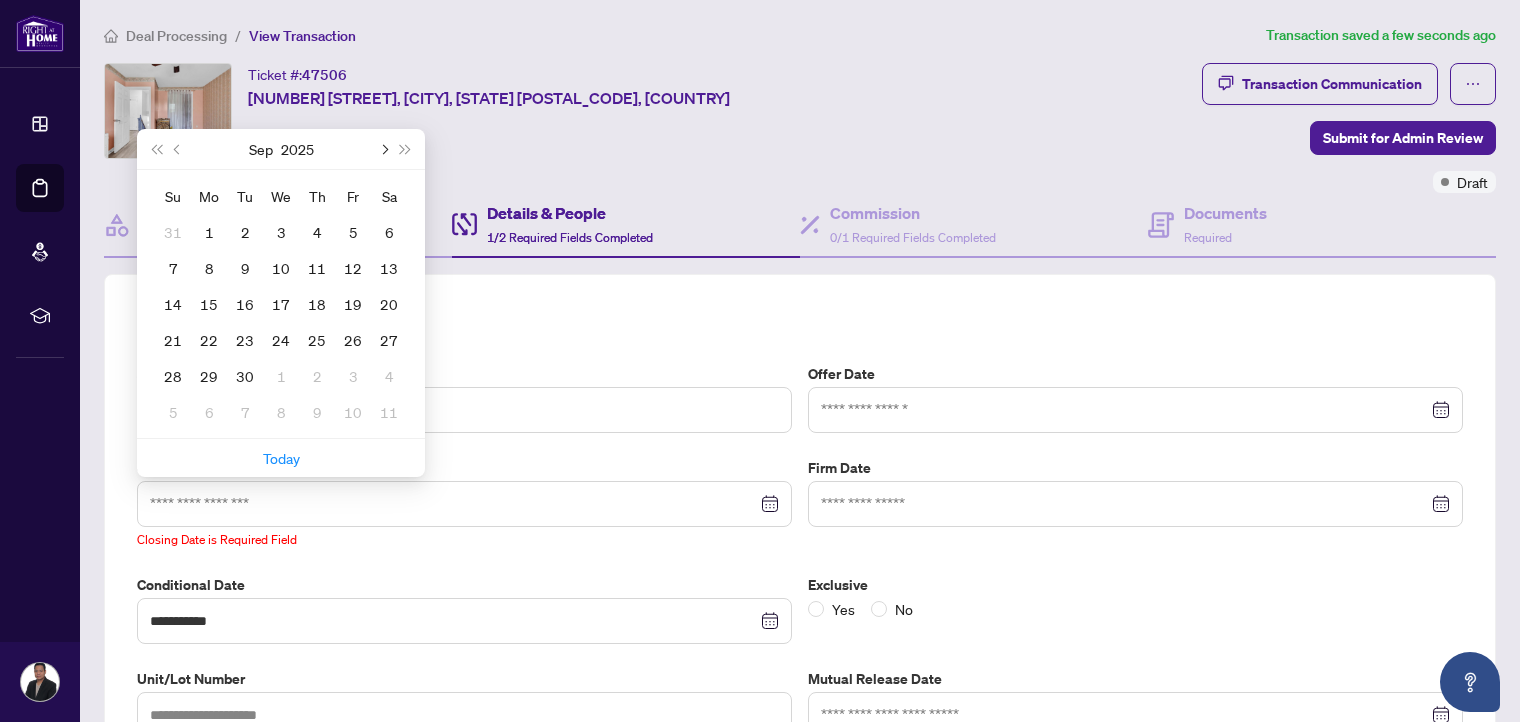 click at bounding box center (383, 149) 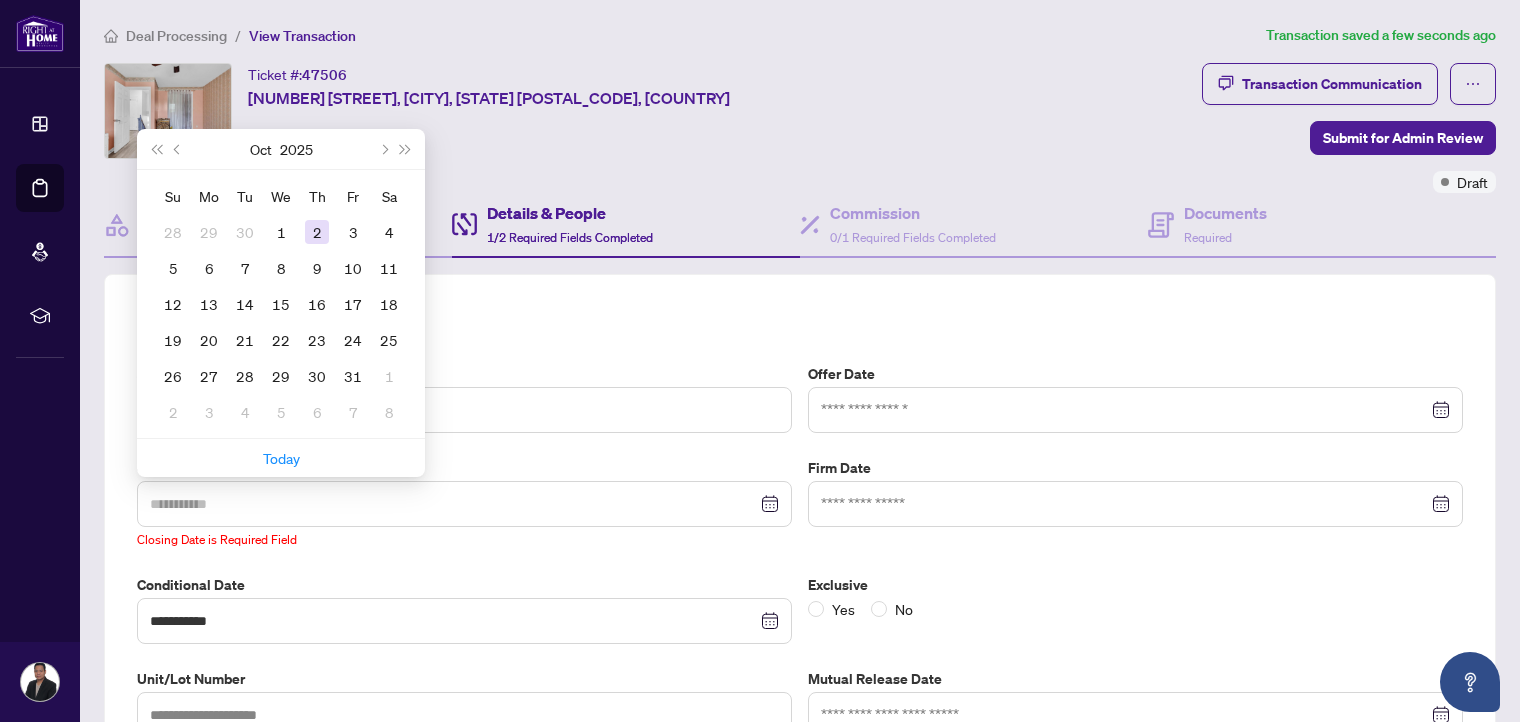 type on "**********" 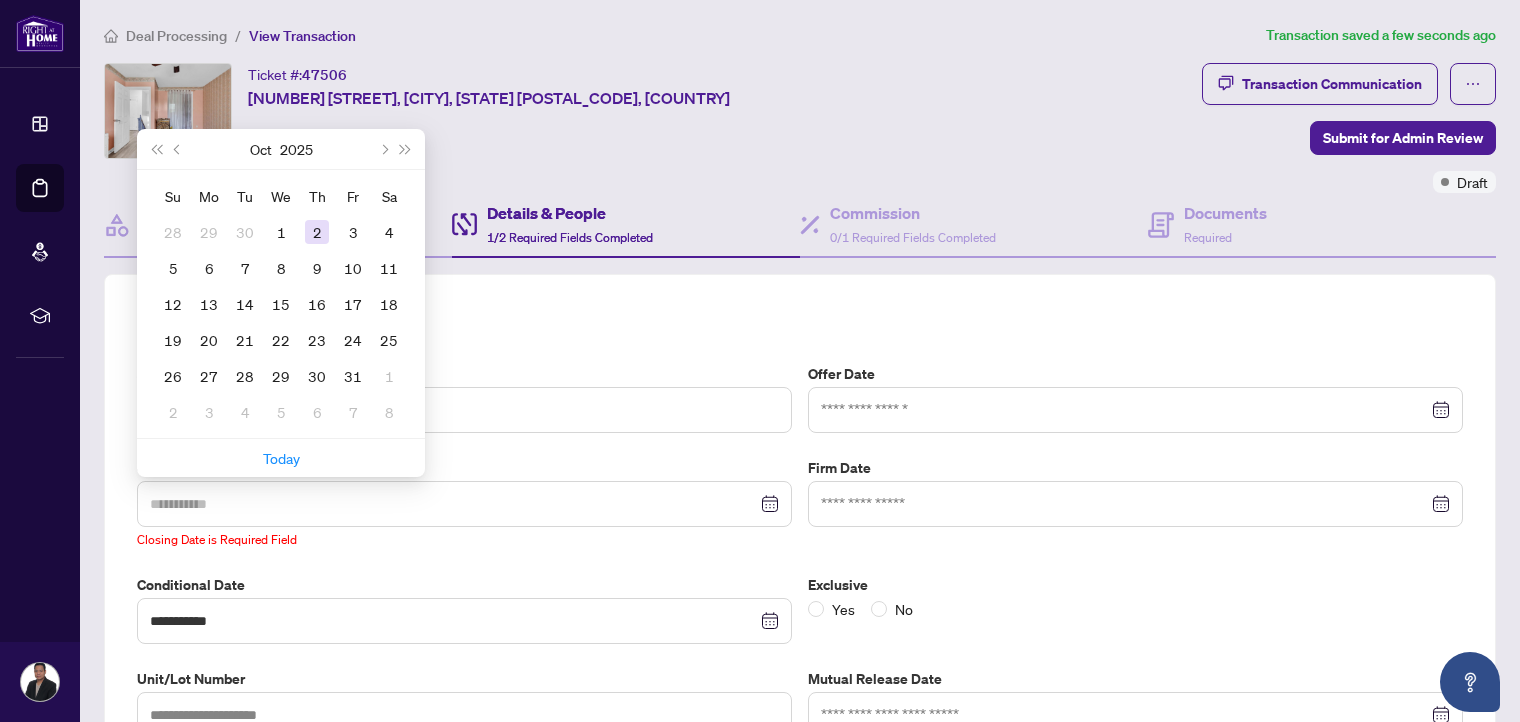 click on "2" at bounding box center (317, 232) 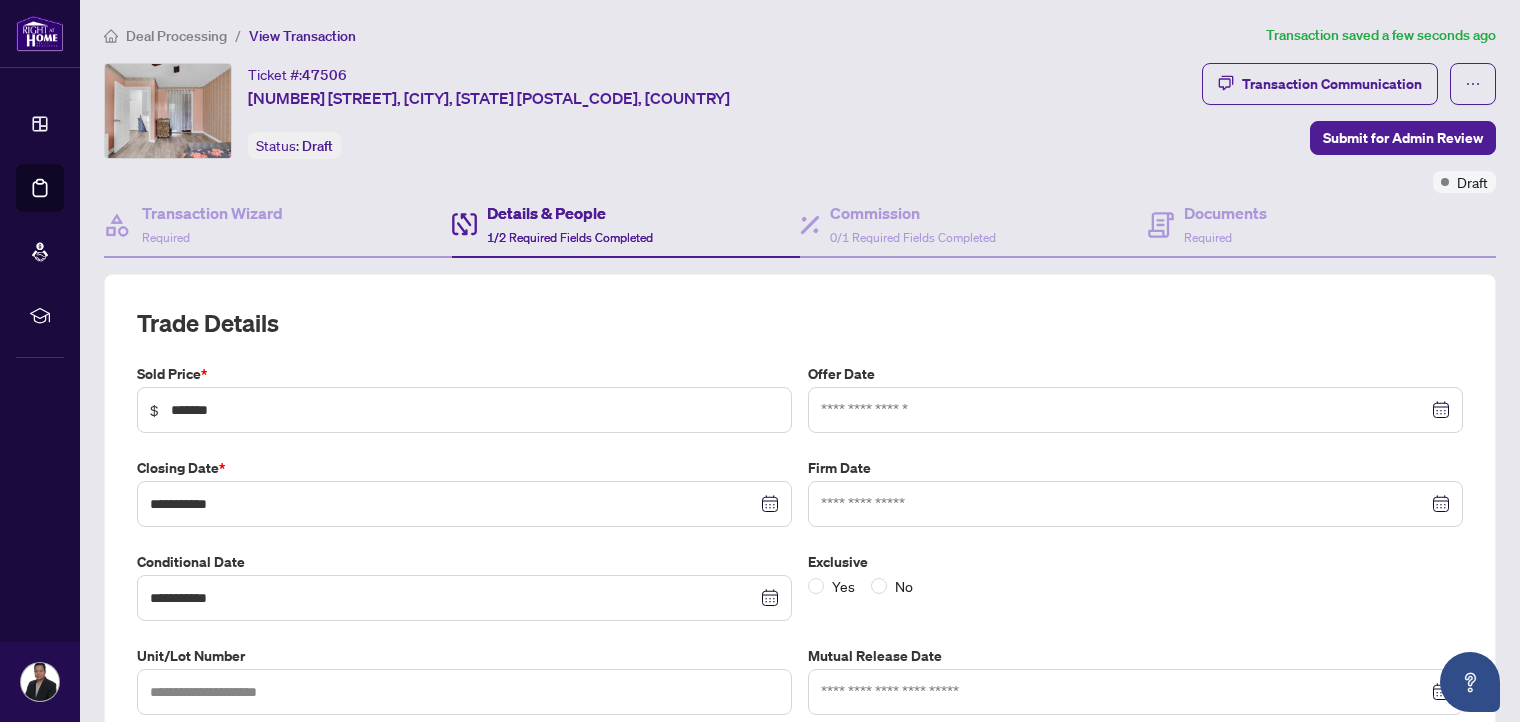 click at bounding box center [1135, 410] 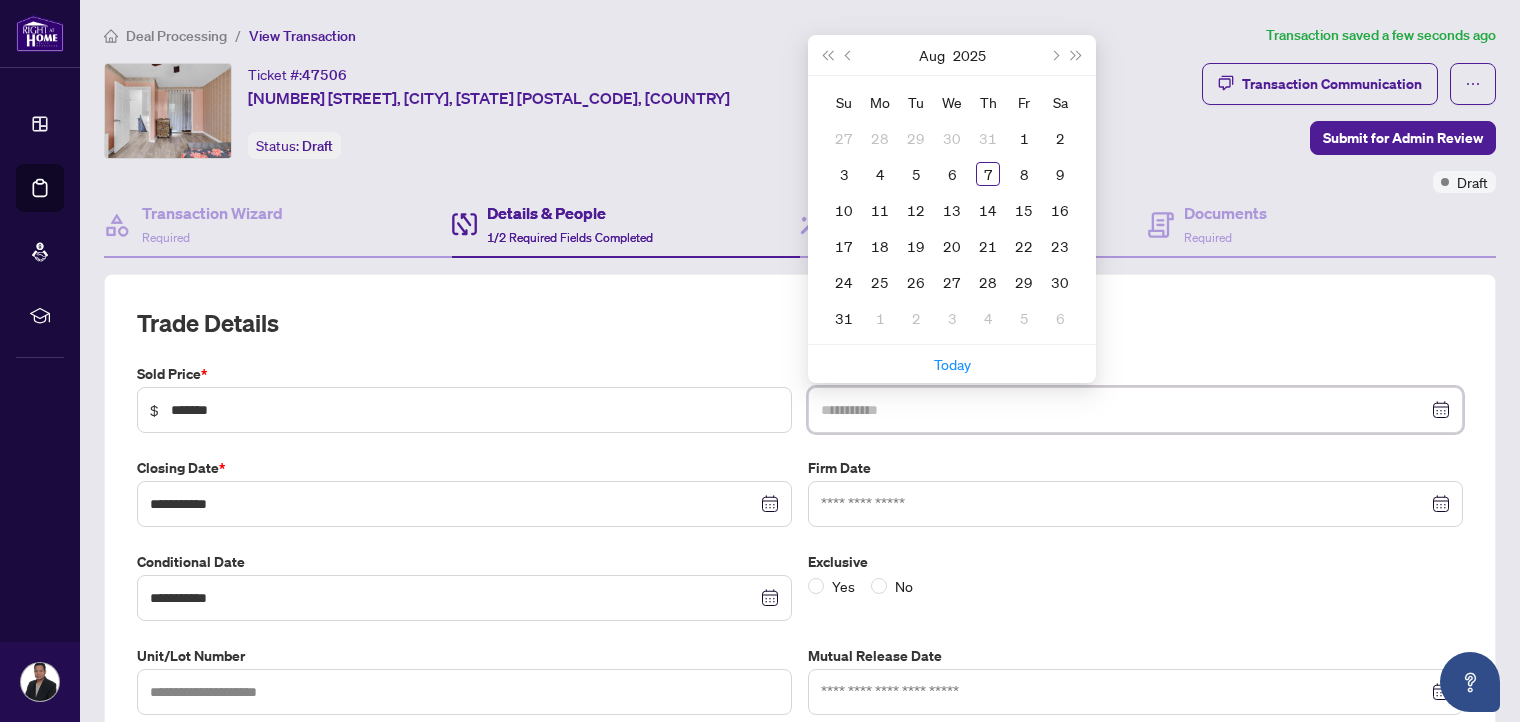 type on "**********" 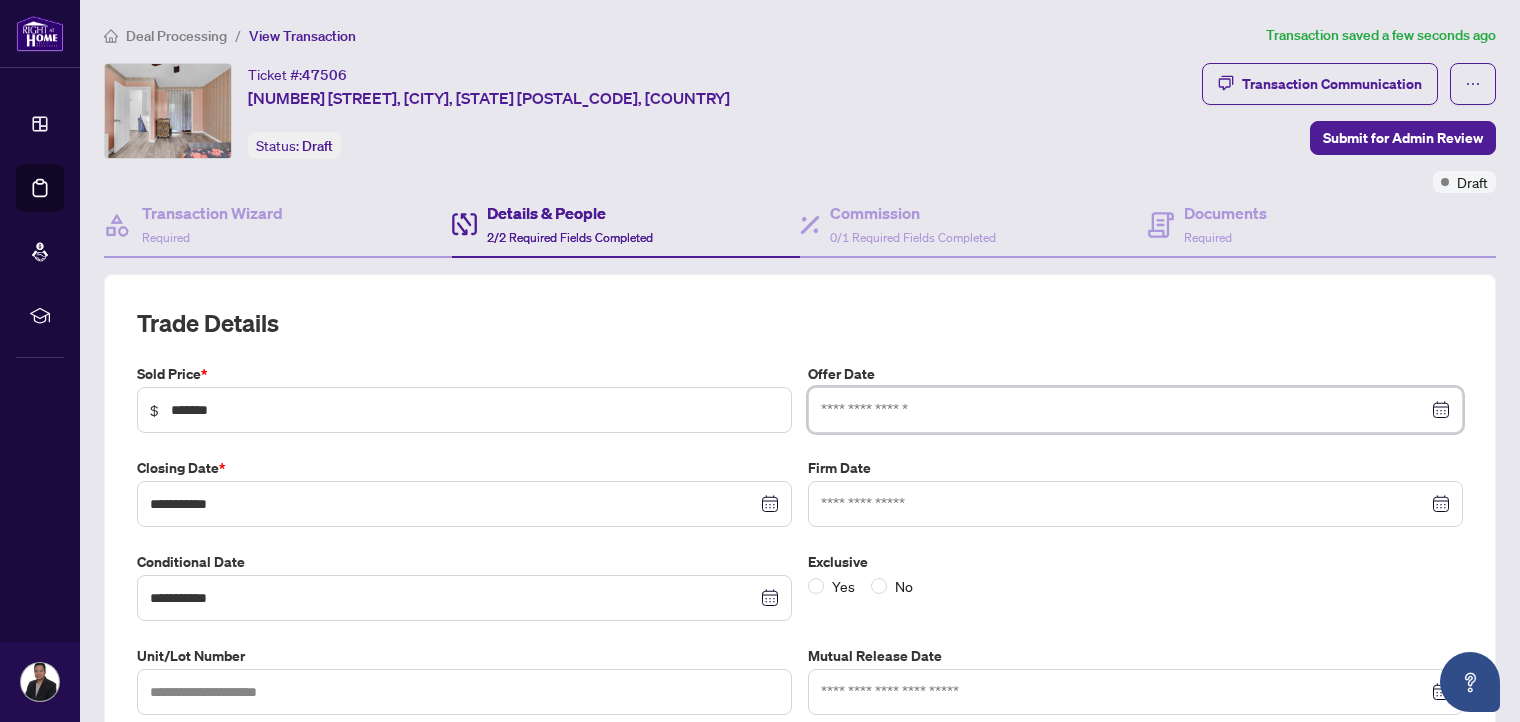 click at bounding box center (1135, 410) 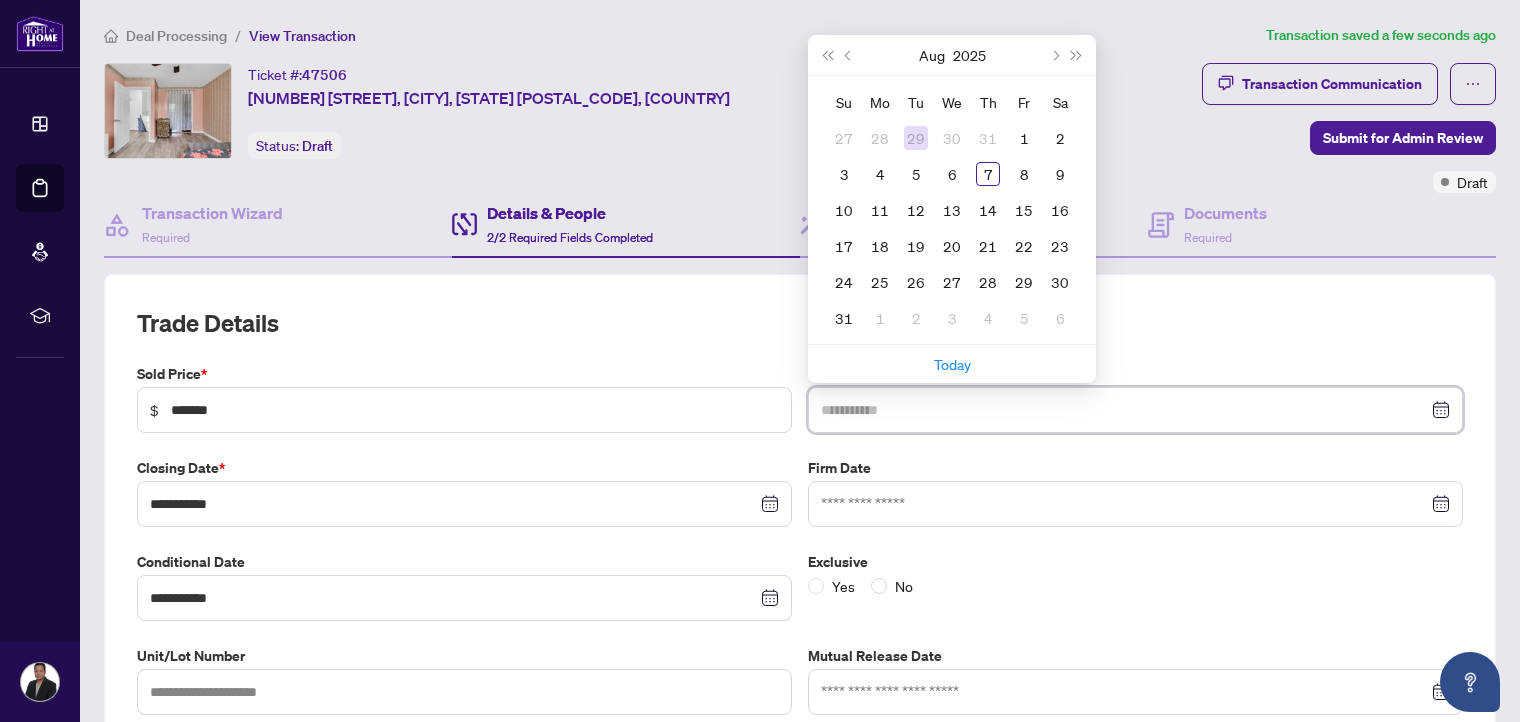 type on "**********" 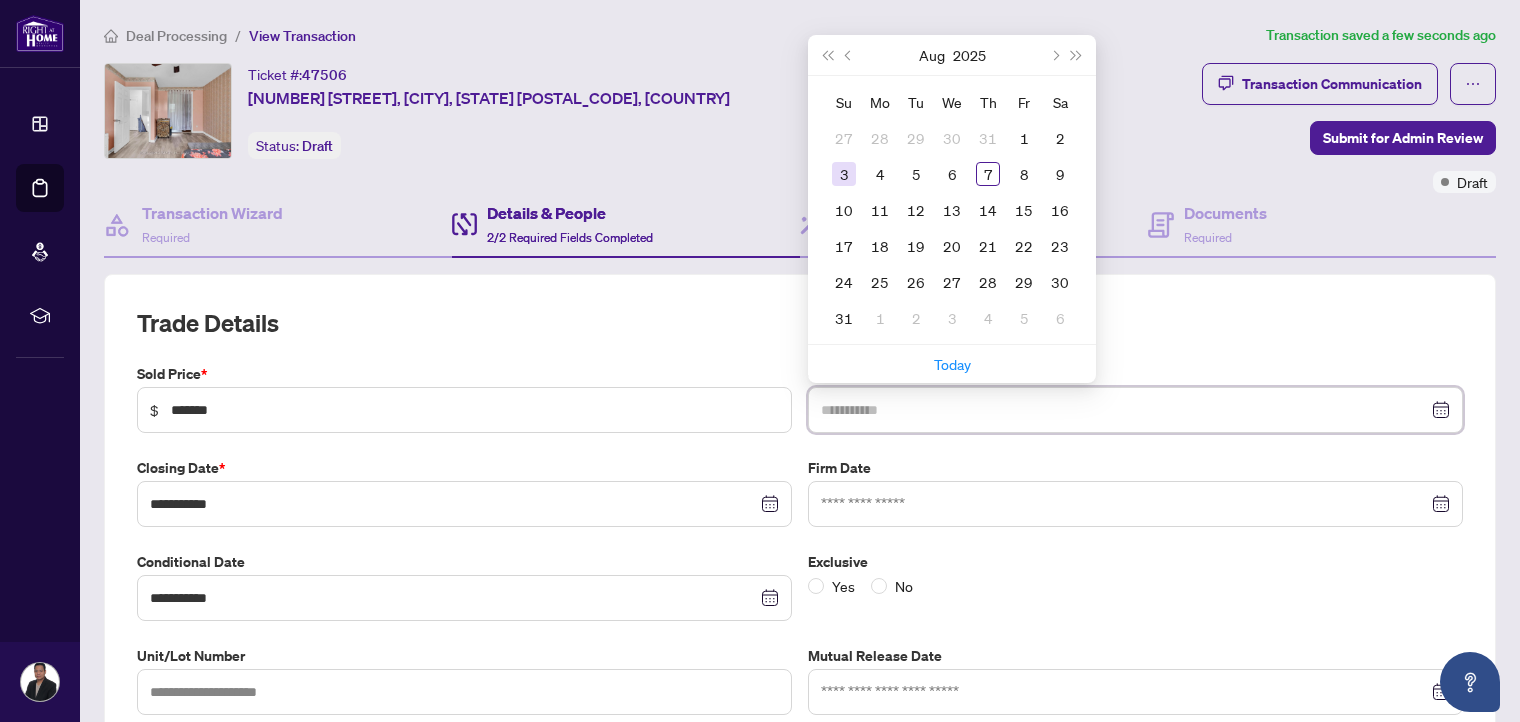 type on "**********" 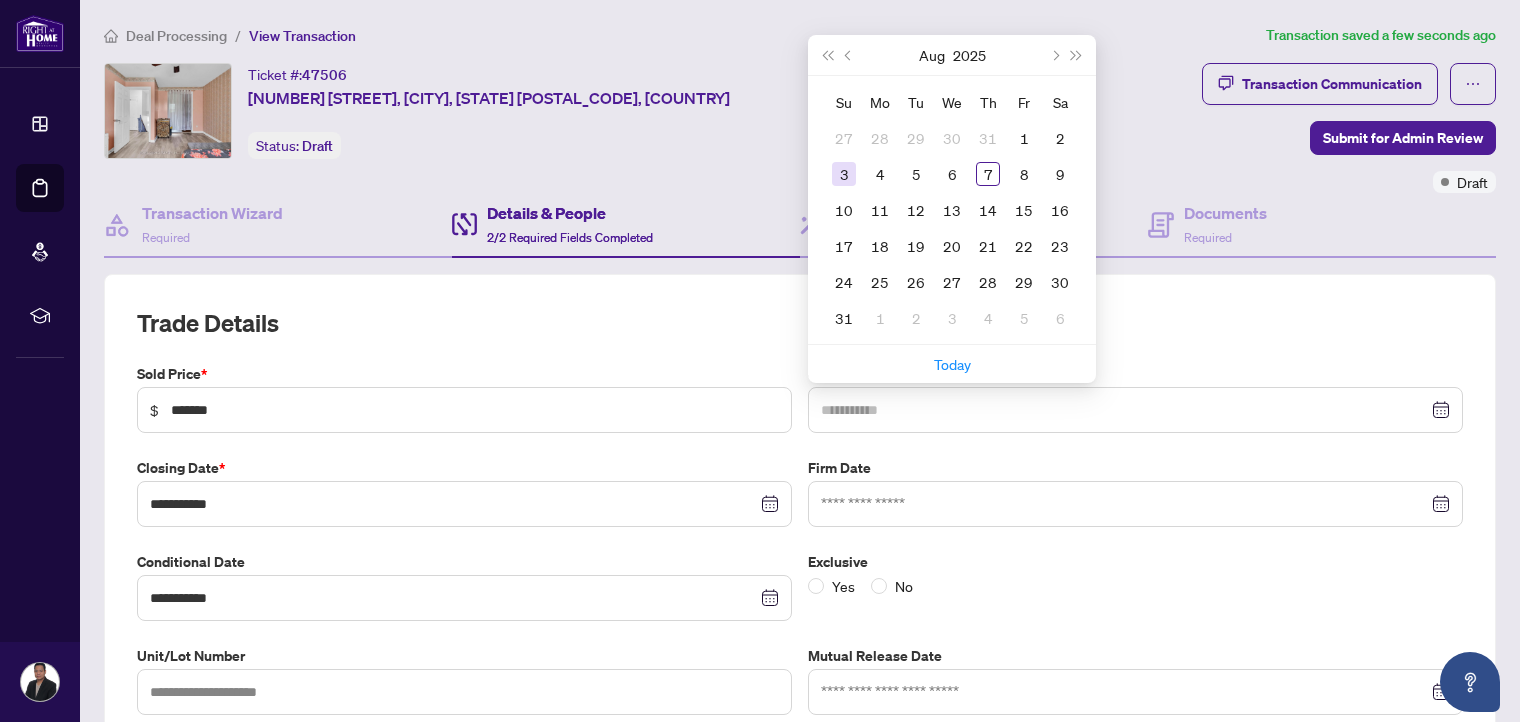 click on "3" at bounding box center [844, 174] 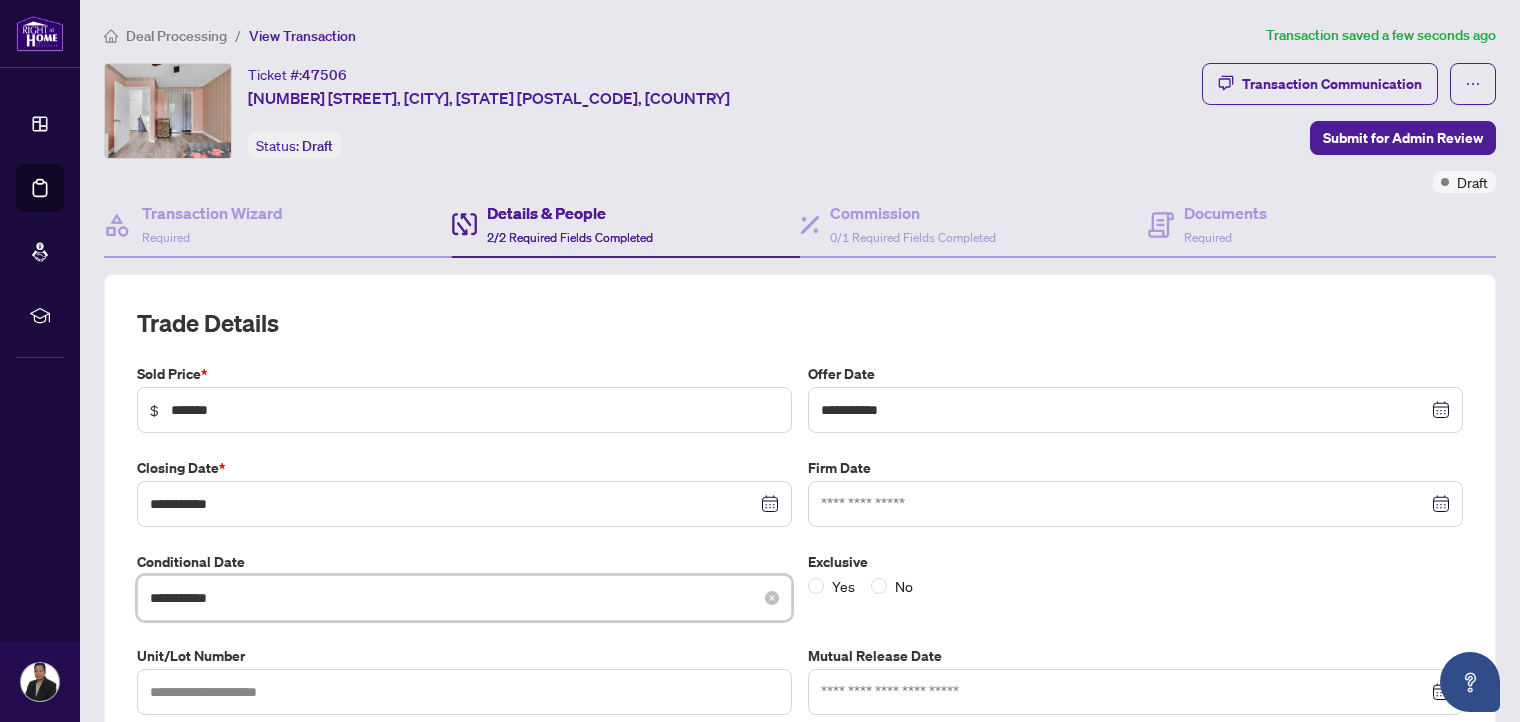 click on "**********" at bounding box center [453, 598] 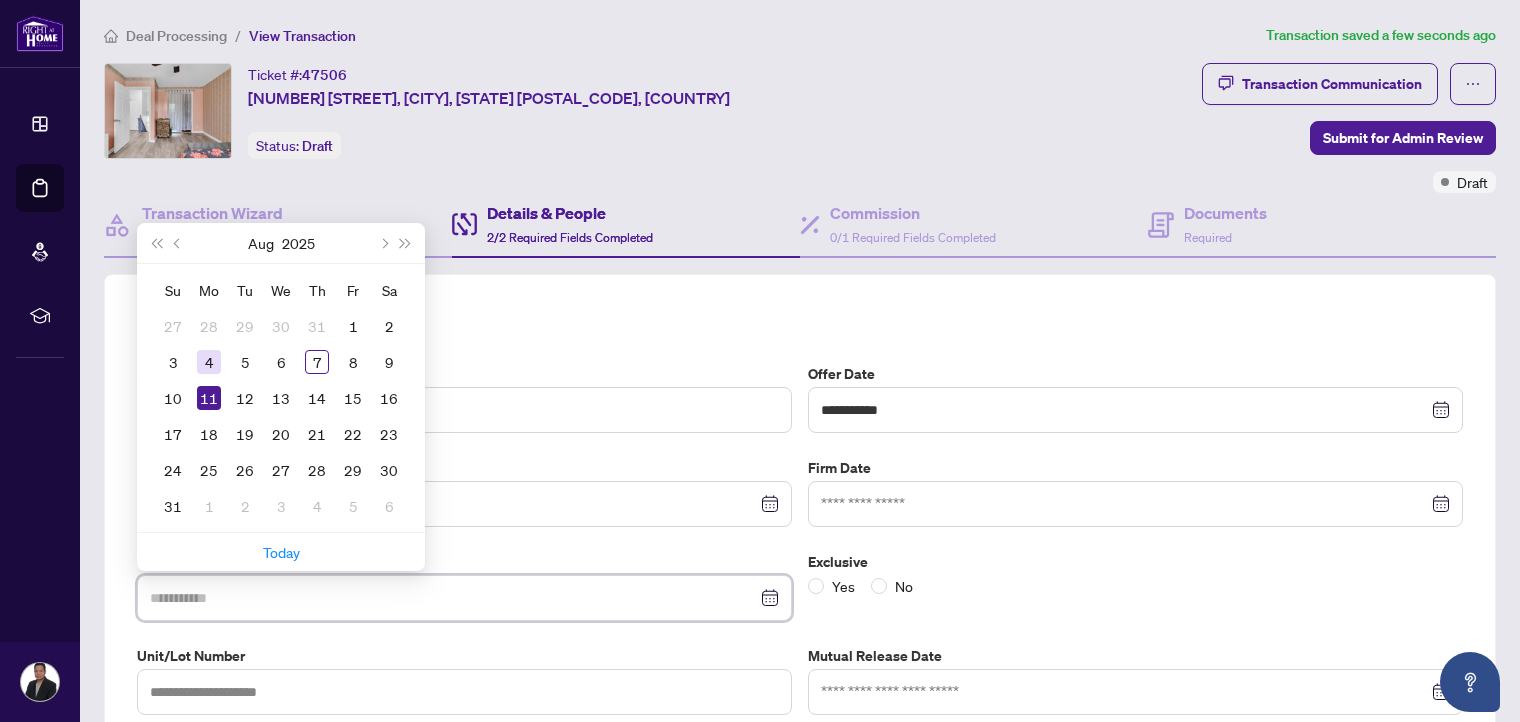 type on "**********" 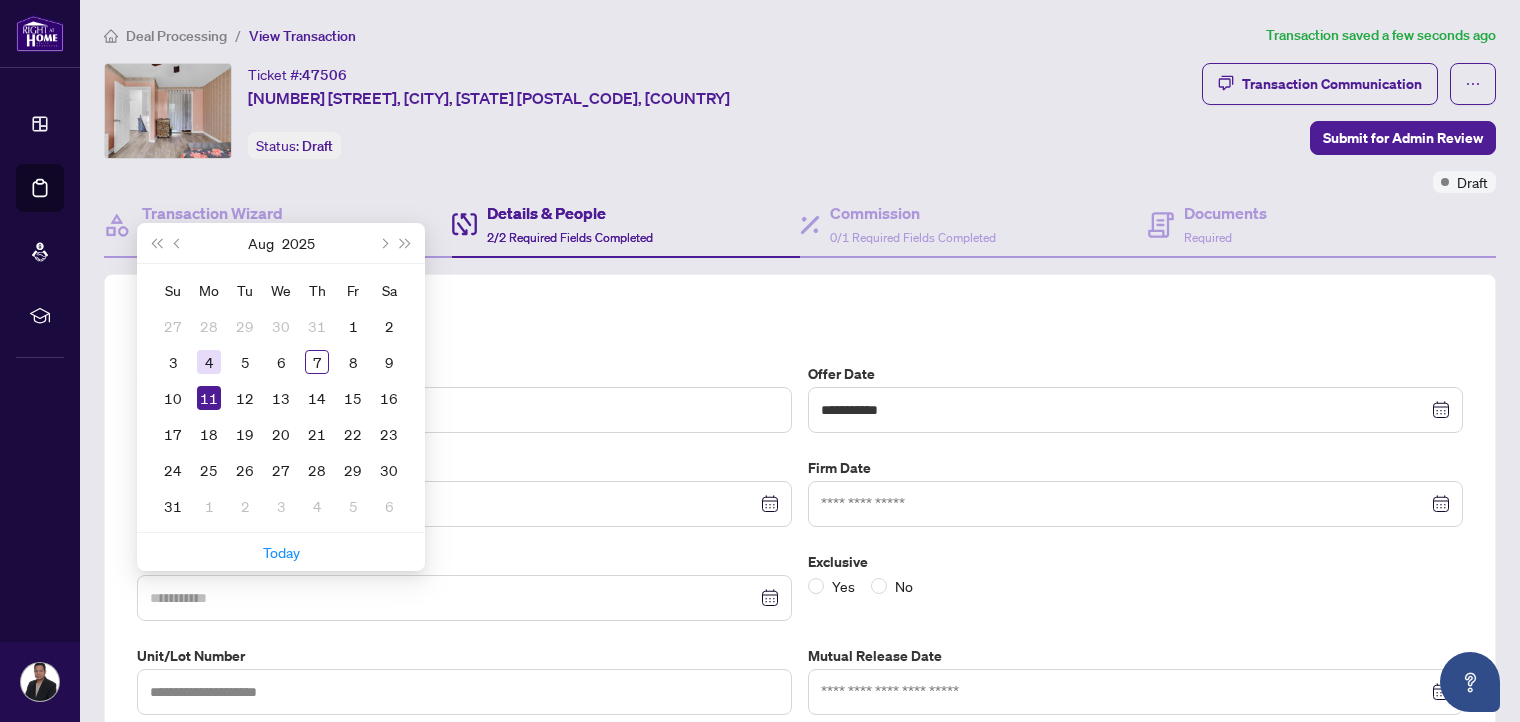 click on "4" at bounding box center (209, 362) 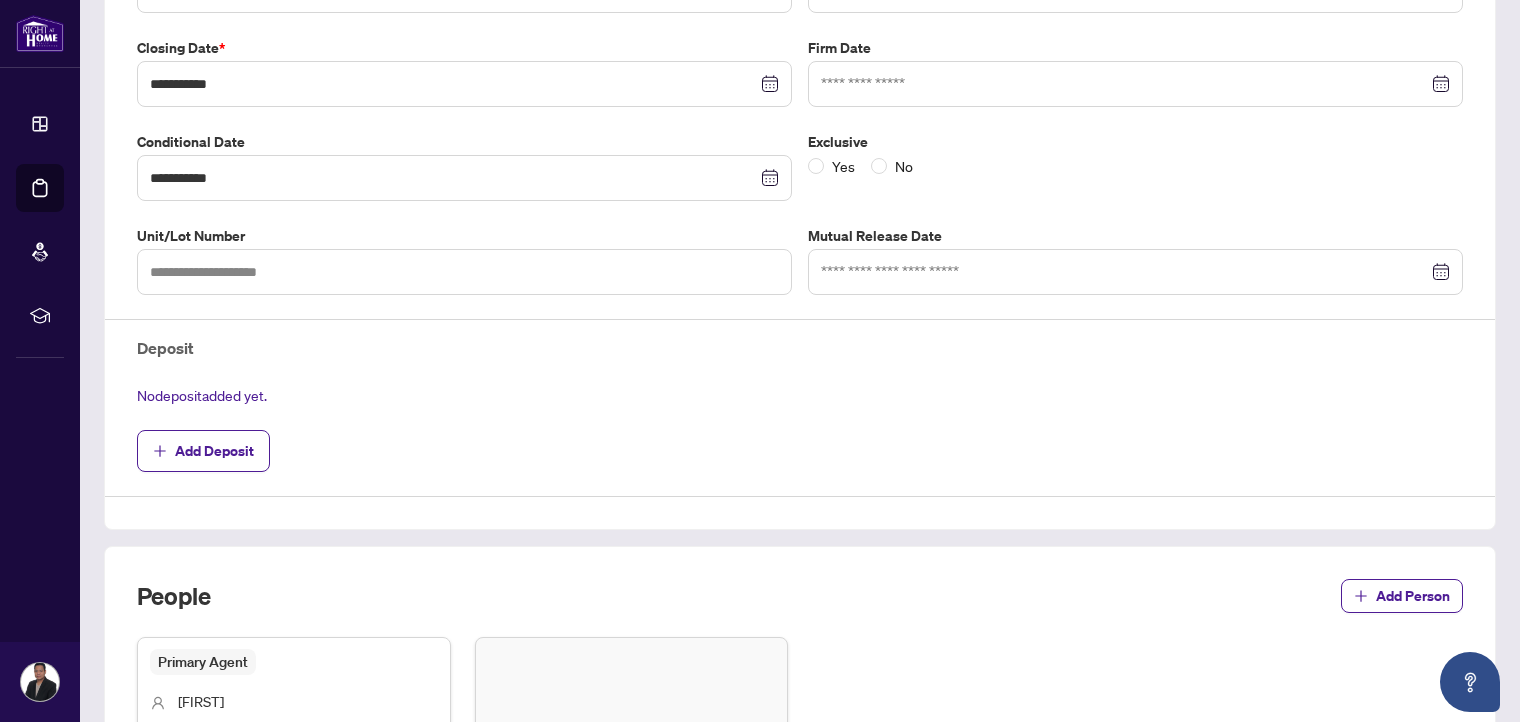 scroll, scrollTop: 0, scrollLeft: 0, axis: both 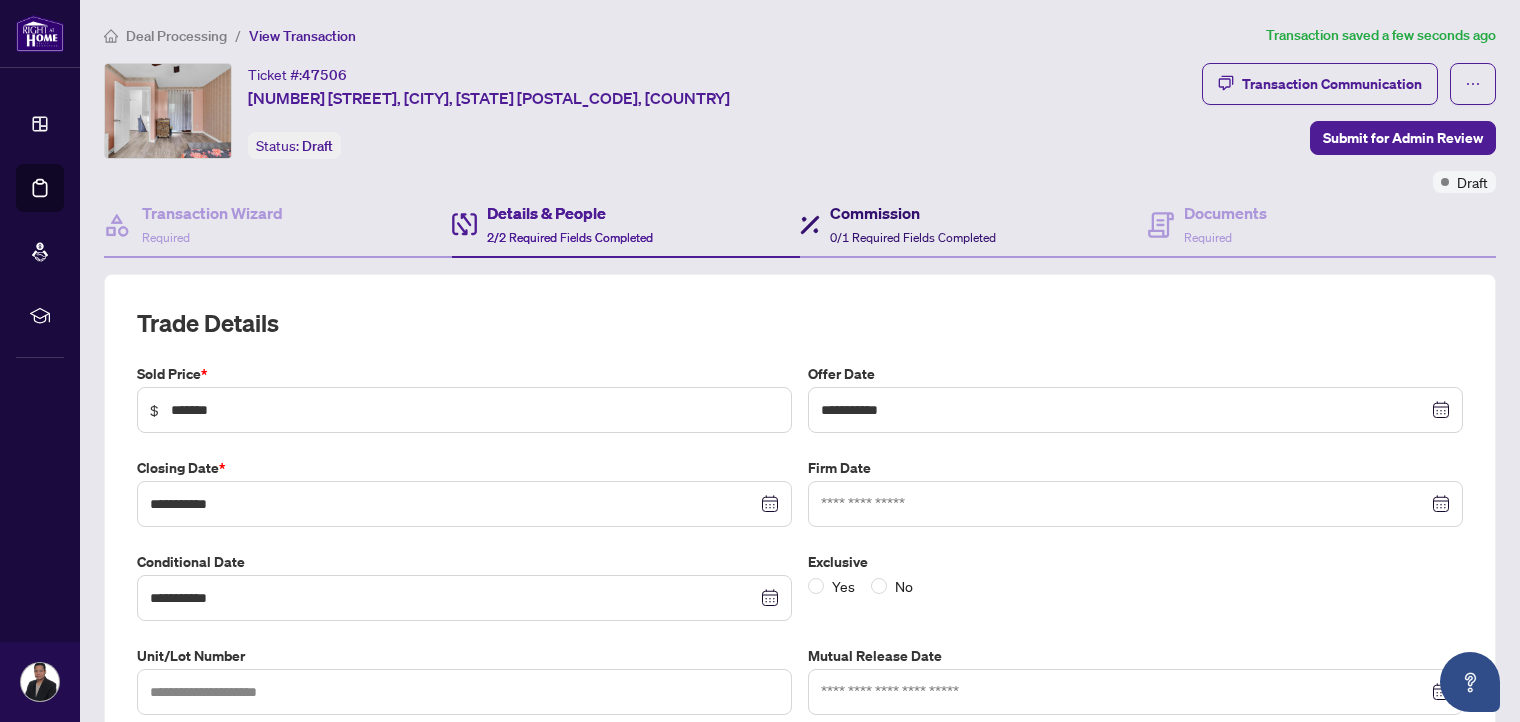click on "Commission" at bounding box center (913, 213) 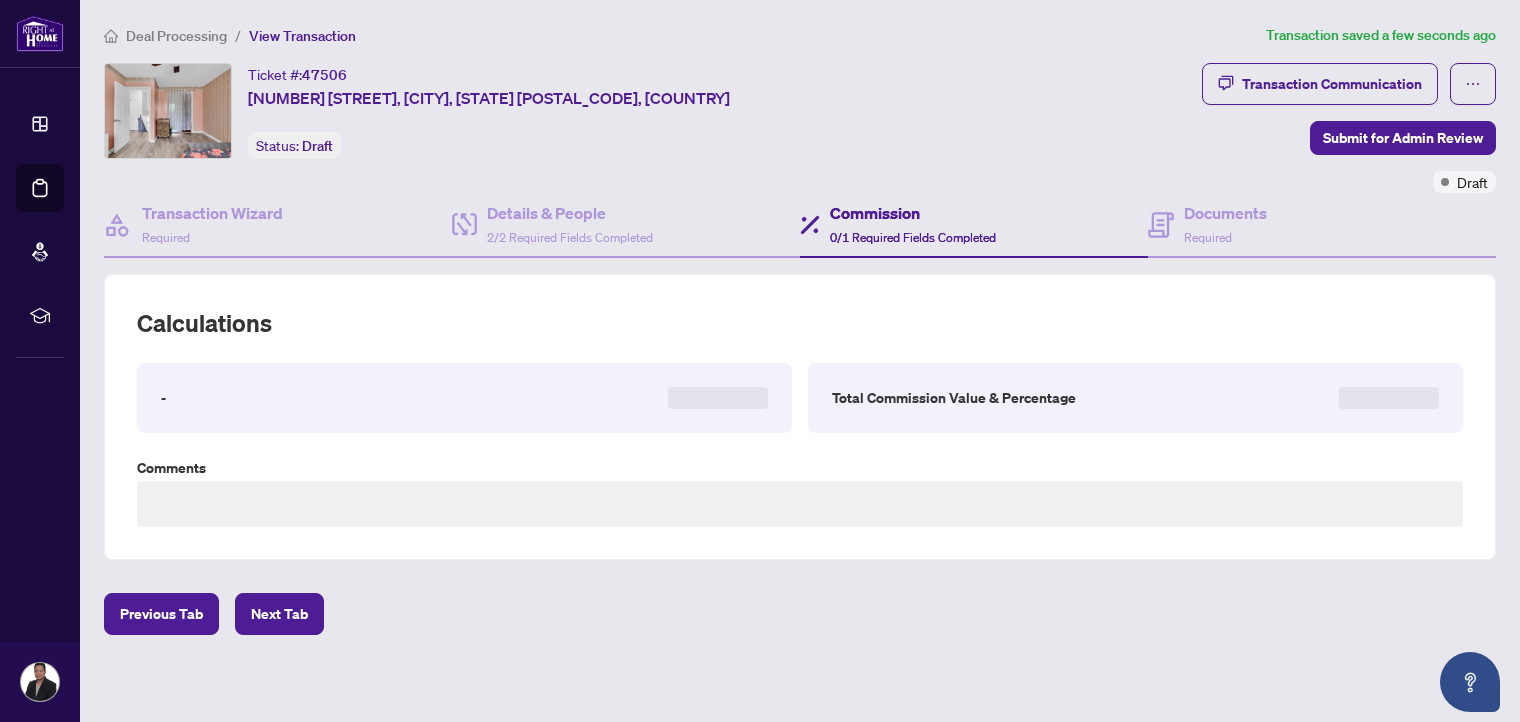 type on "**********" 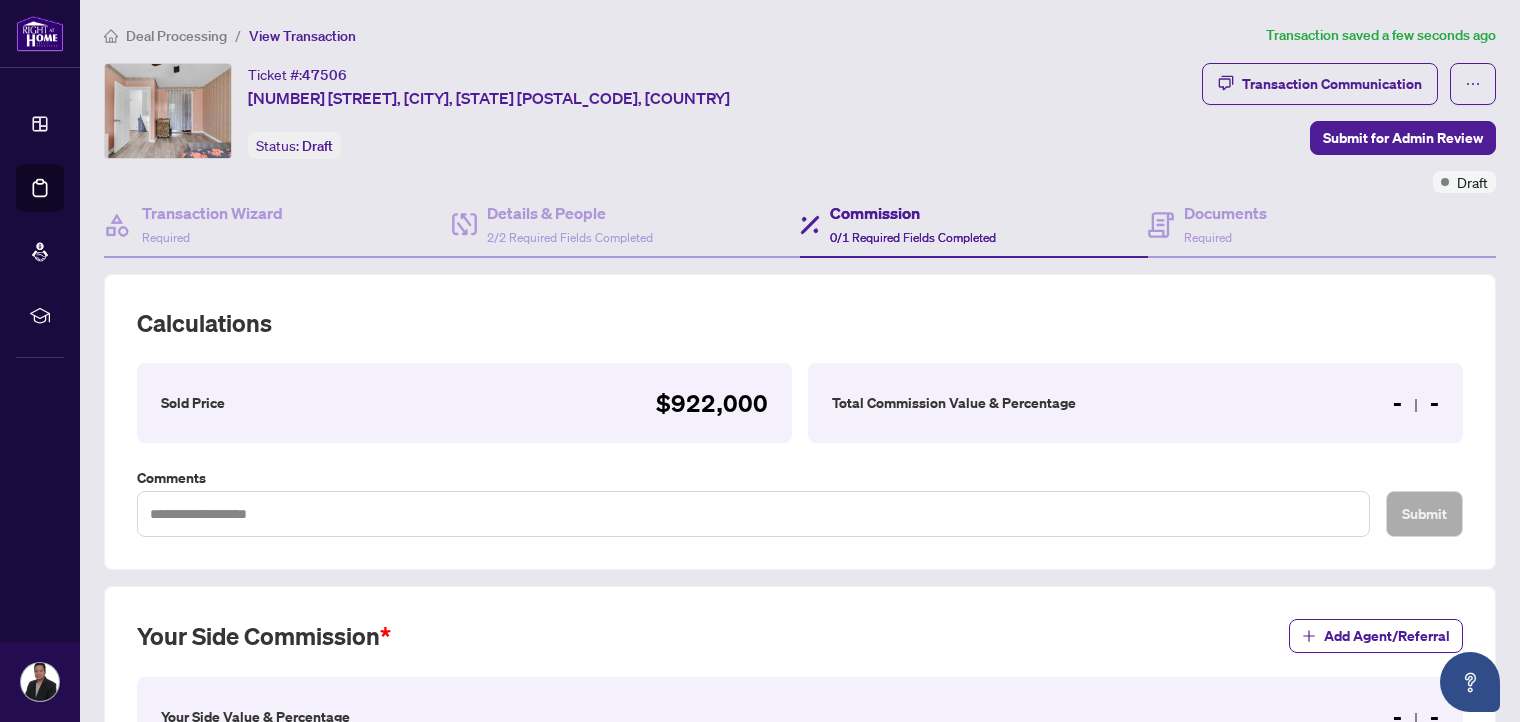 click on "Total Commission Value & Percentage -     -" at bounding box center [1135, 403] 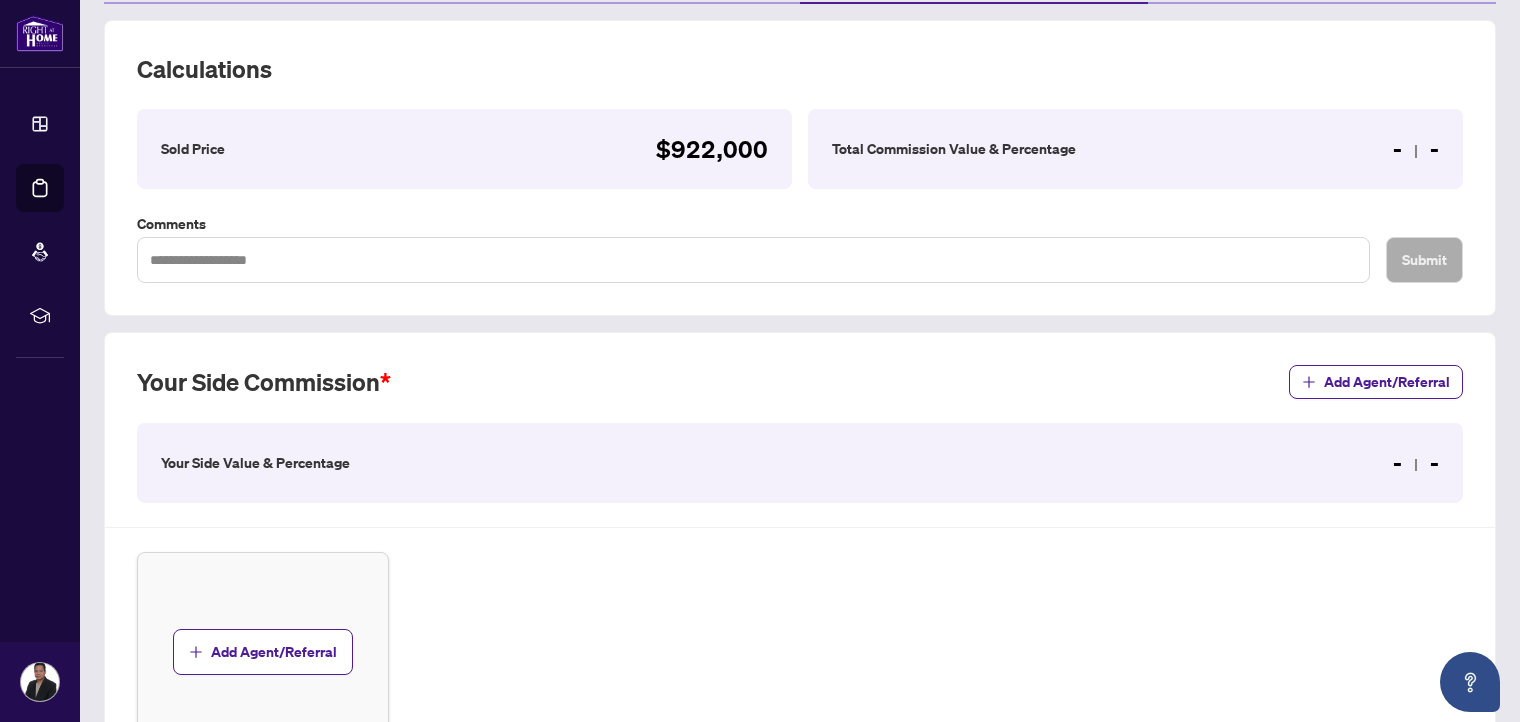 scroll, scrollTop: 259, scrollLeft: 0, axis: vertical 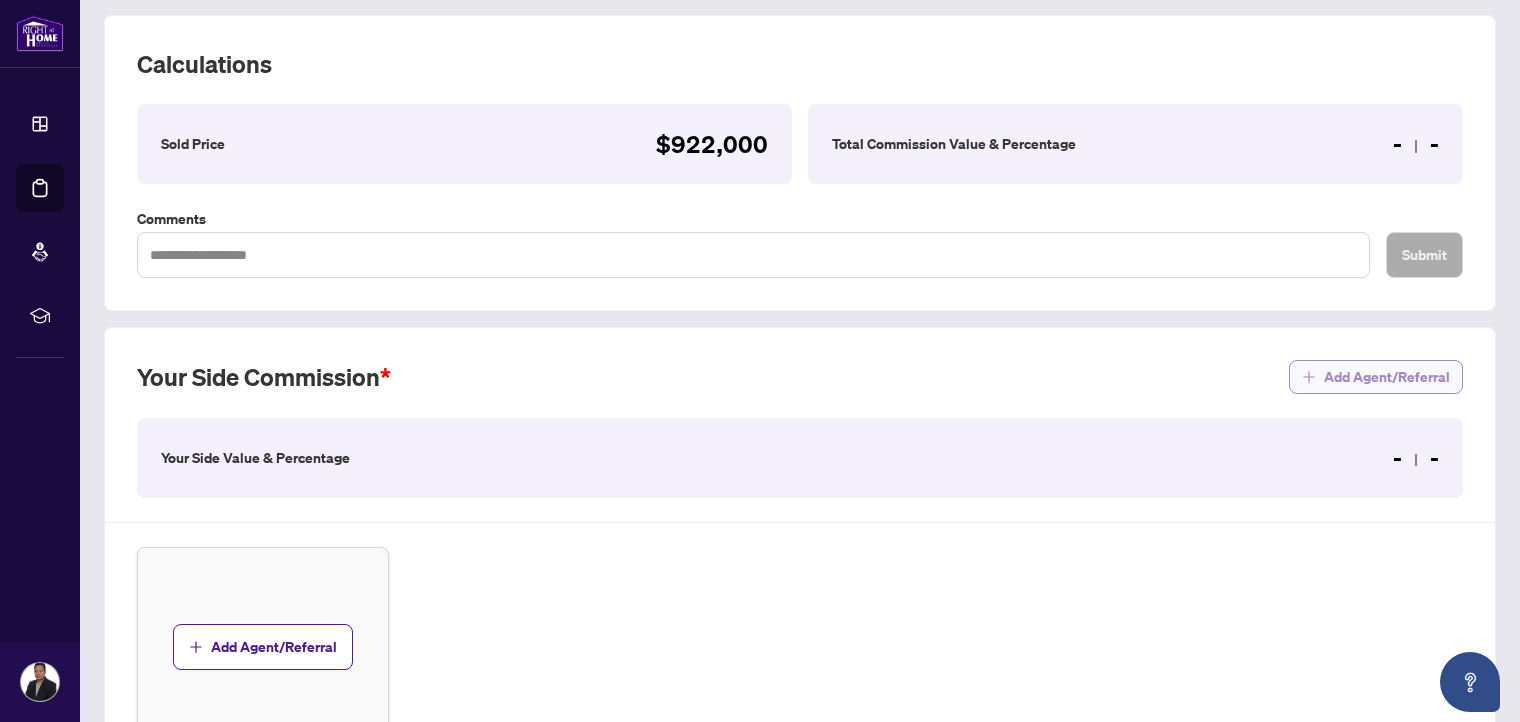 click on "Add Agent/Referral" at bounding box center (1387, 377) 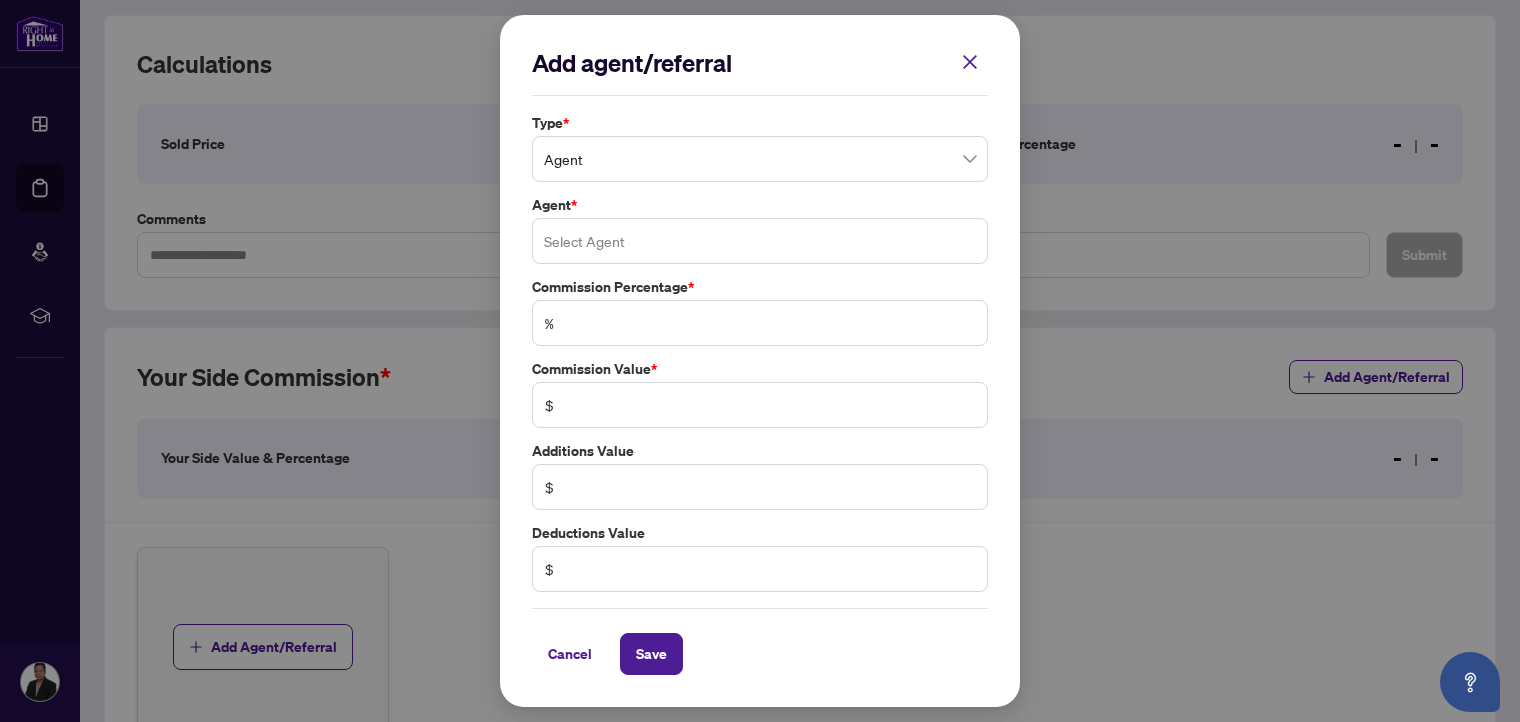 click at bounding box center [760, 241] 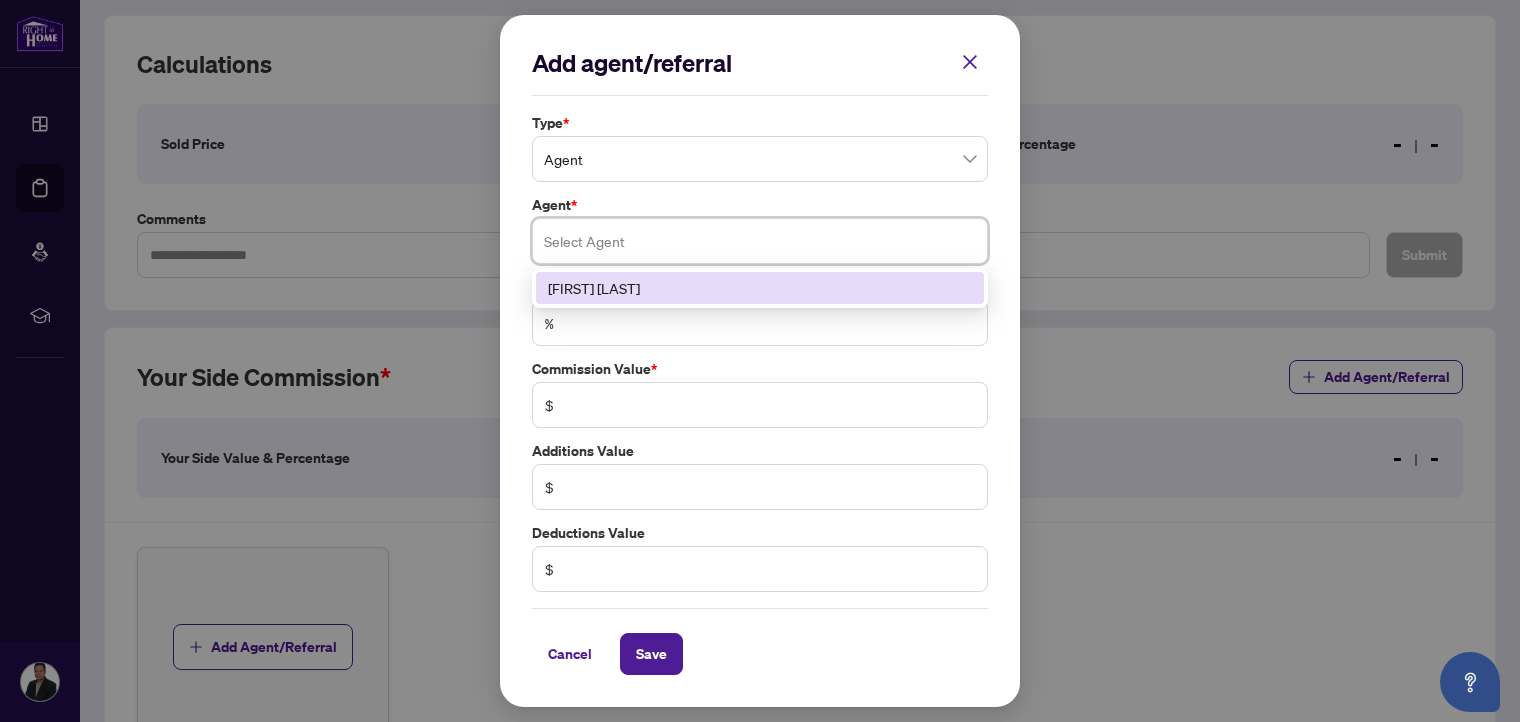 click on "[FIRST] [LAST]" at bounding box center [760, 288] 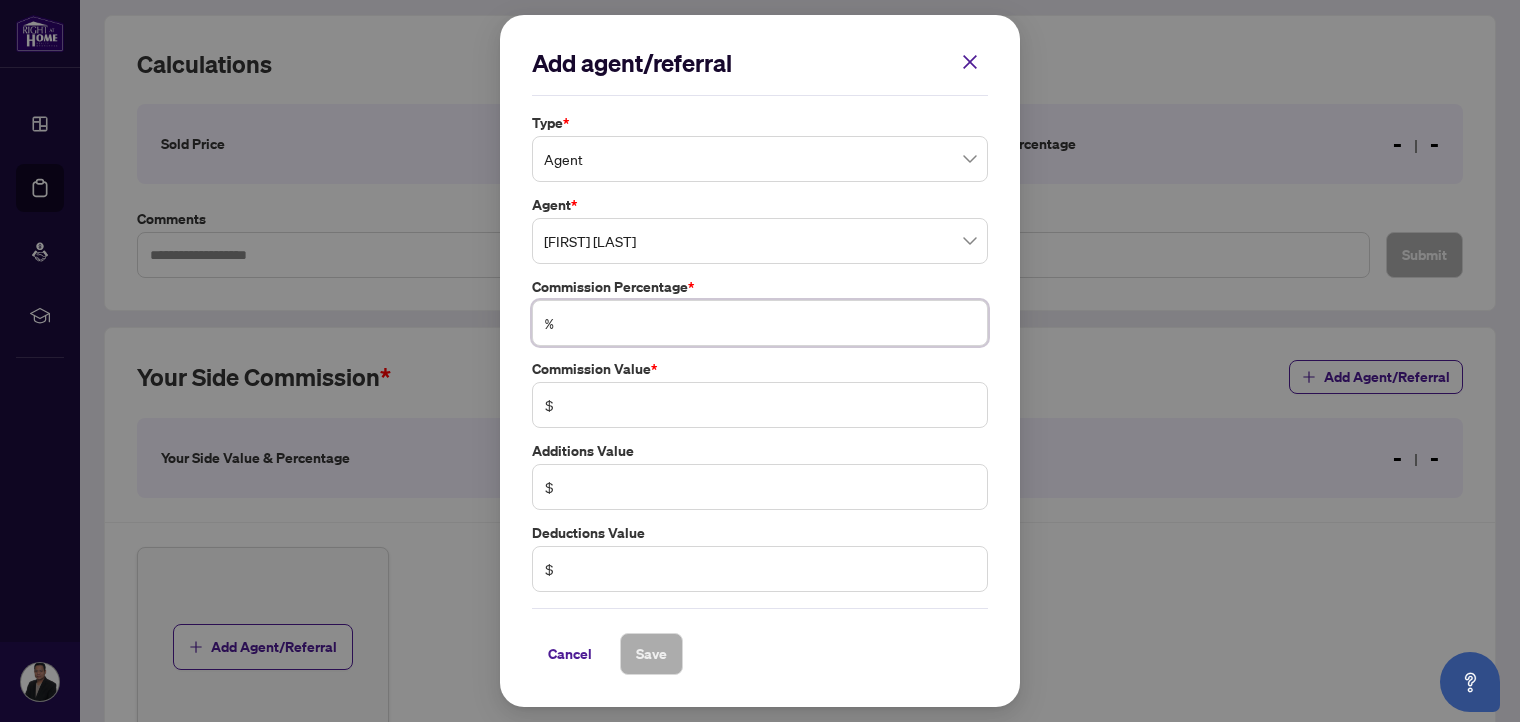 click at bounding box center [770, 323] 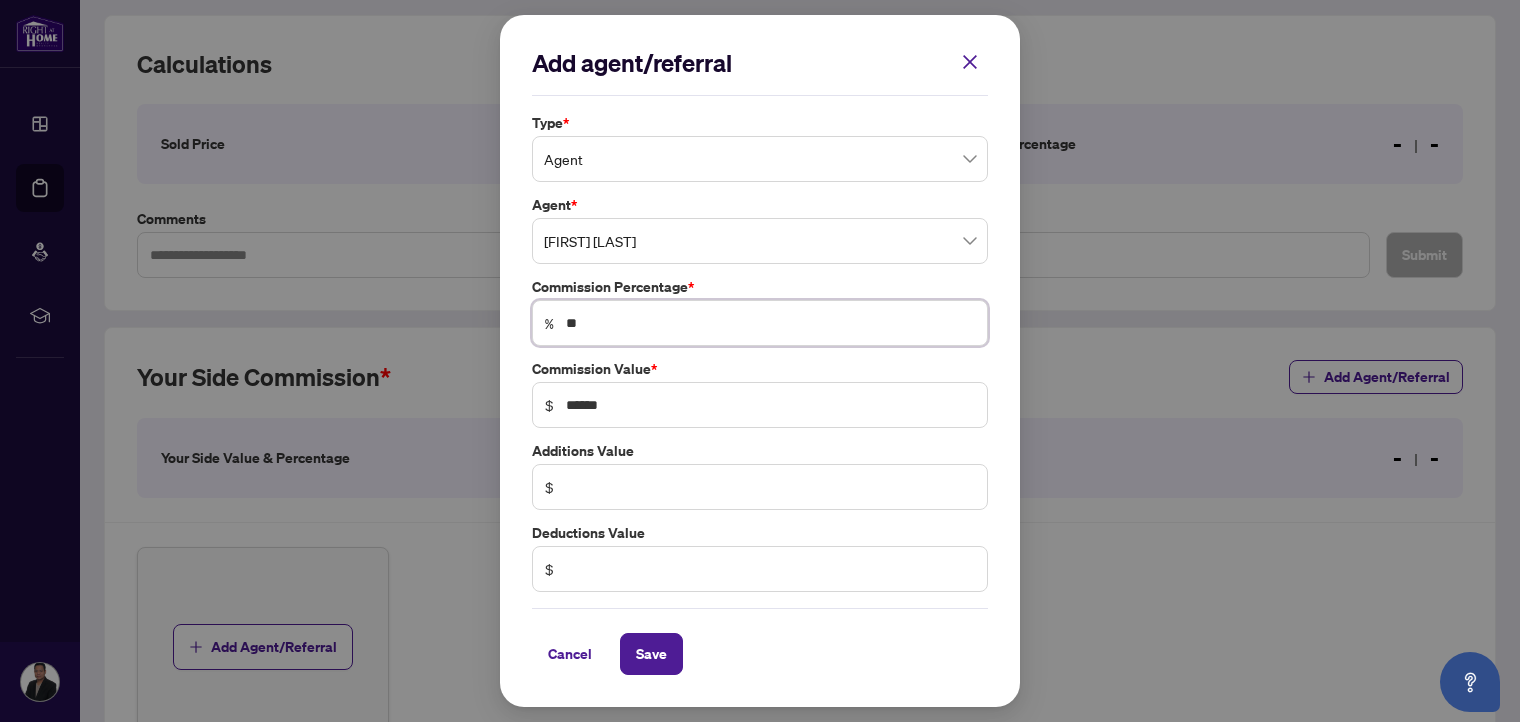 type on "***" 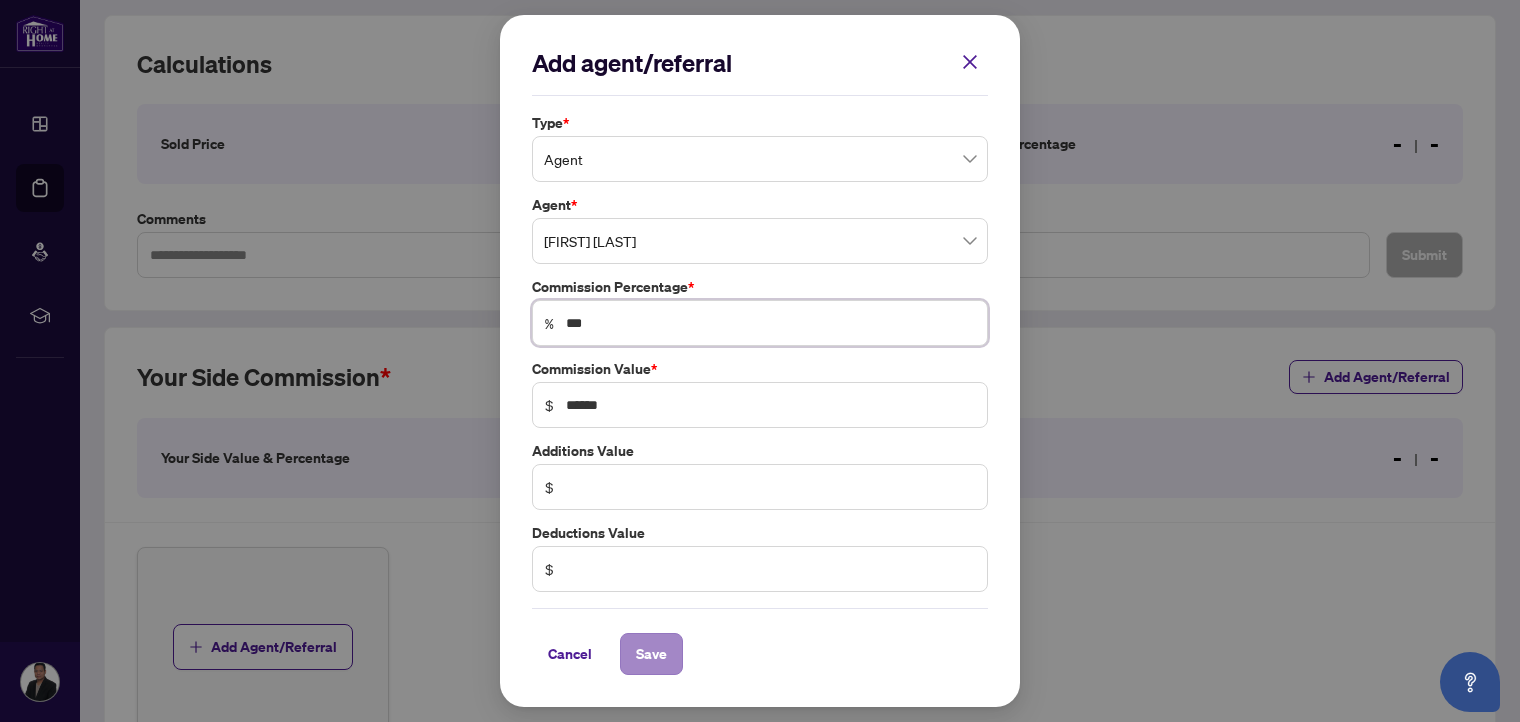 type on "***" 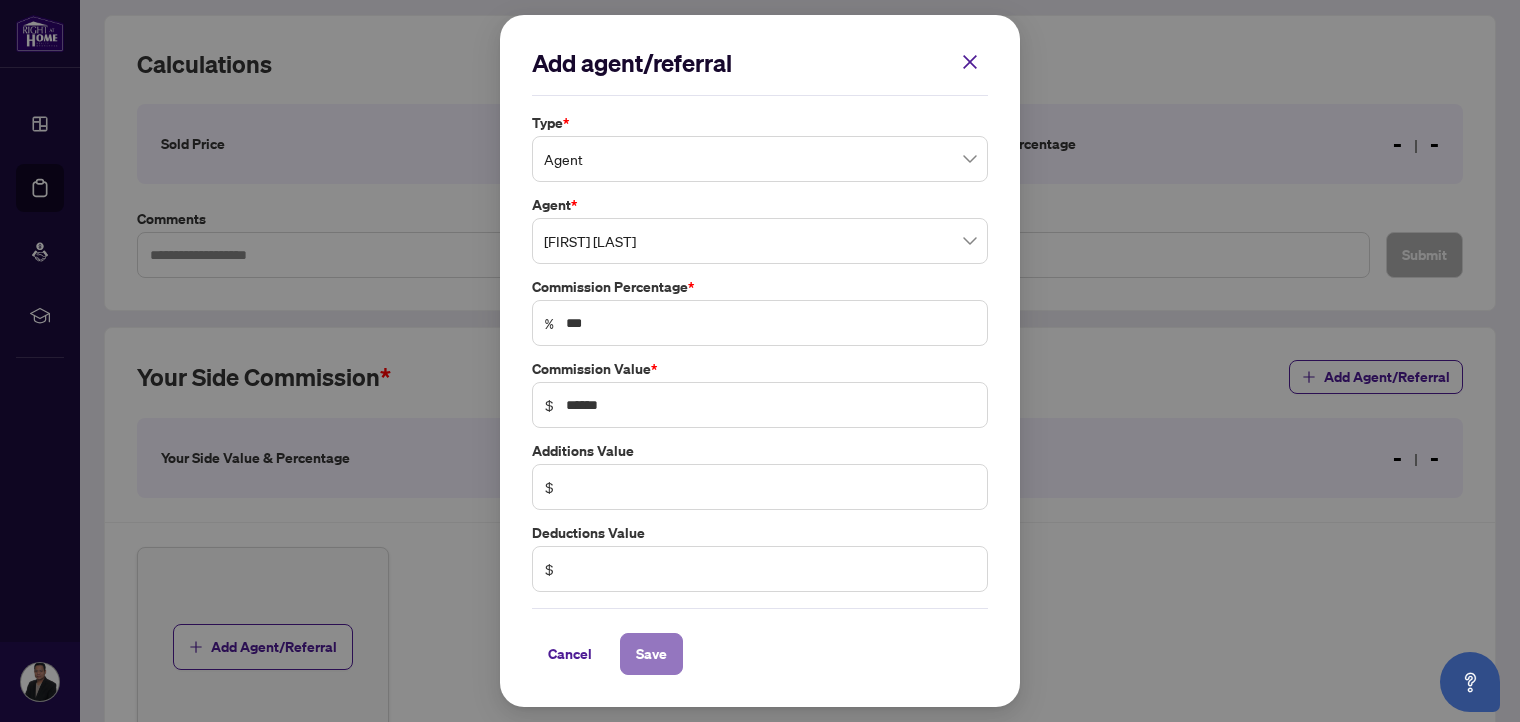 click on "Save" at bounding box center [651, 654] 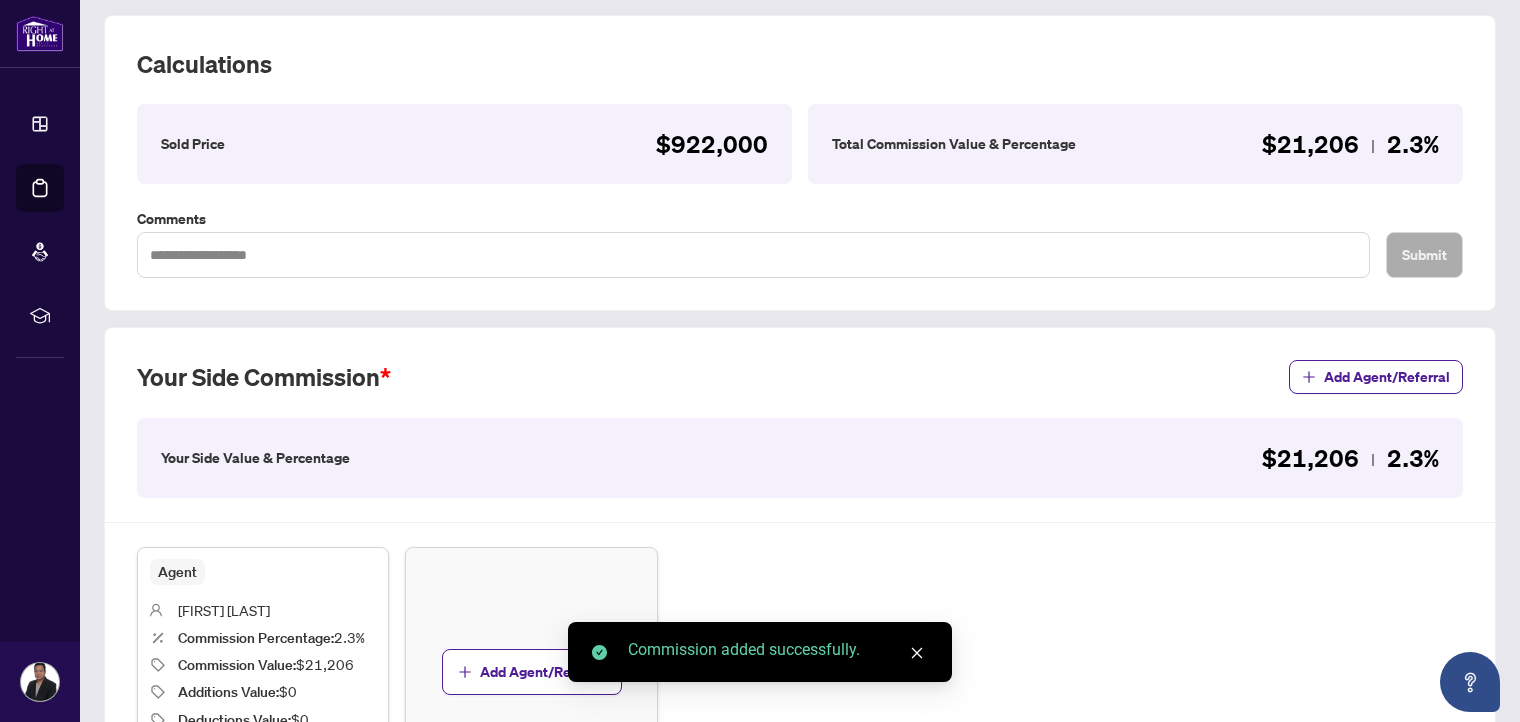 click on "Agent [FIRST] [LAST] Commission Percentage  :  2.3% Commission Value  :  $21,206 Additions Value  :  $0 Deductions Value  :  $0 Edit Delete Add Agent/Referral" at bounding box center (800, 672) 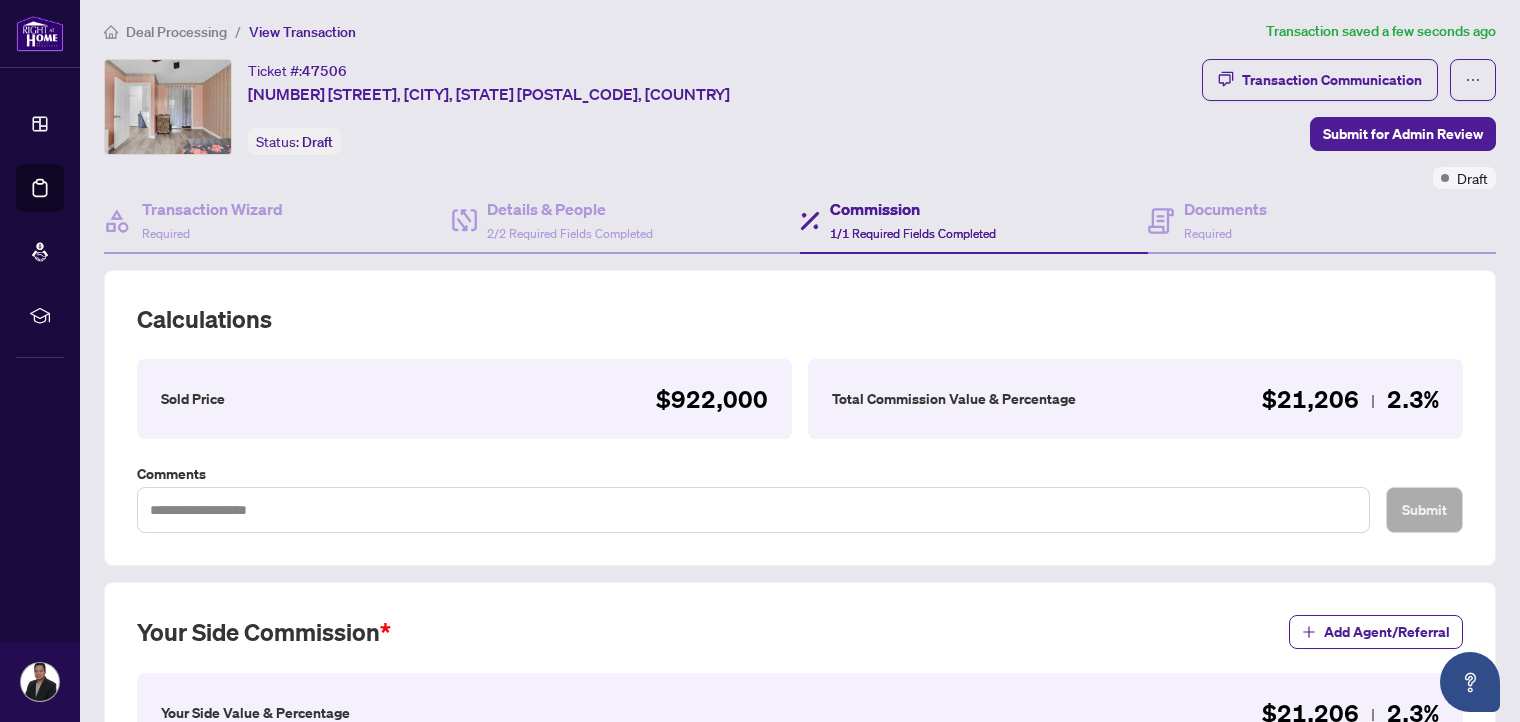 scroll, scrollTop: 2, scrollLeft: 0, axis: vertical 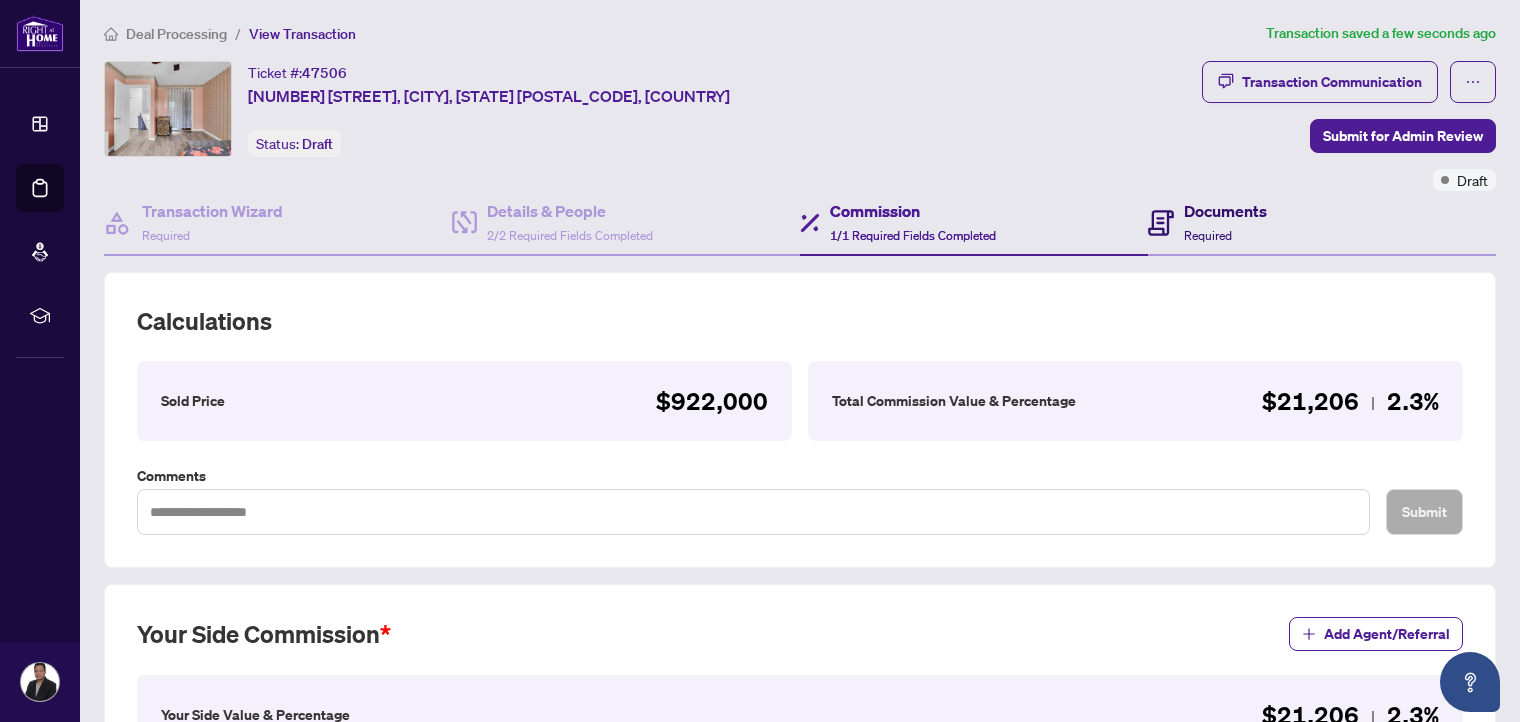 click on "Documents Required" at bounding box center (1225, 222) 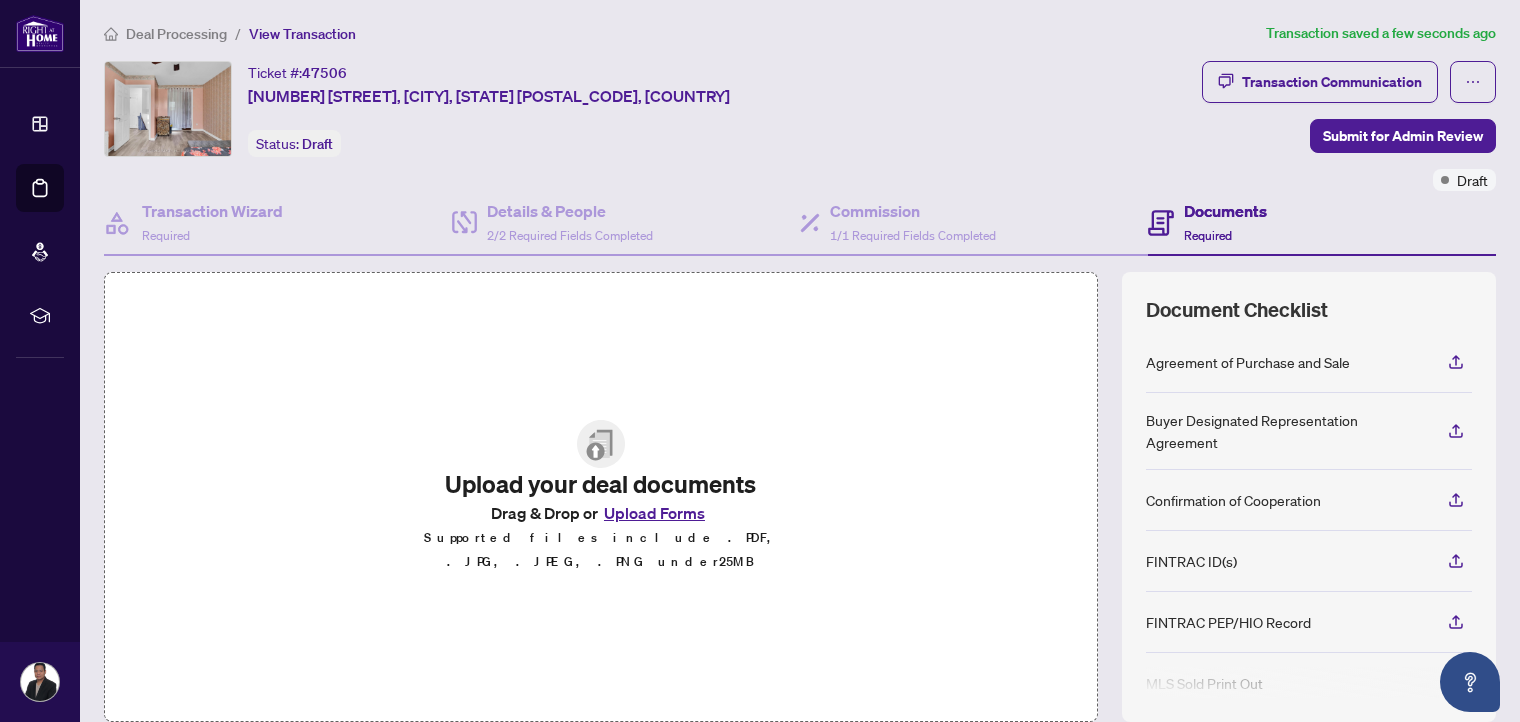 click on "Upload Forms" at bounding box center [654, 513] 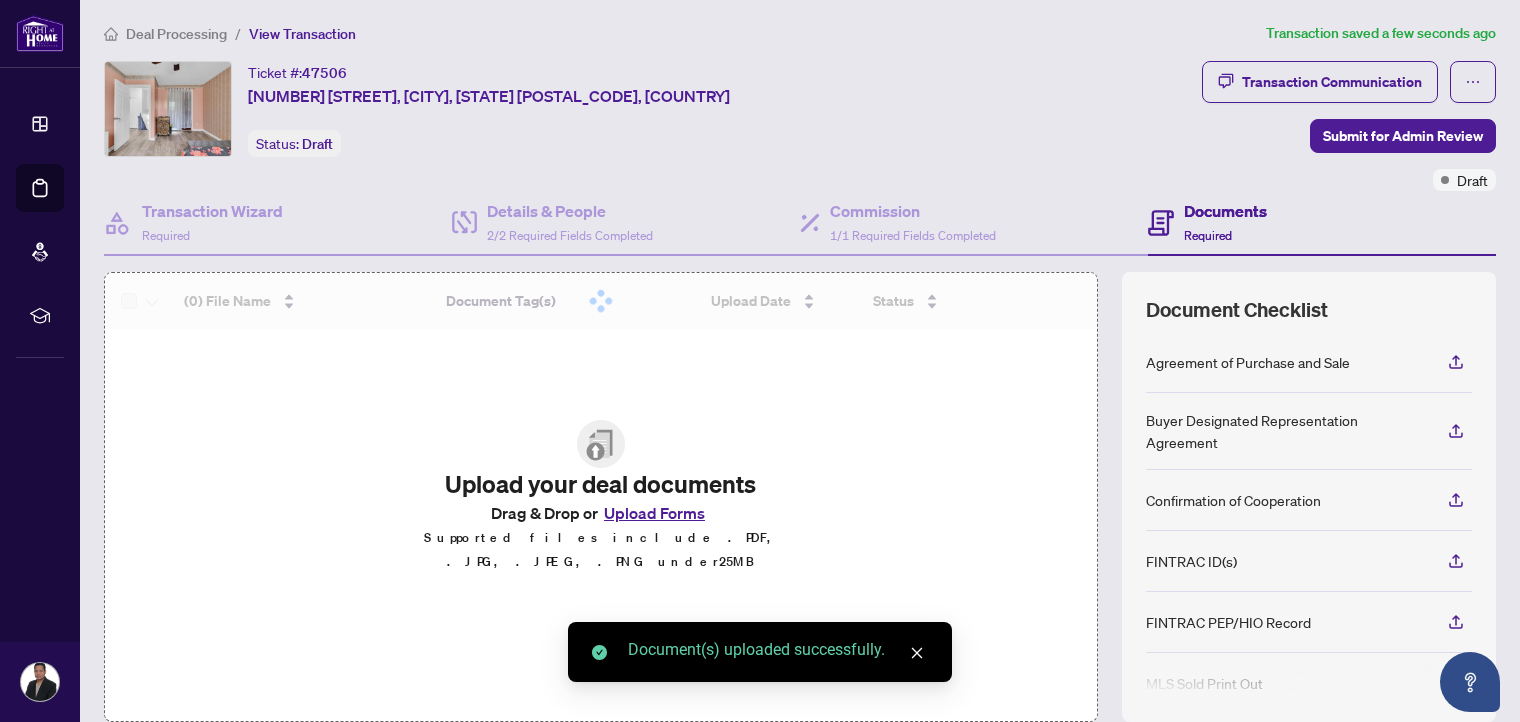 click on "(0) File Name Document Tag(s) Upload Date Status             Simple Empty No data Upload your deal documents Drag & Drop or Upload Forms Supported files include   .PDF, .JPG, .JPEG, .PNG   under  25 MB" at bounding box center [601, 497] 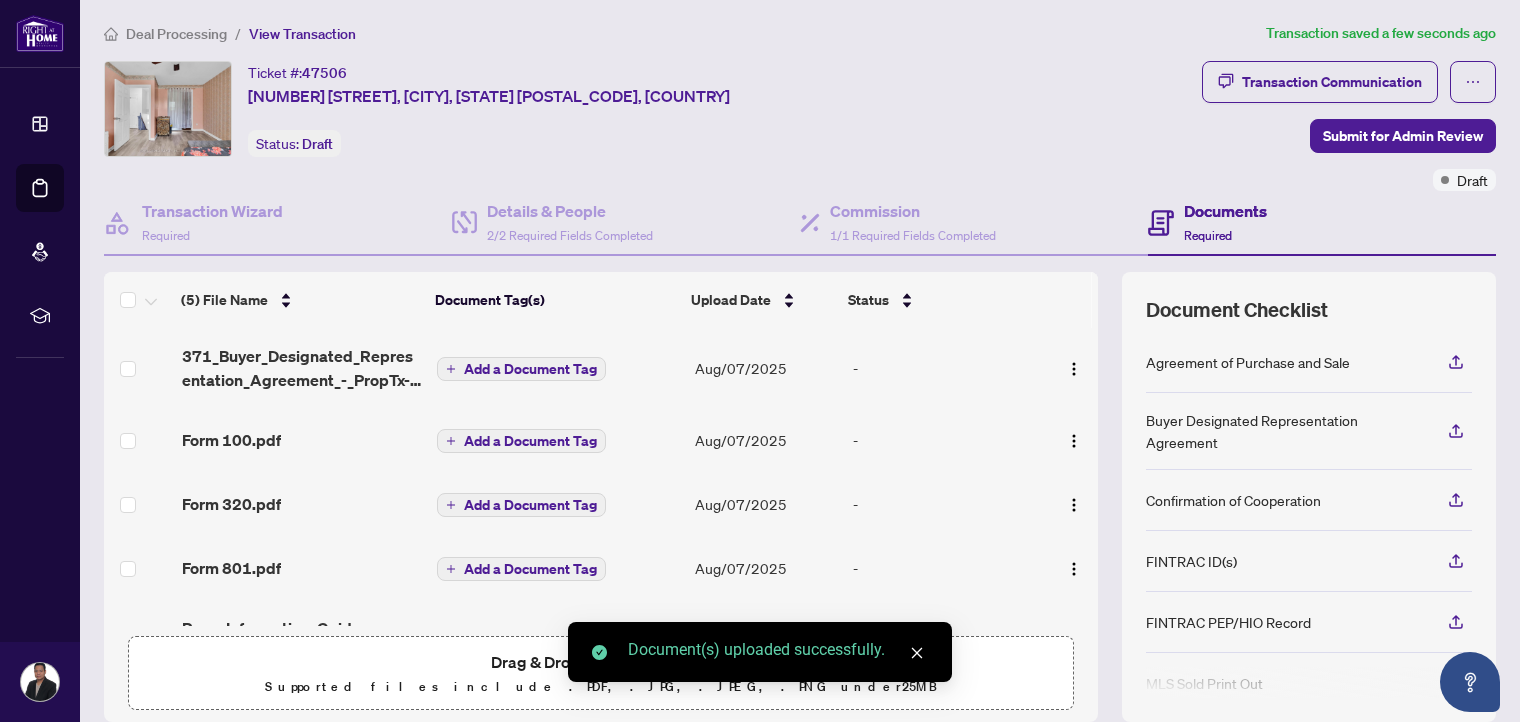 click on "371_Buyer_Designated_Representation_Agreement_-_PropTx-OREA.pdf" at bounding box center (301, 368) 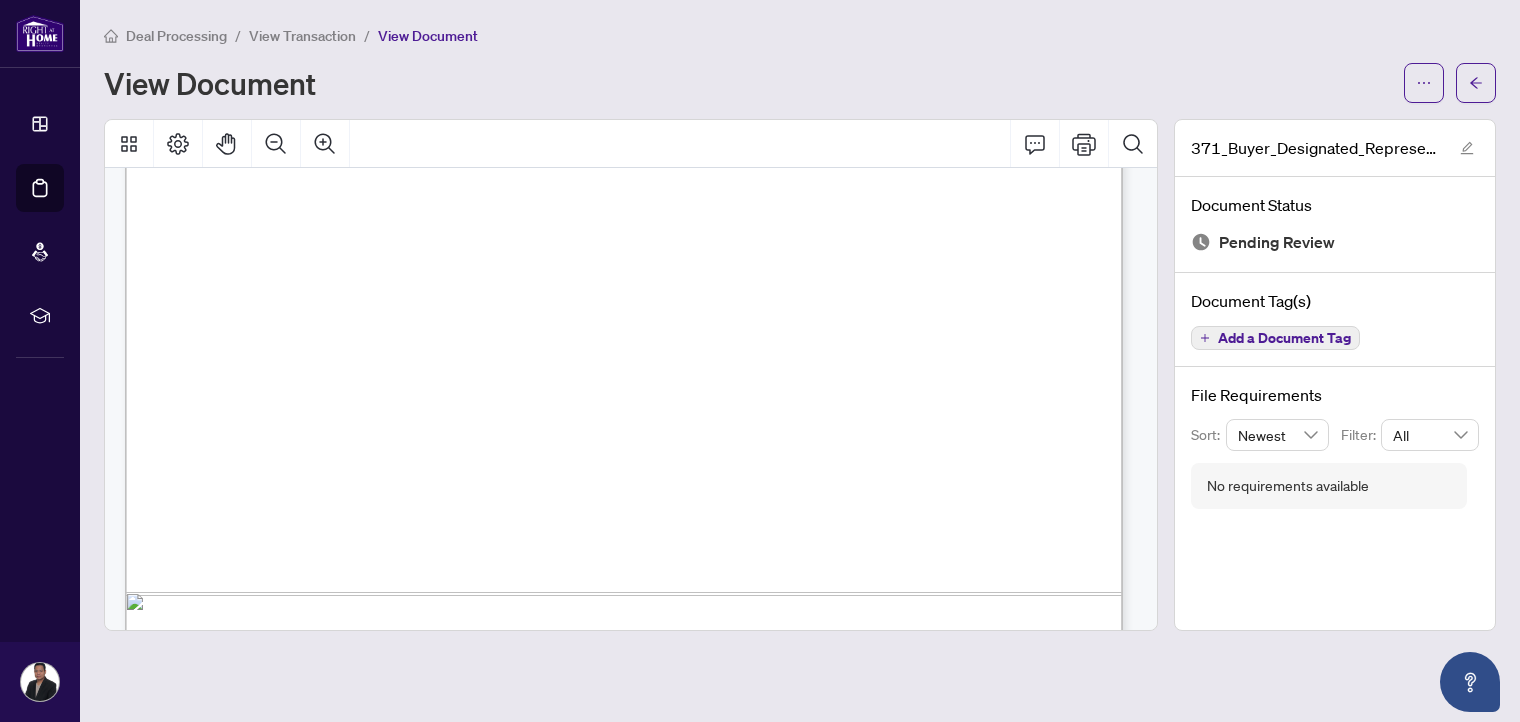 scroll, scrollTop: 6163, scrollLeft: 0, axis: vertical 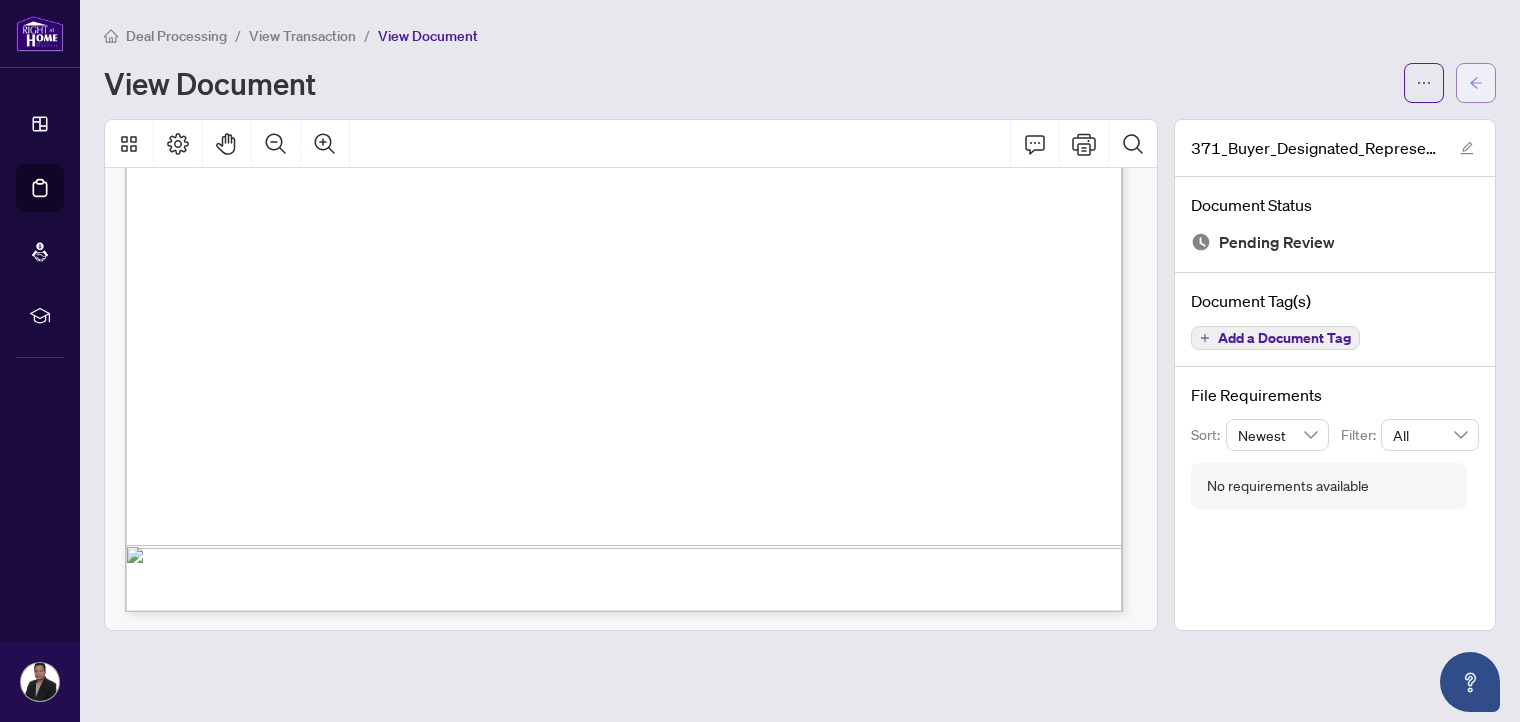 click 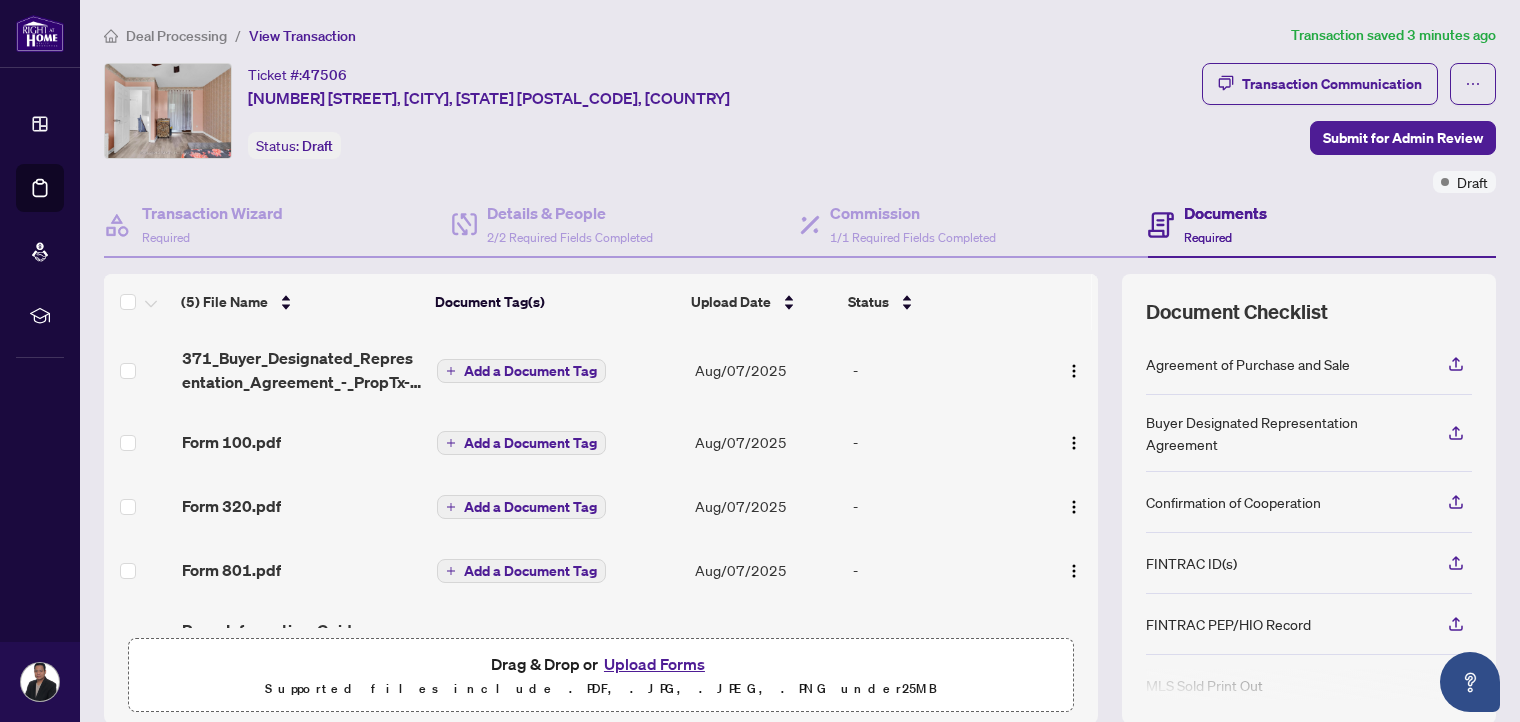 click on "Upload Forms" at bounding box center [654, 664] 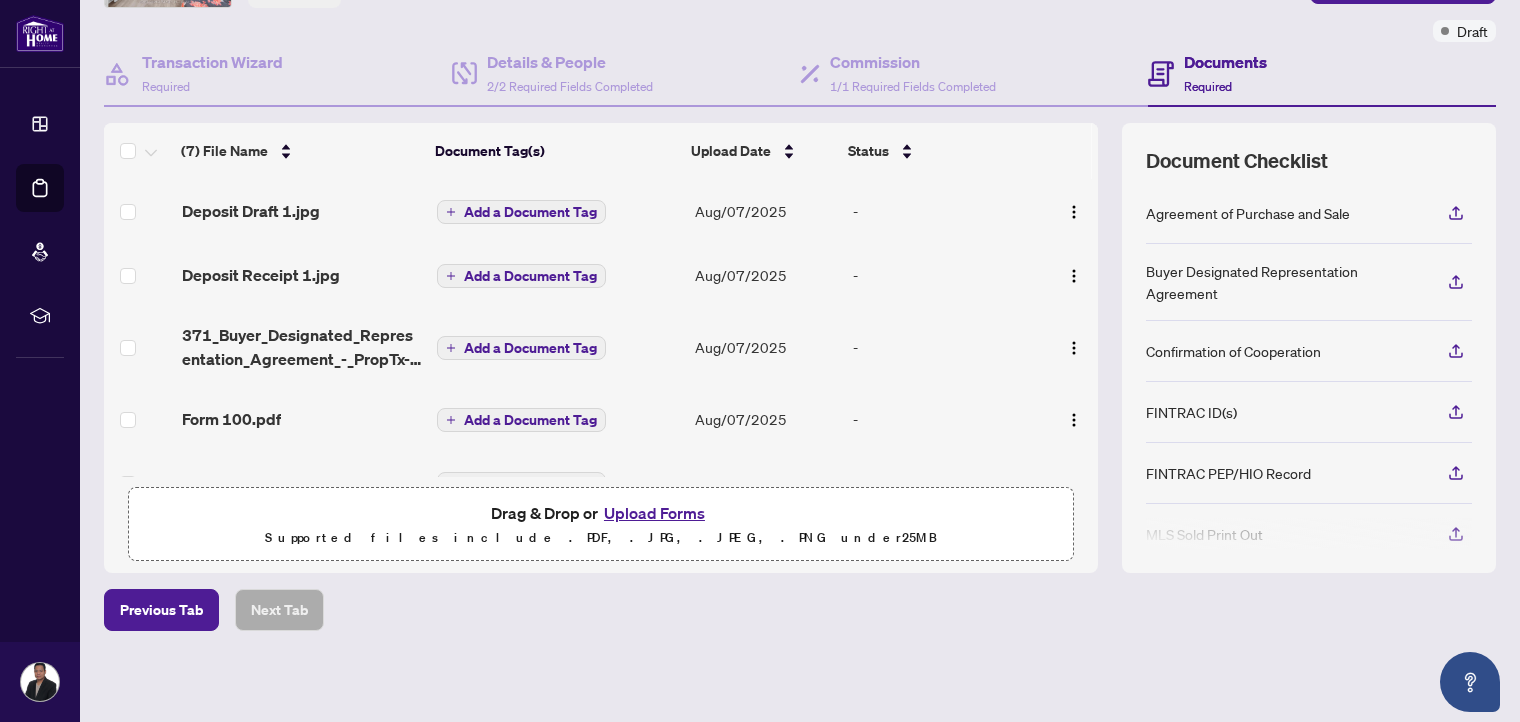 scroll, scrollTop: 0, scrollLeft: 0, axis: both 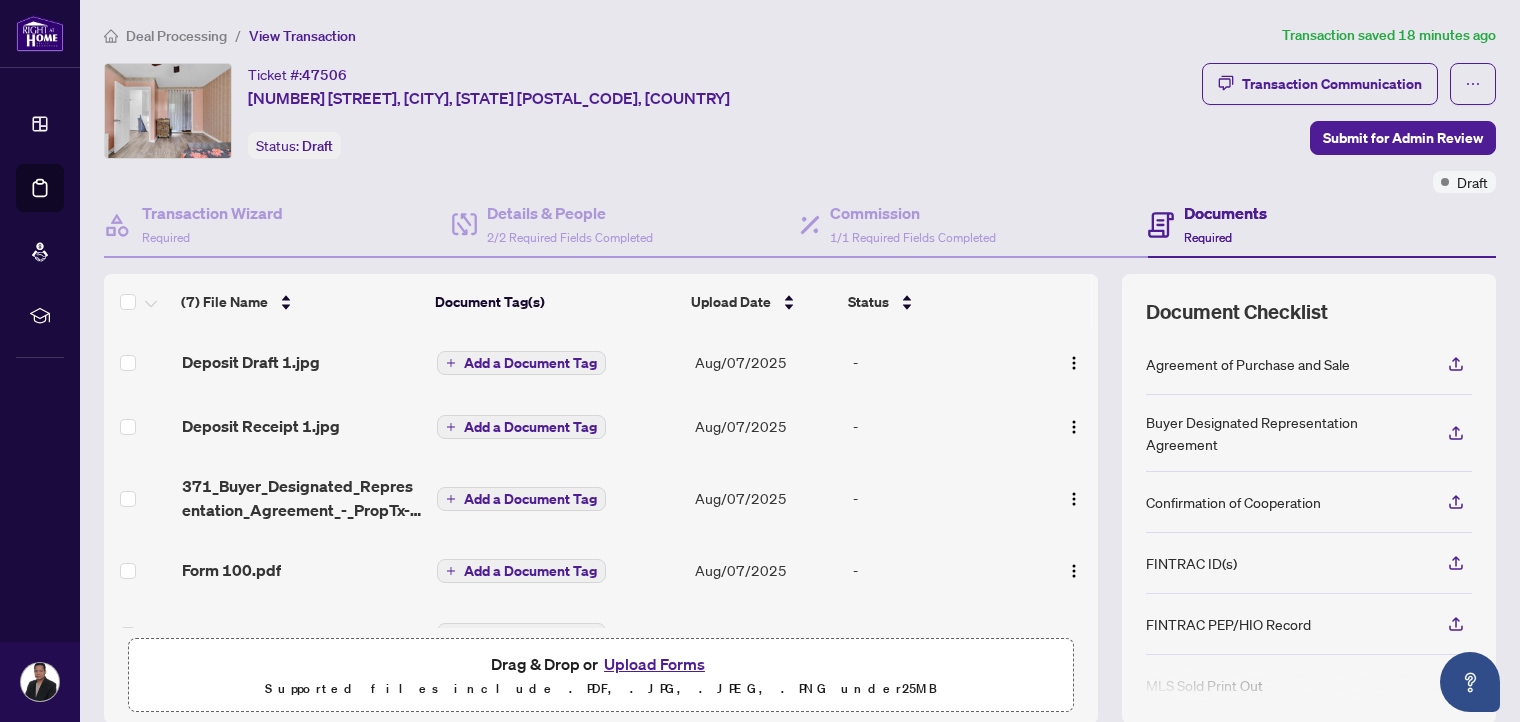 click on "Deal Processing" at bounding box center (176, 36) 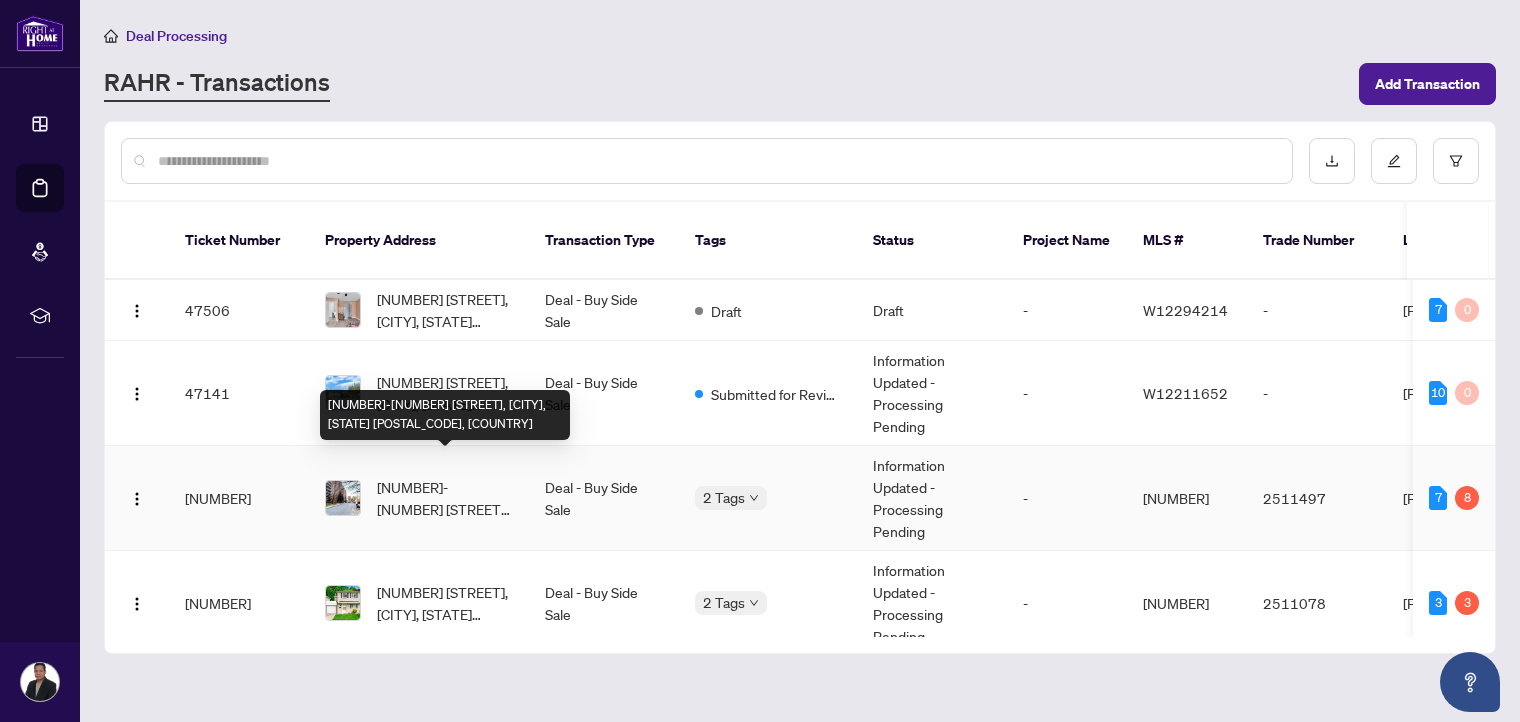 click on "[NUMBER]-[NUMBER] [STREET], [CITY], [STATE] [POSTAL_CODE], [COUNTRY]" at bounding box center (445, 498) 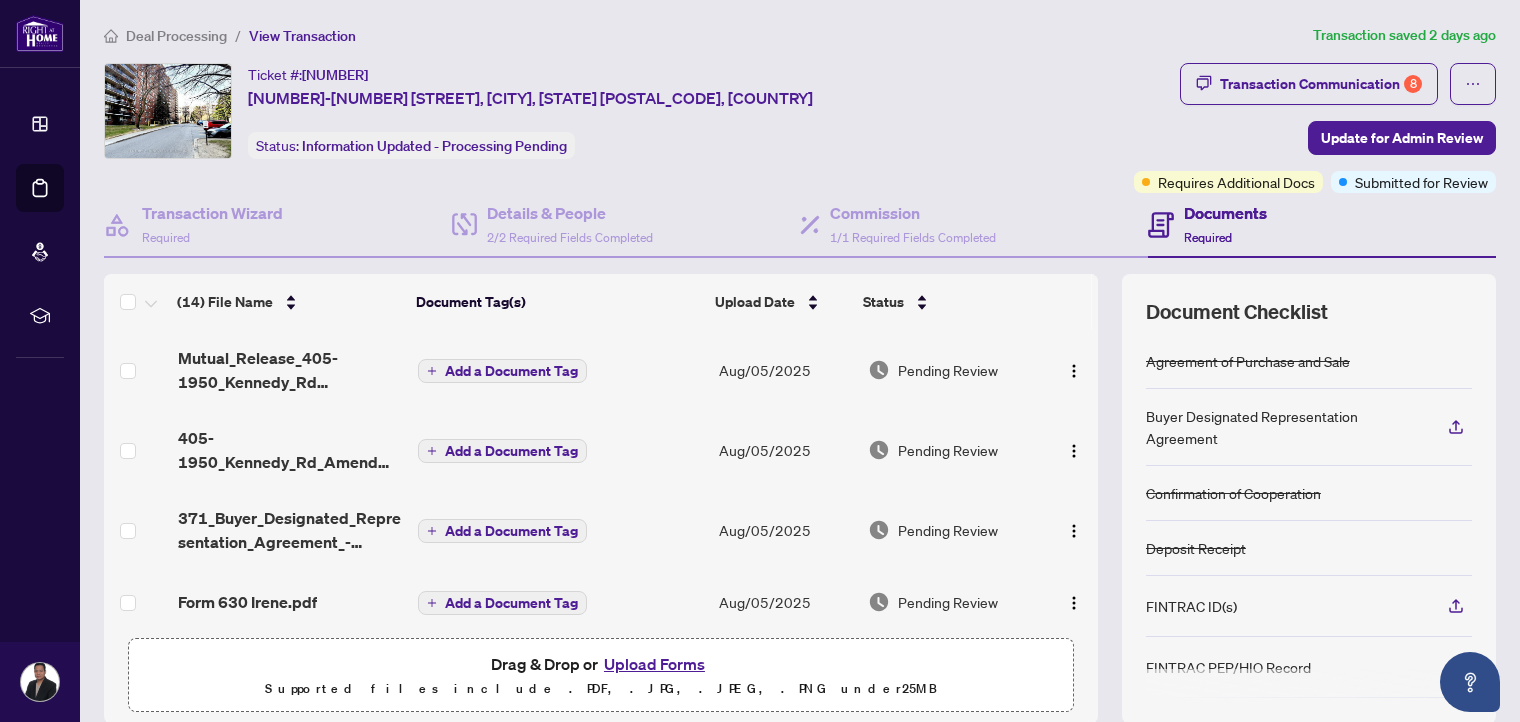 click on "Upload Forms" at bounding box center (654, 664) 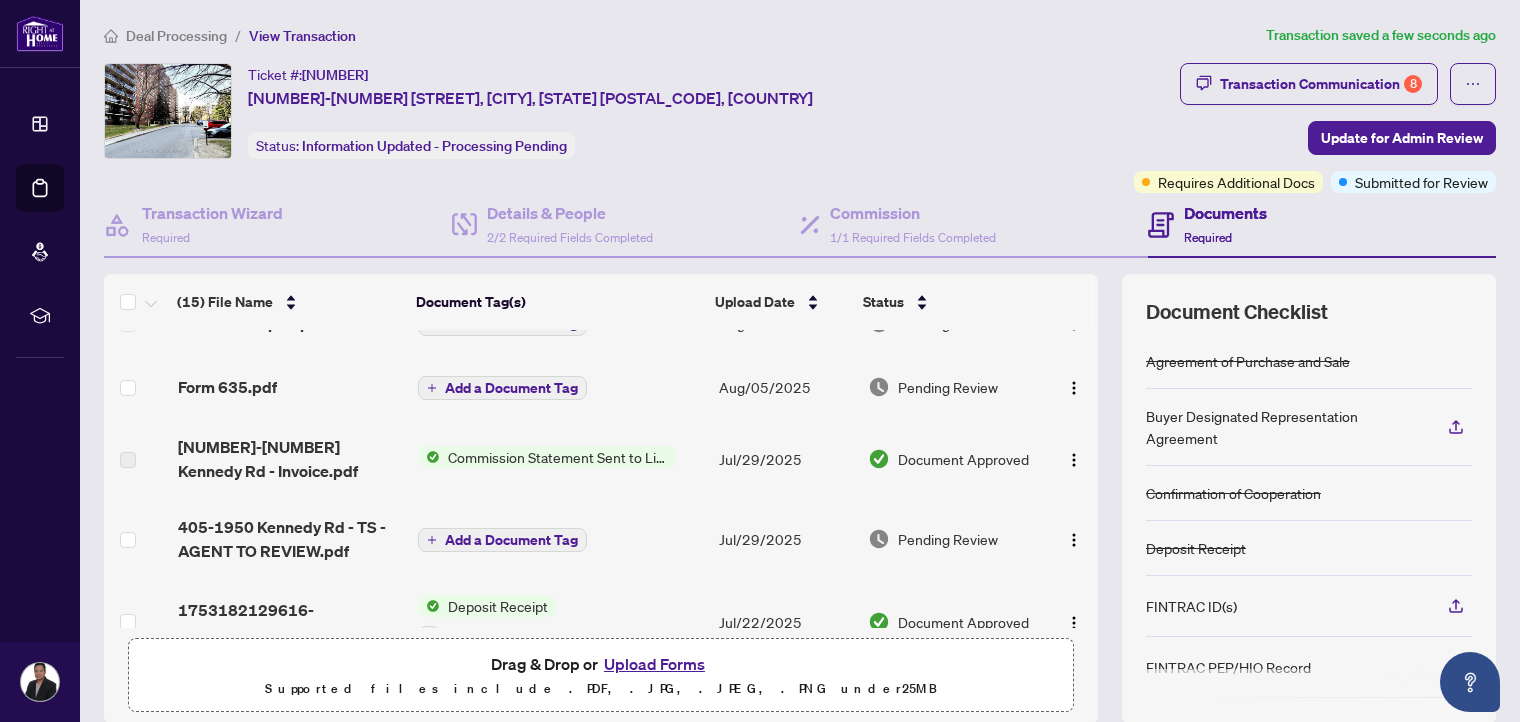 scroll, scrollTop: 0, scrollLeft: 0, axis: both 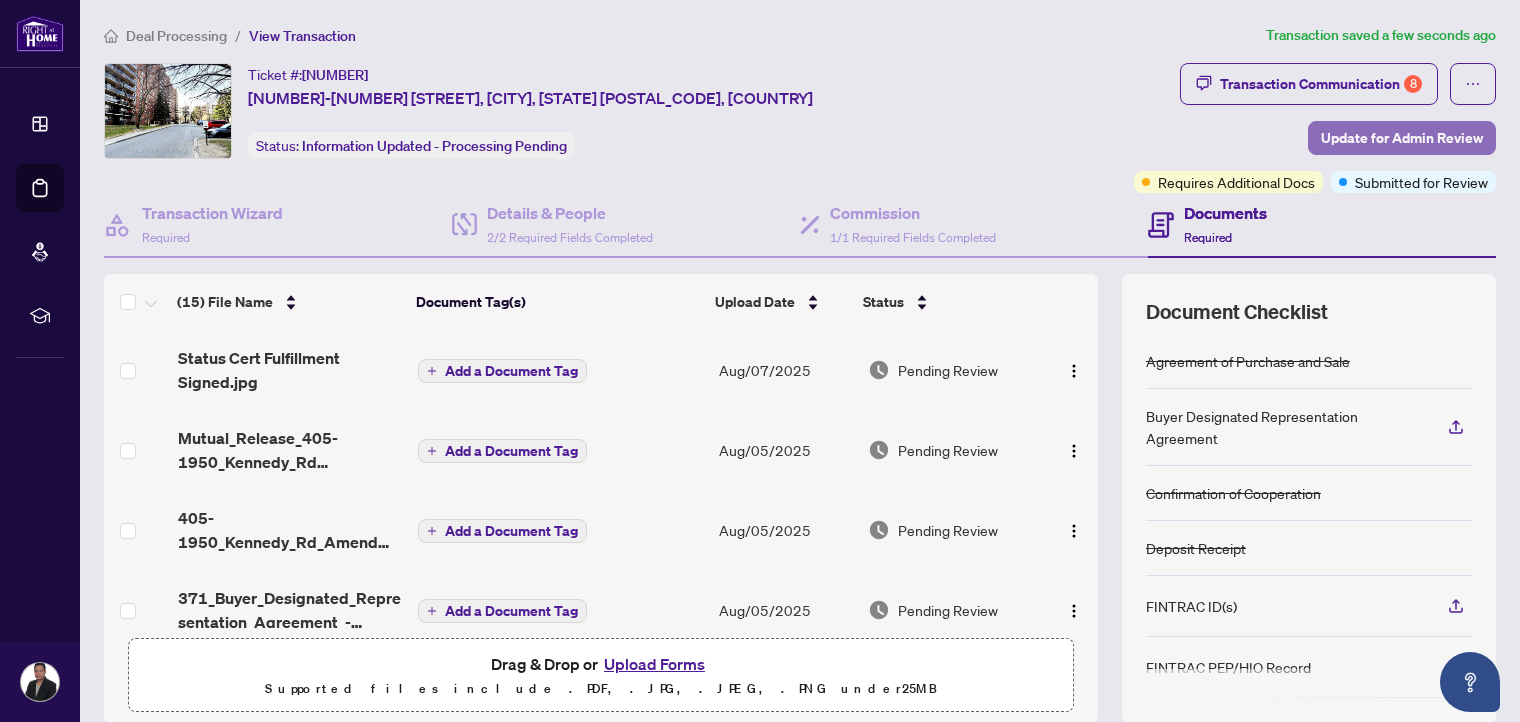 click on "Update for Admin Review" at bounding box center [1402, 138] 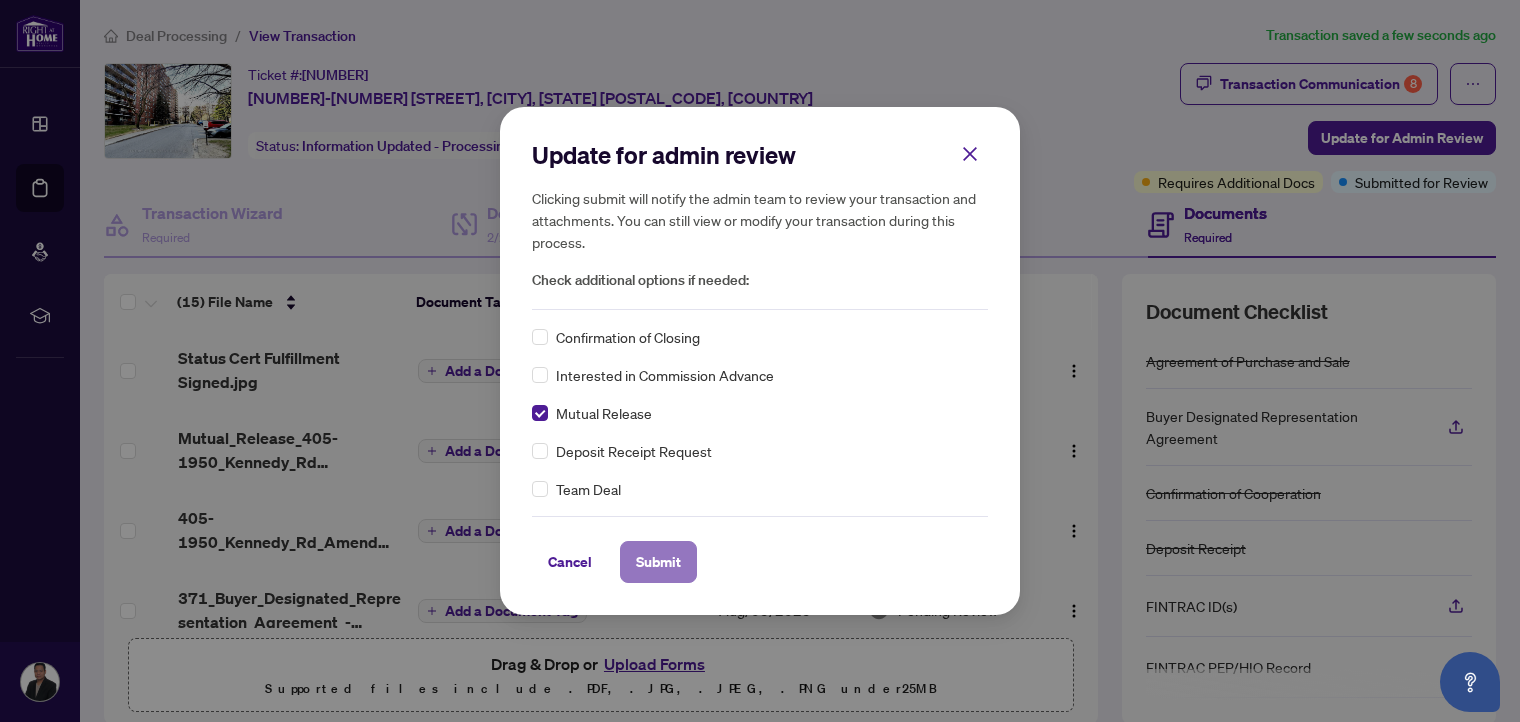 click on "Submit" at bounding box center [658, 562] 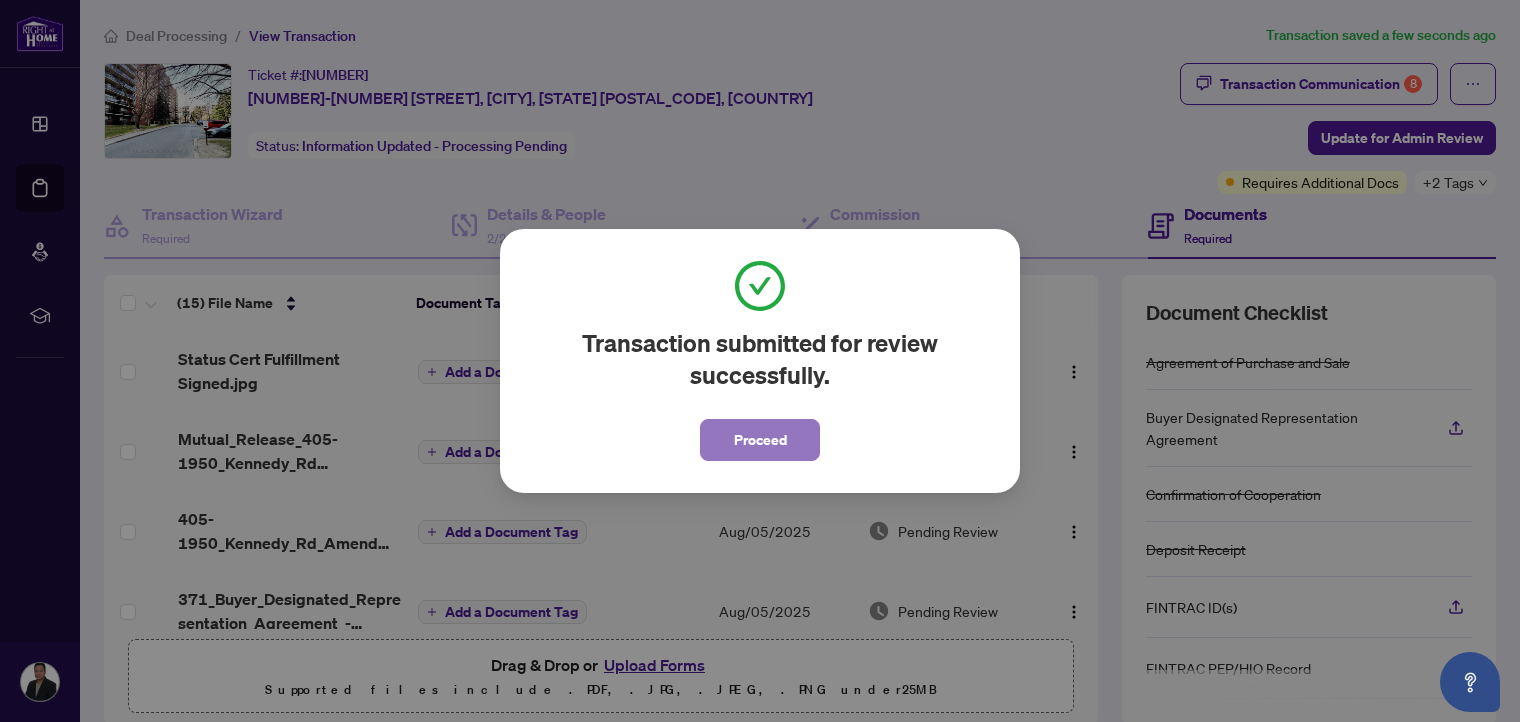 click on "Proceed" at bounding box center (760, 440) 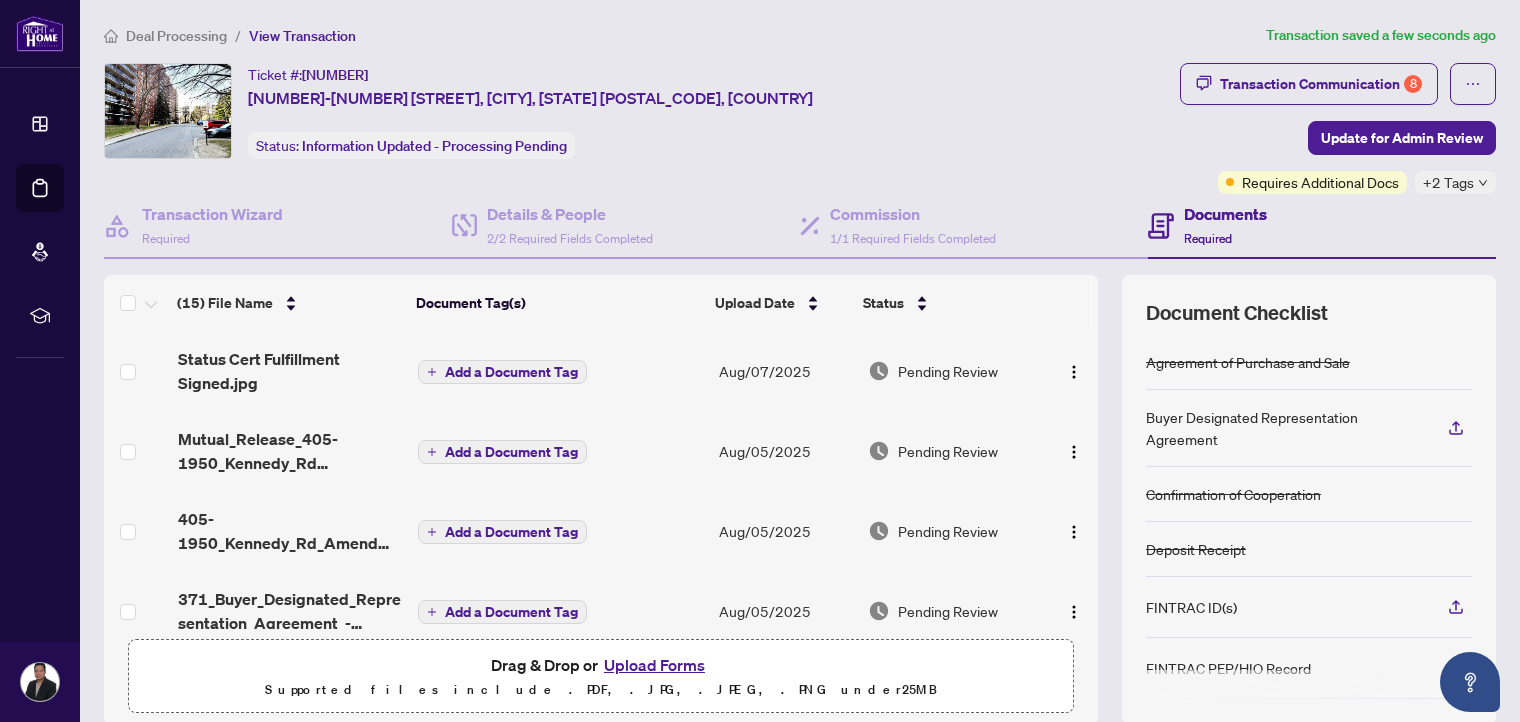 click on "Deal Processing" at bounding box center [176, 36] 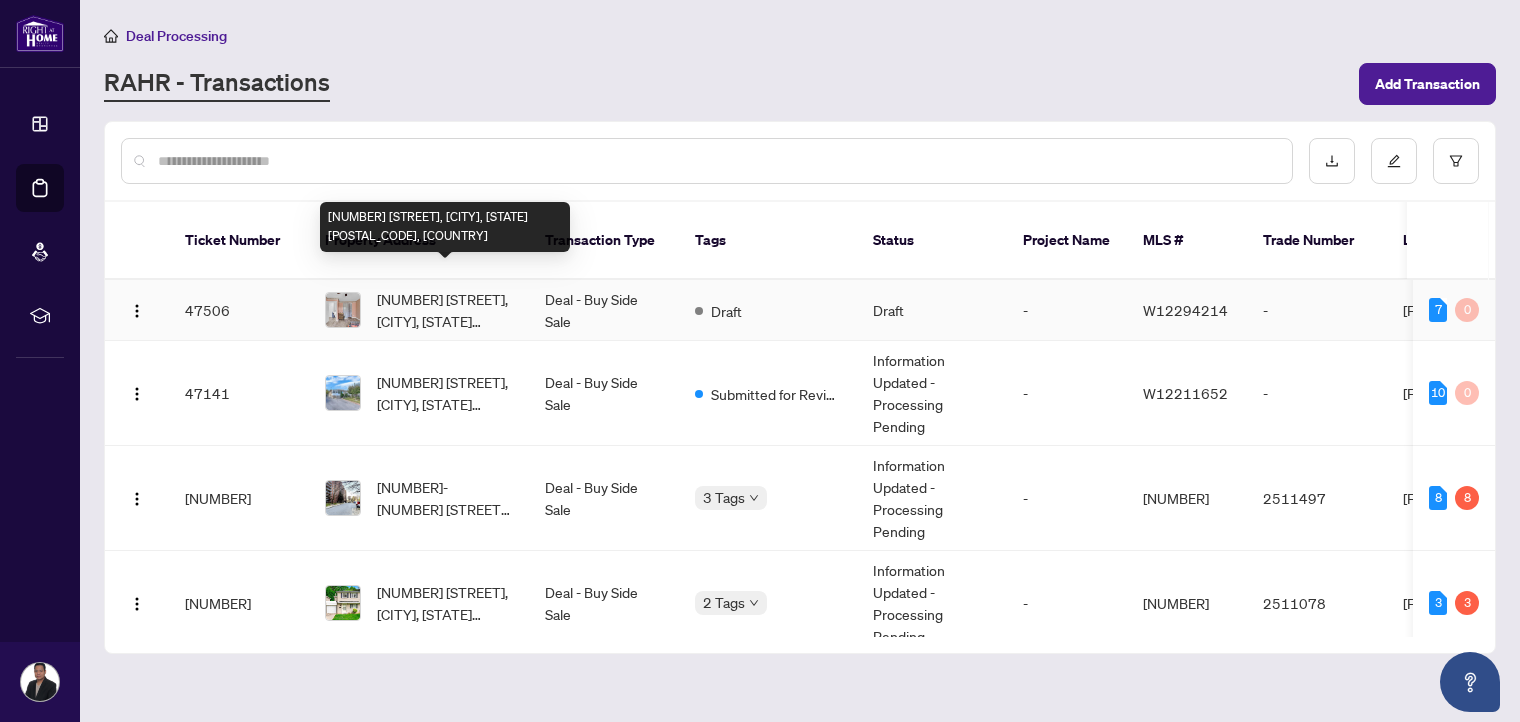 click on "[NUMBER] [STREET], [CITY], [STATE] [POSTAL_CODE], [COUNTRY]" at bounding box center [445, 310] 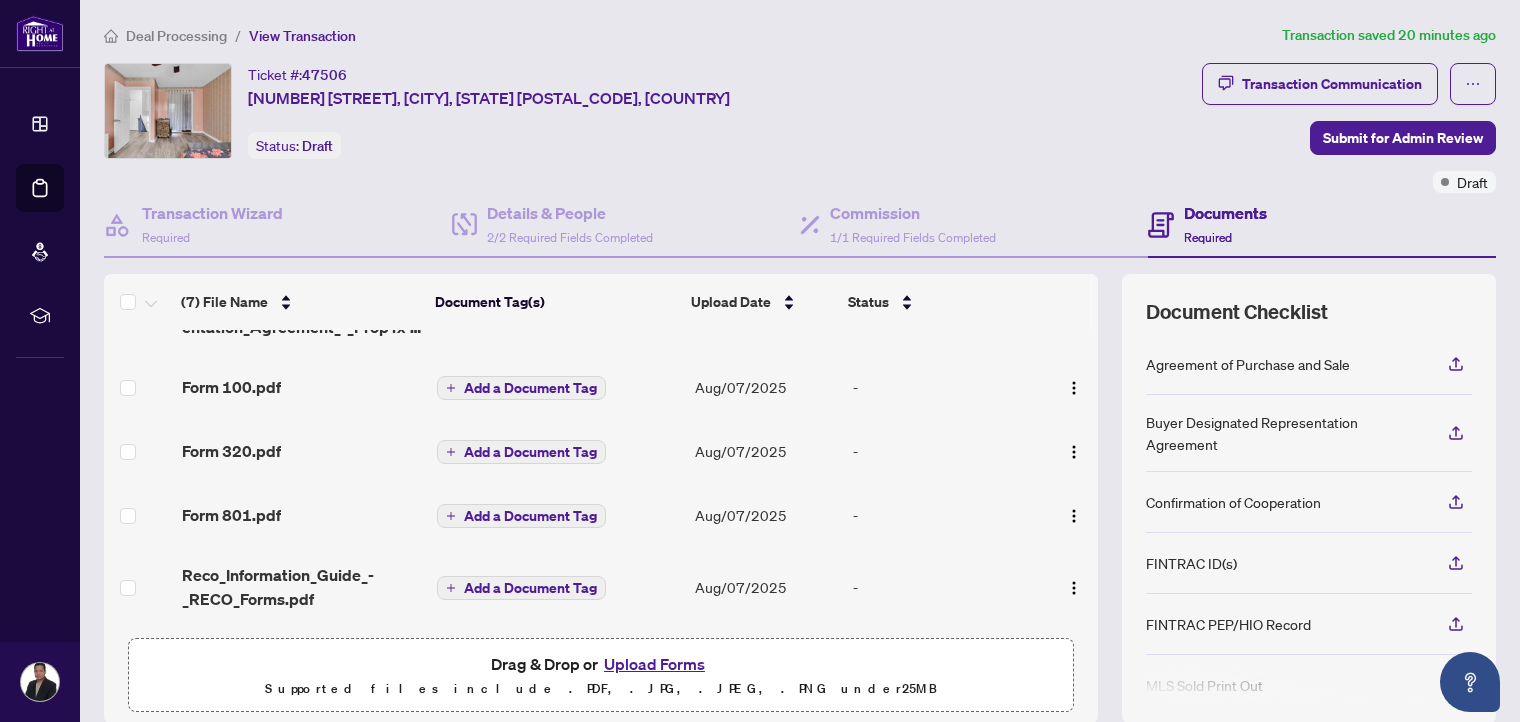 scroll, scrollTop: 0, scrollLeft: 0, axis: both 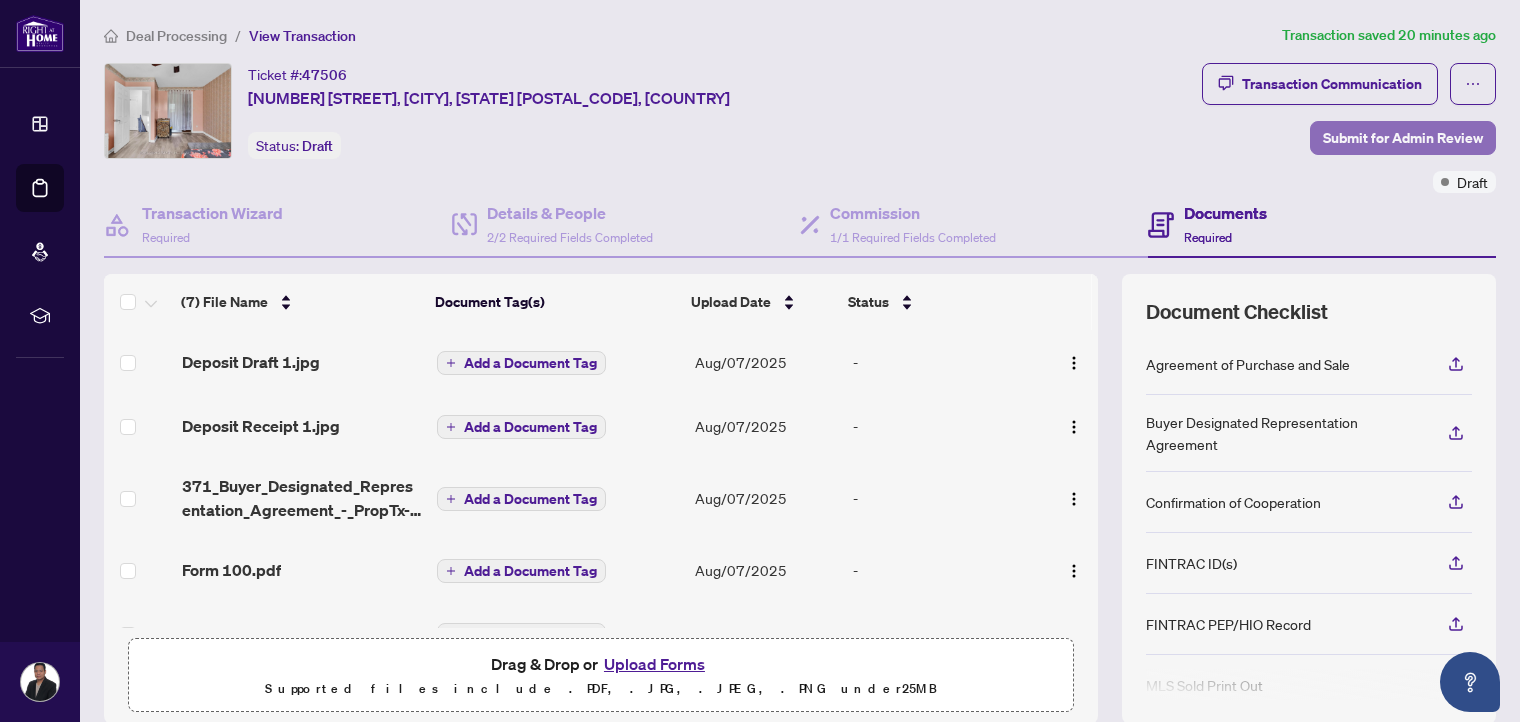 click on "Submit for Admin Review" at bounding box center (1403, 138) 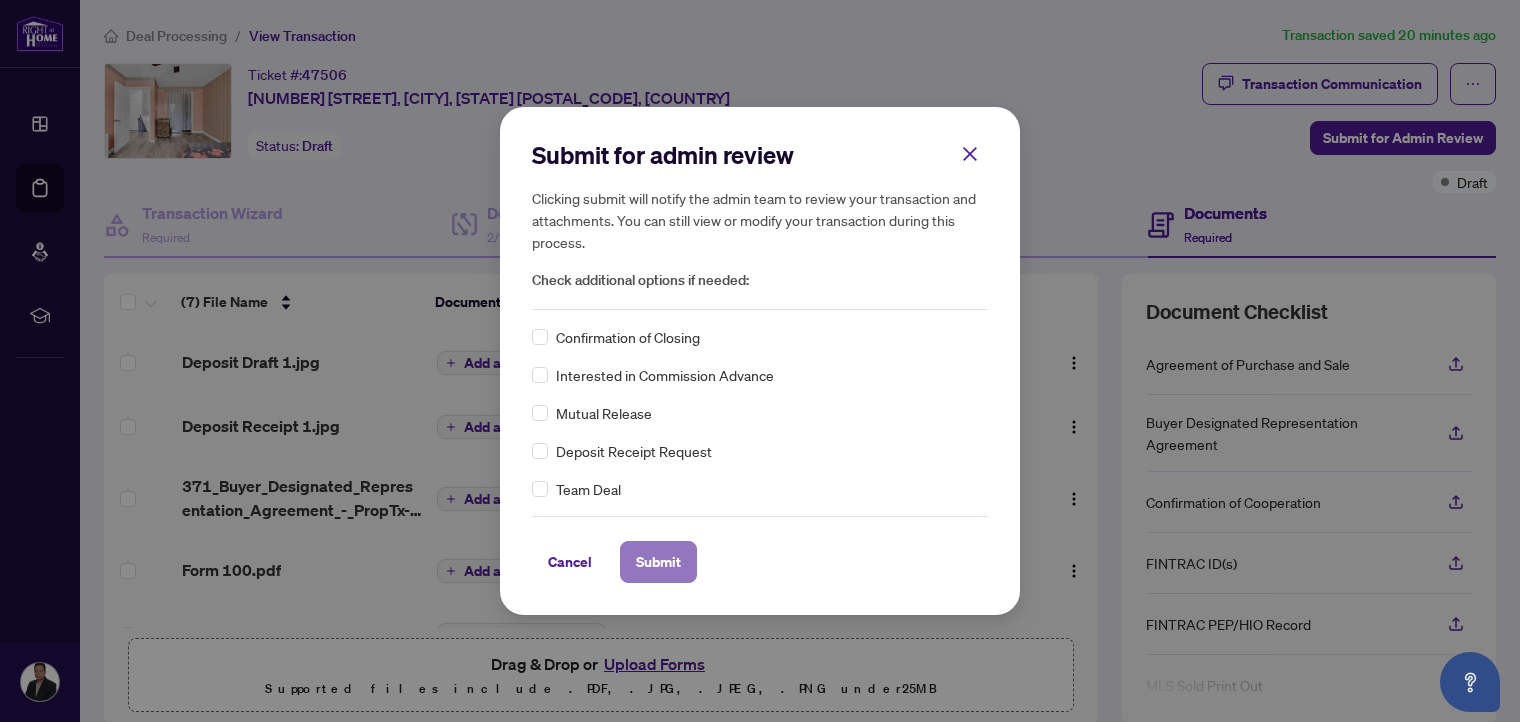 click on "Submit" at bounding box center (658, 562) 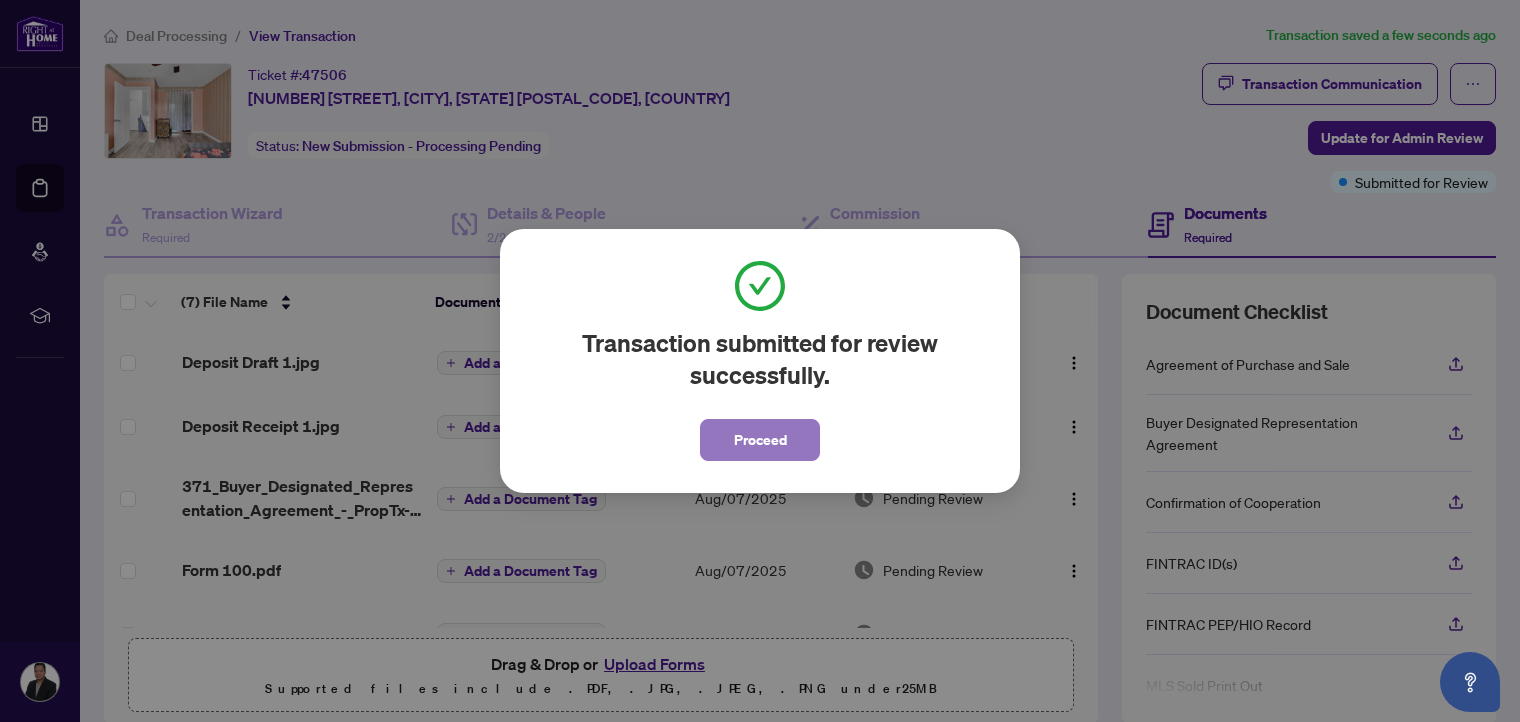 click on "Proceed" at bounding box center (760, 440) 